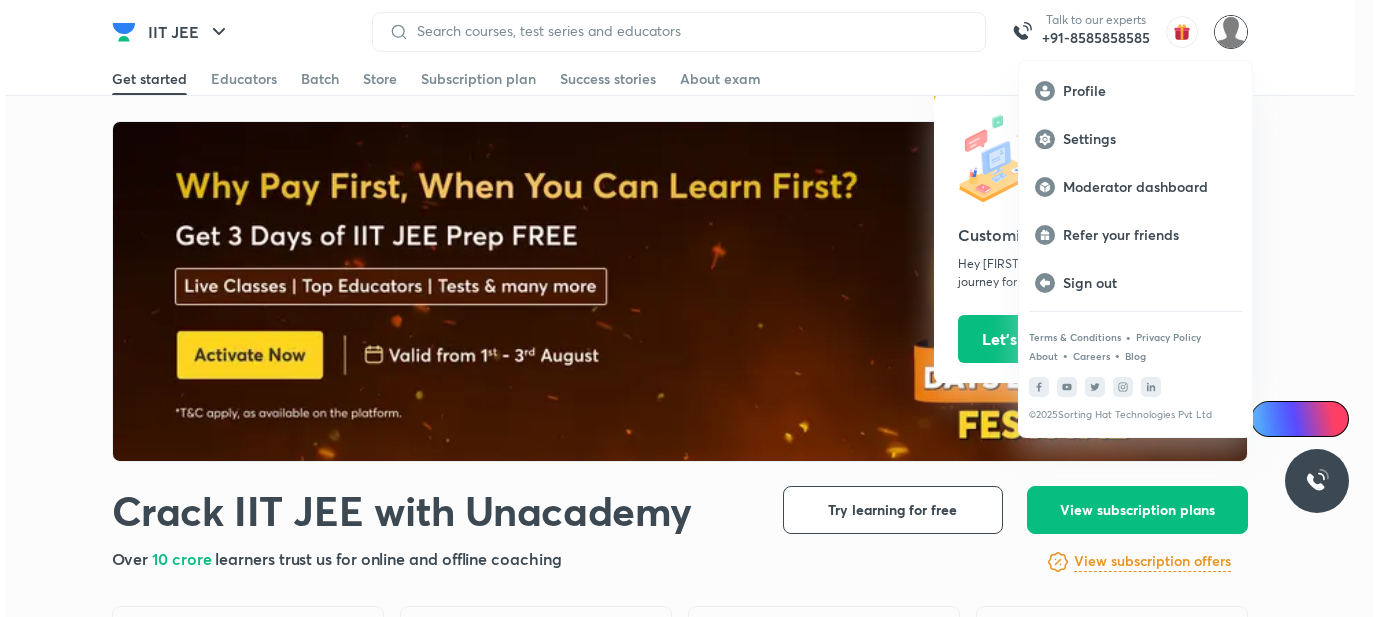 scroll, scrollTop: 0, scrollLeft: 0, axis: both 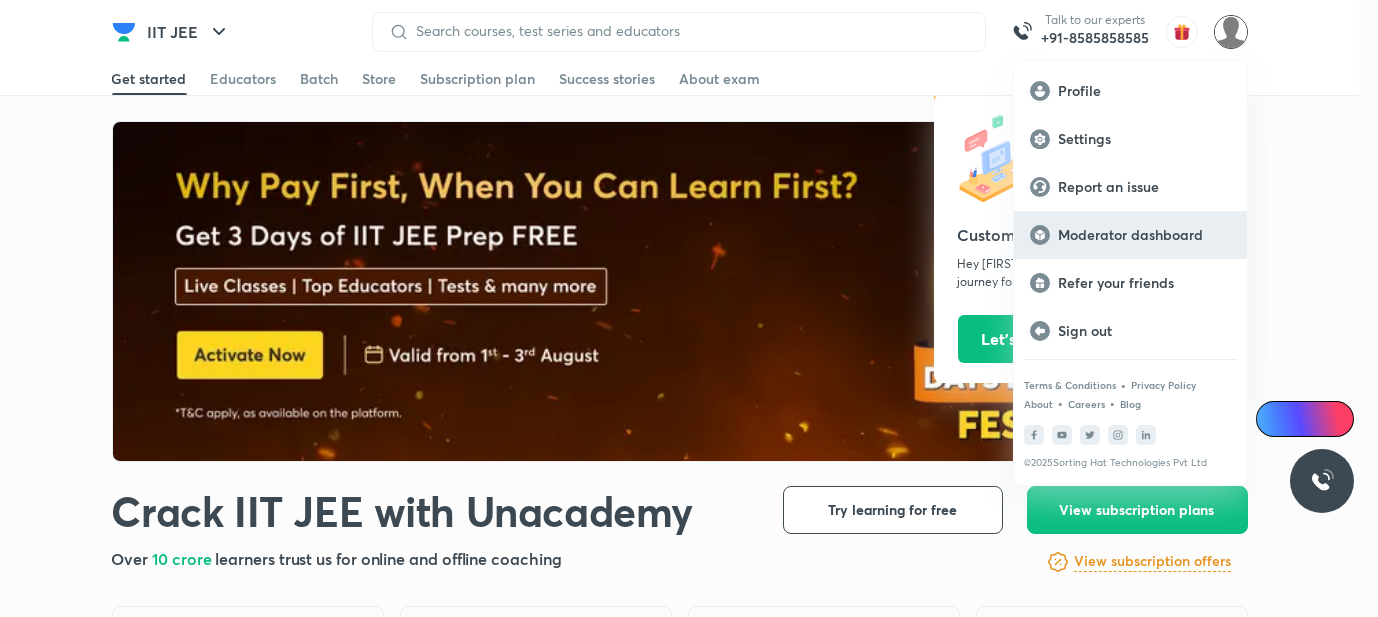 click on "Moderator dashboard" at bounding box center (1130, 235) 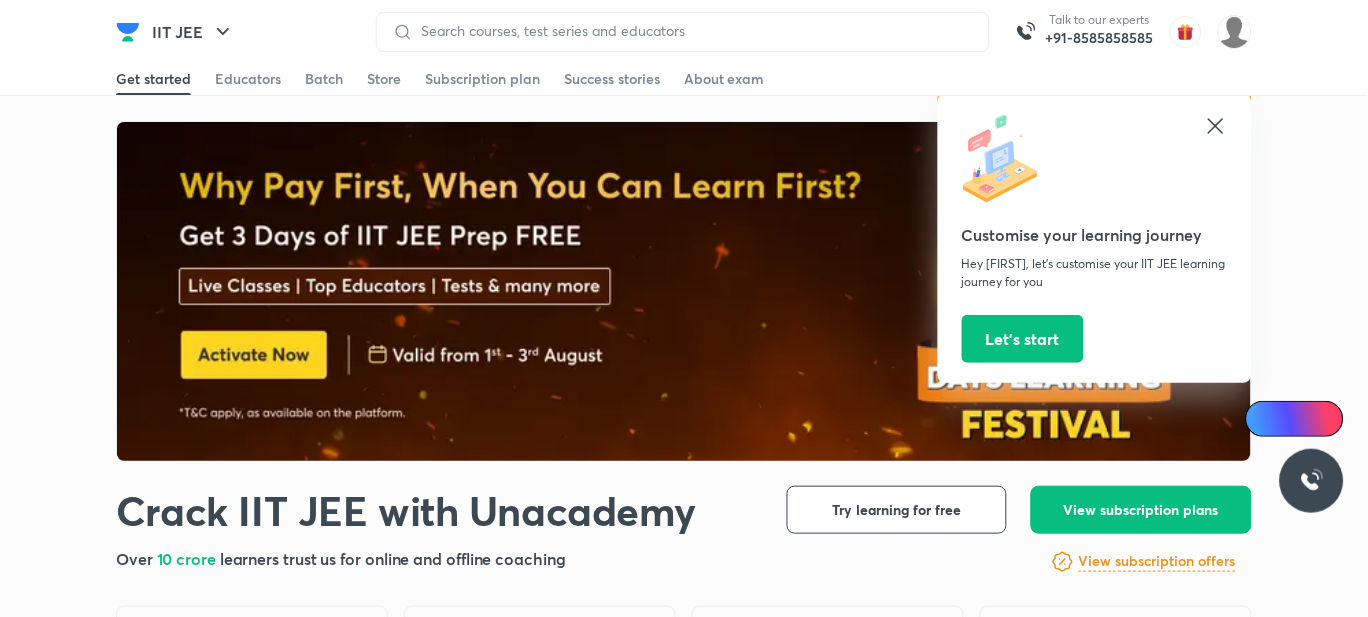 click 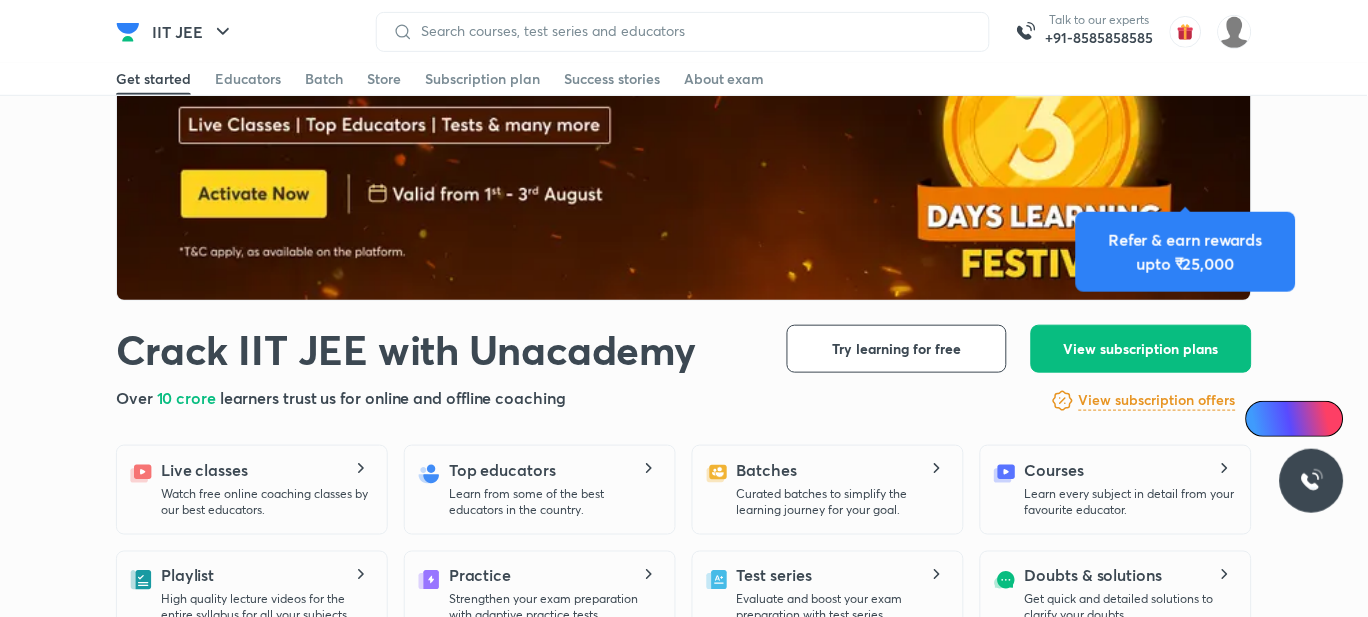 scroll, scrollTop: 0, scrollLeft: 0, axis: both 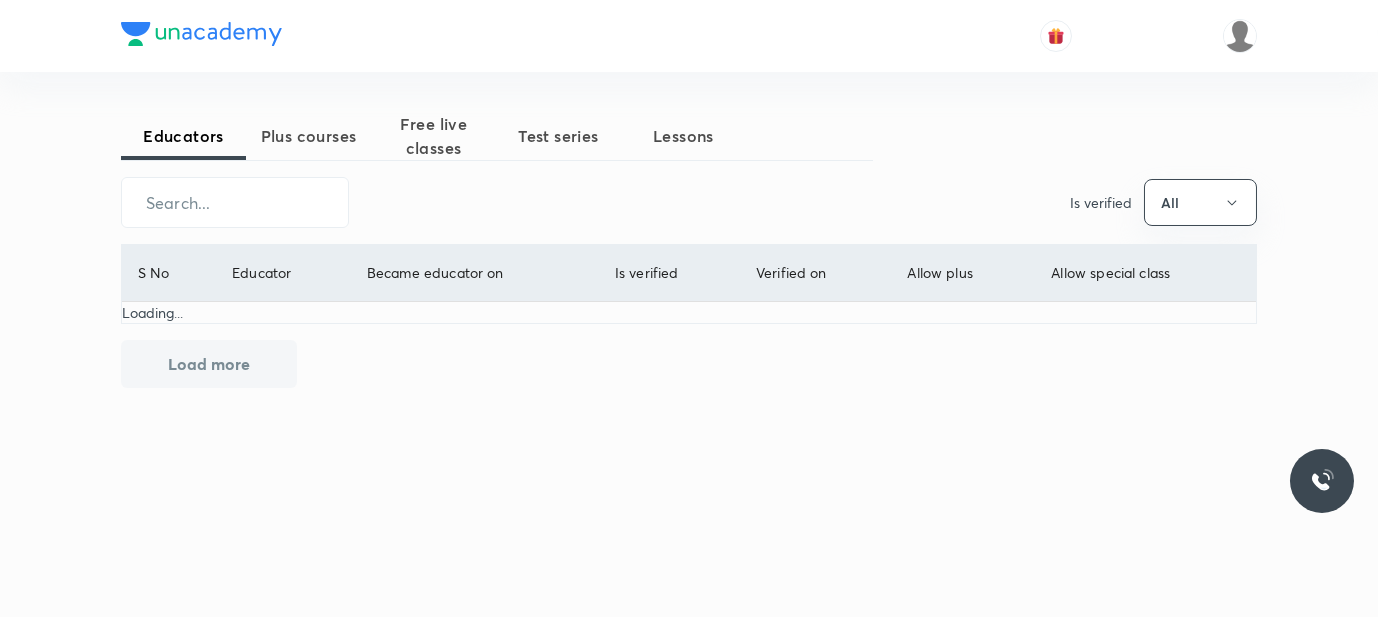 click on "Plus courses" at bounding box center [308, 136] 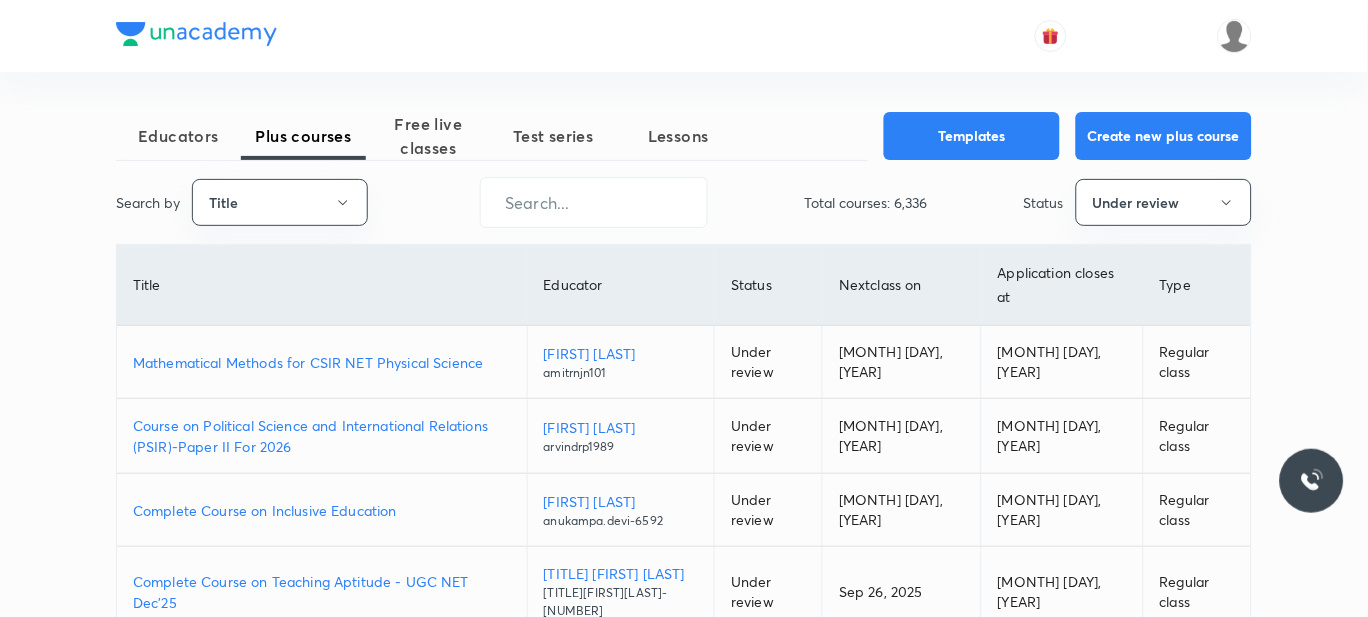 click on "Mathematical Methods for CSIR NET Physical Science" at bounding box center (322, 362) 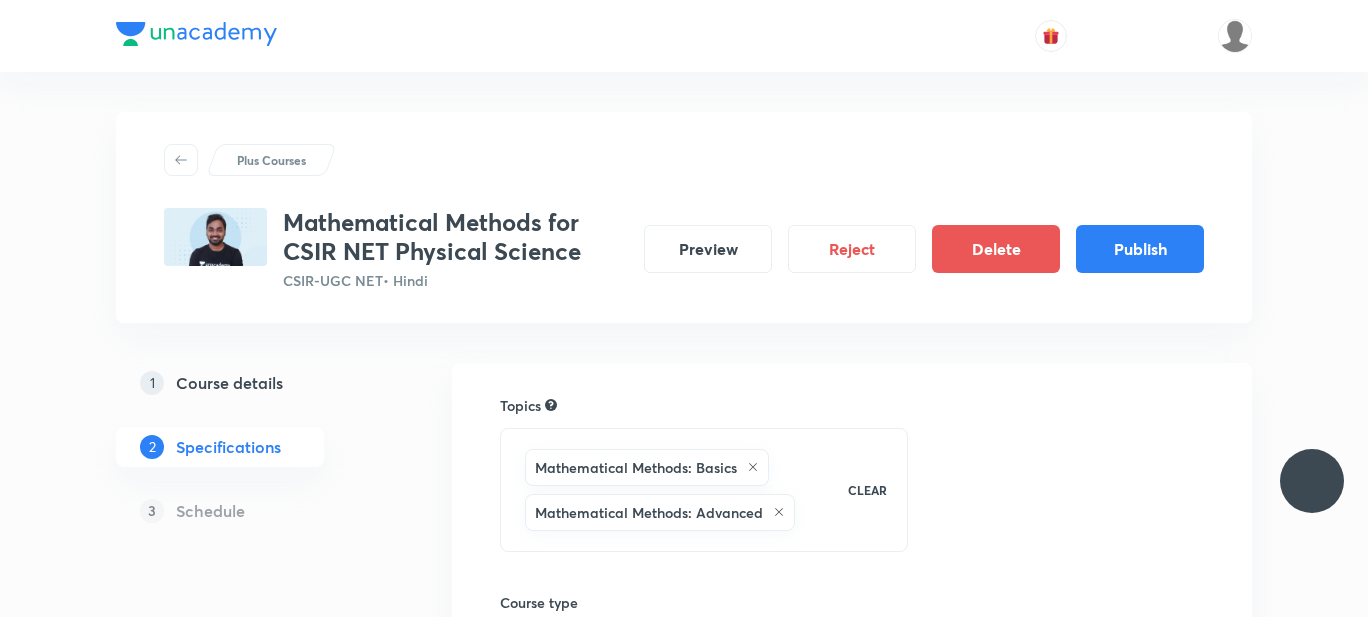 scroll, scrollTop: 0, scrollLeft: 0, axis: both 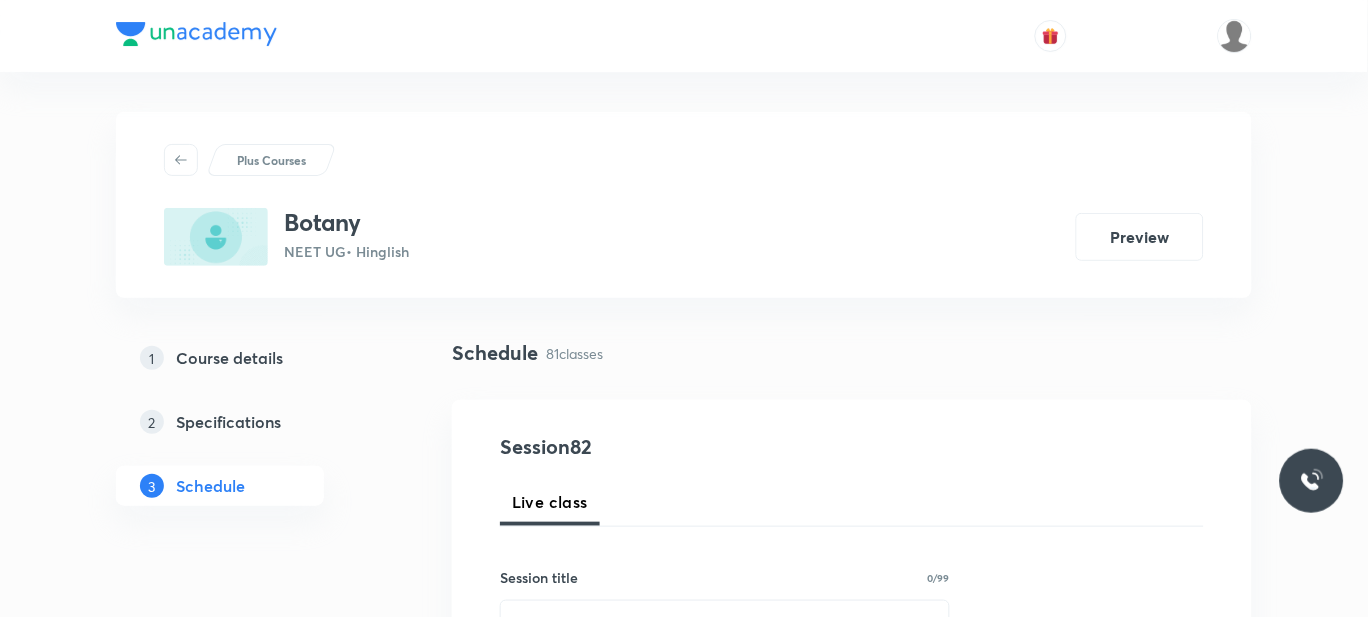 drag, startPoint x: 0, startPoint y: 0, endPoint x: 245, endPoint y: 373, distance: 446.26672 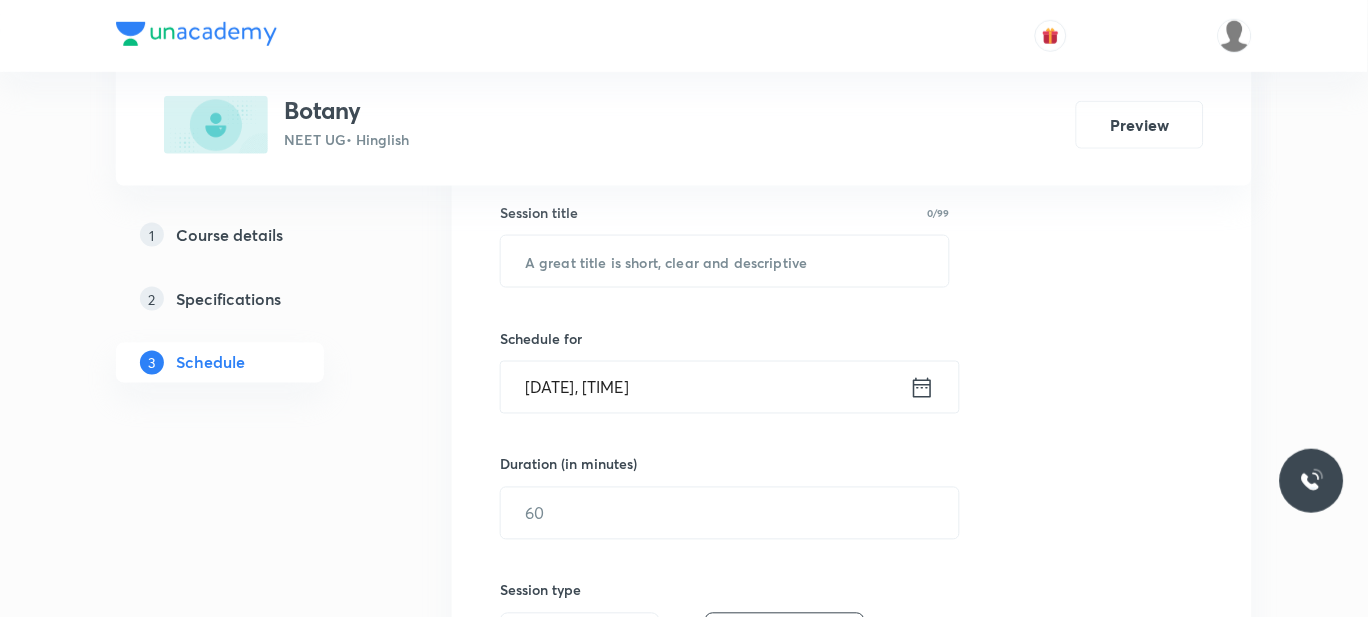 scroll, scrollTop: 367, scrollLeft: 0, axis: vertical 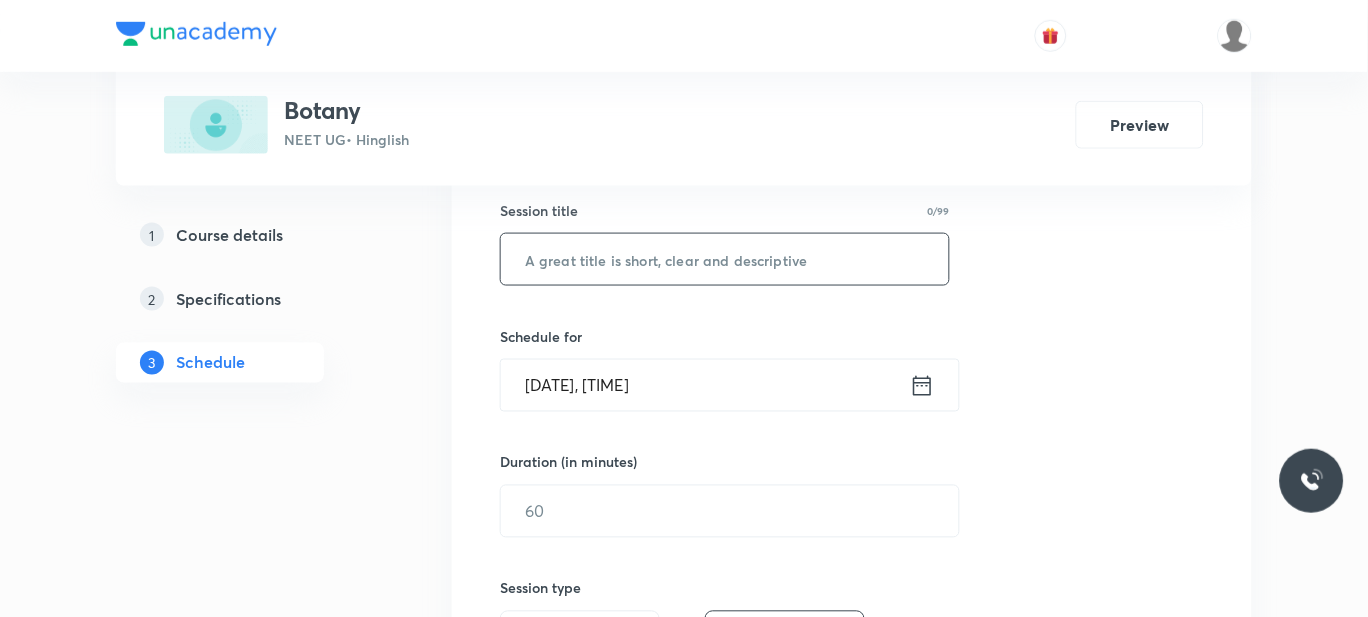click at bounding box center [725, 259] 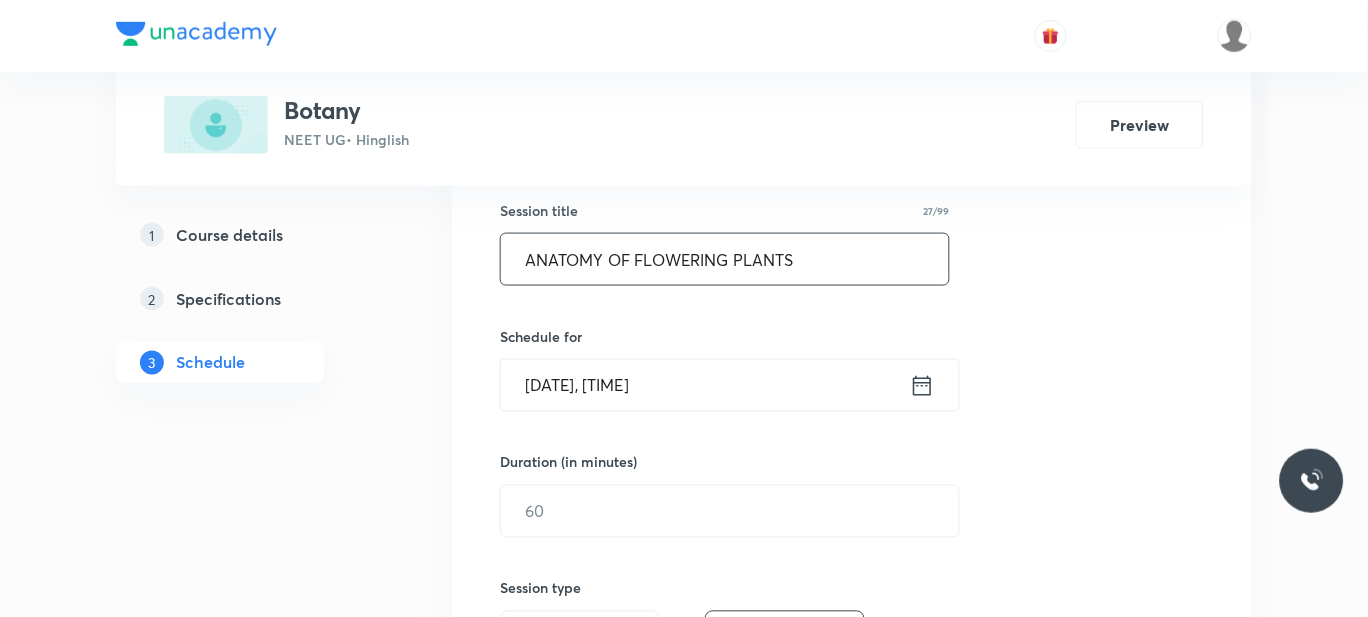 type on "ANATOMY OF FLOWERING PLANTS" 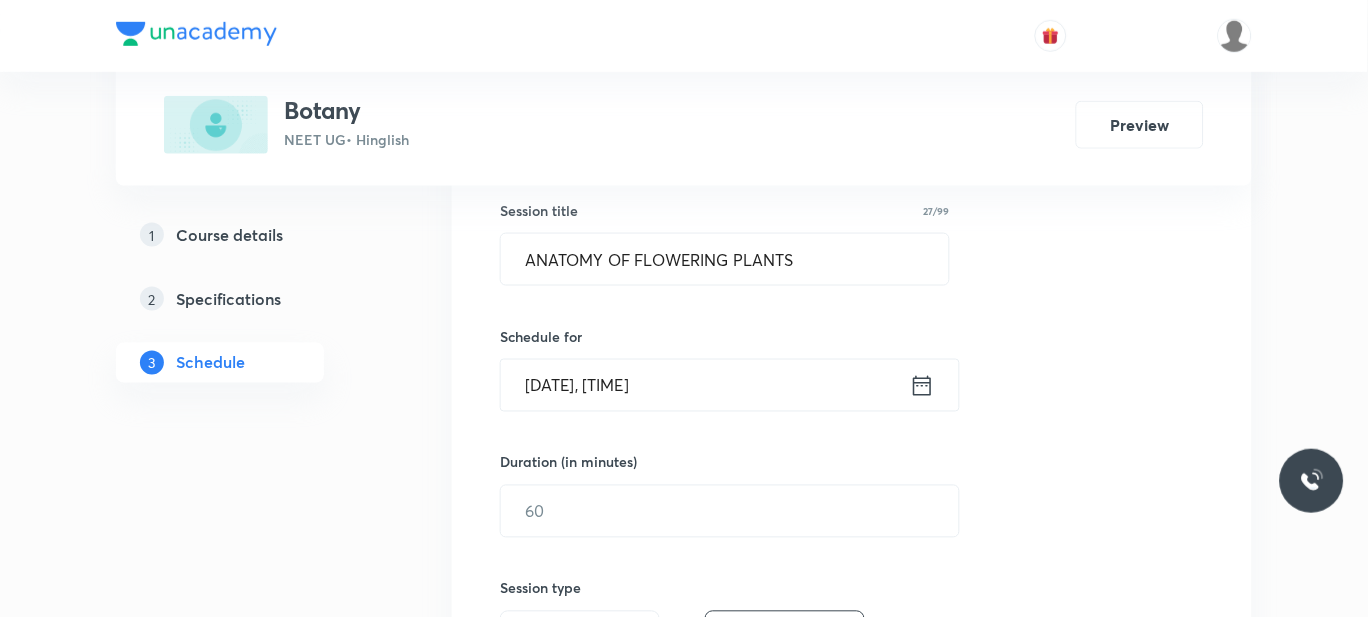 click on "Aug 2, 2025, 9:56 AM" at bounding box center (705, 385) 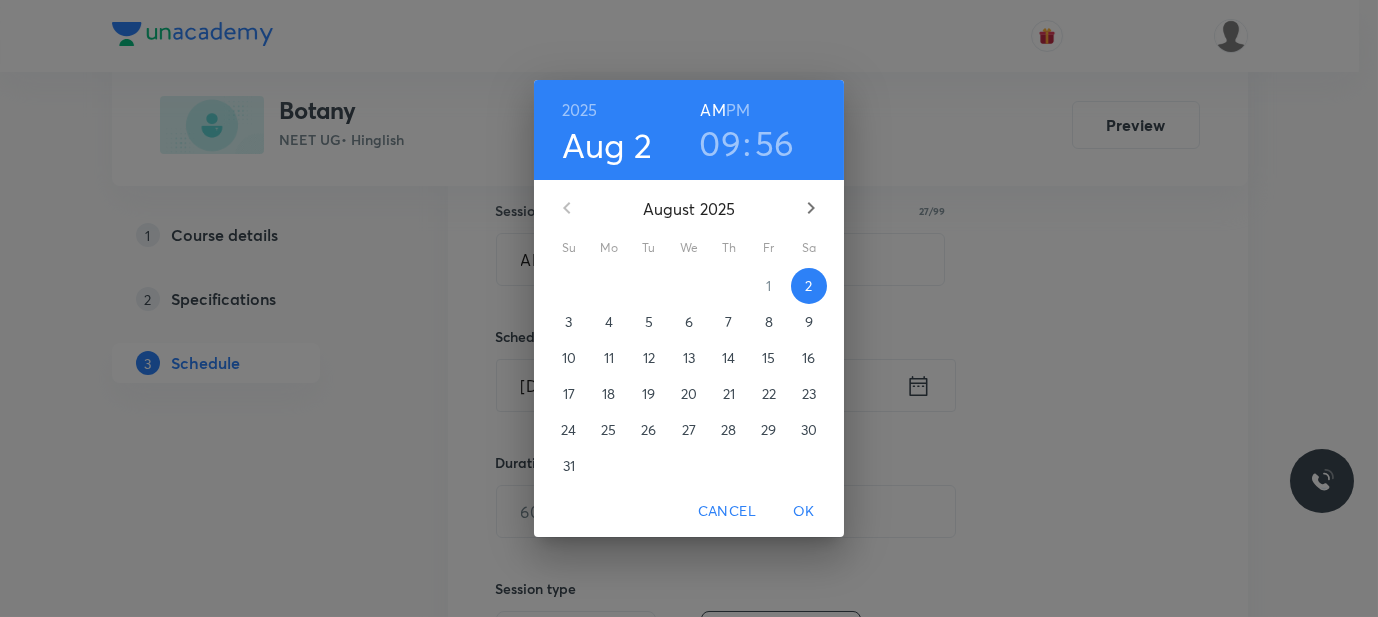 click on "PM" at bounding box center [738, 110] 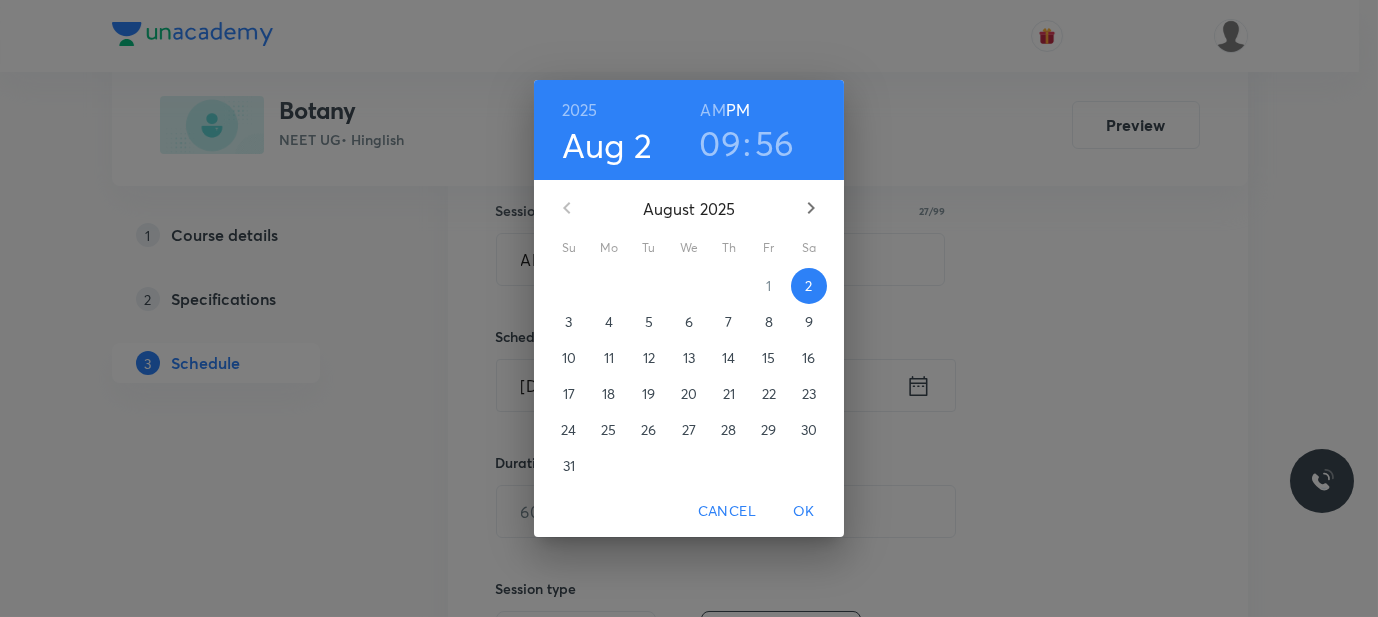 click on "09" at bounding box center [720, 143] 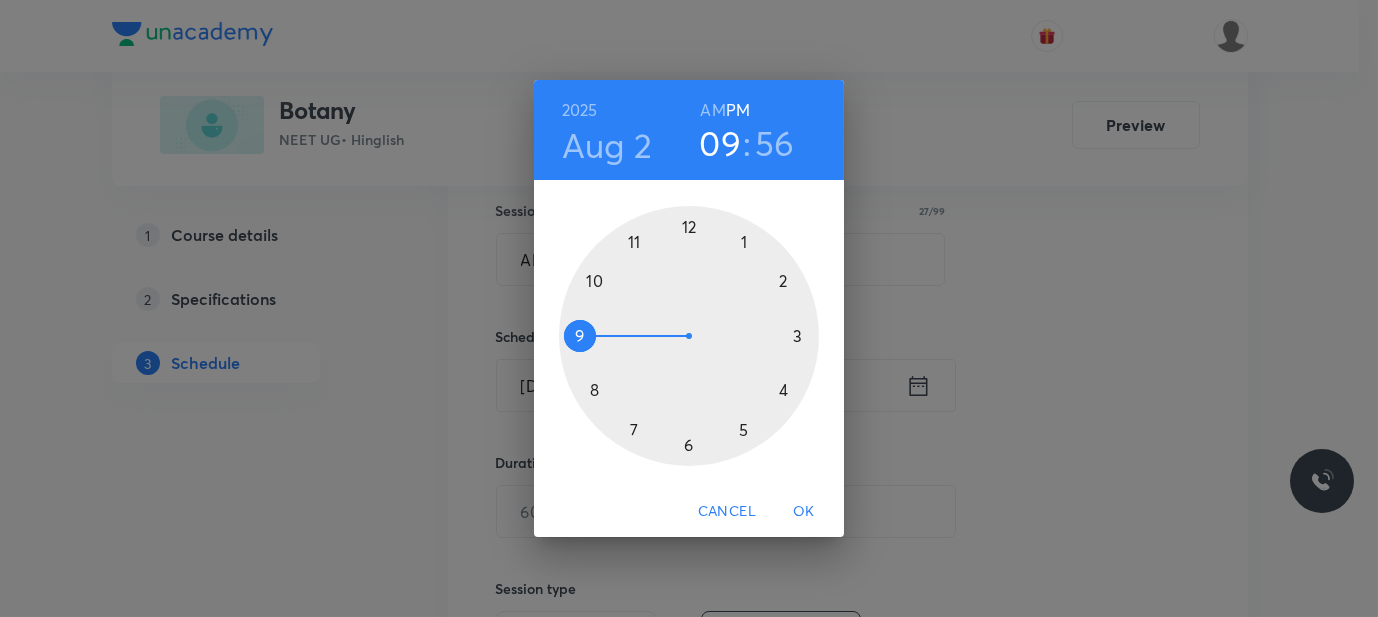 click at bounding box center [689, 336] 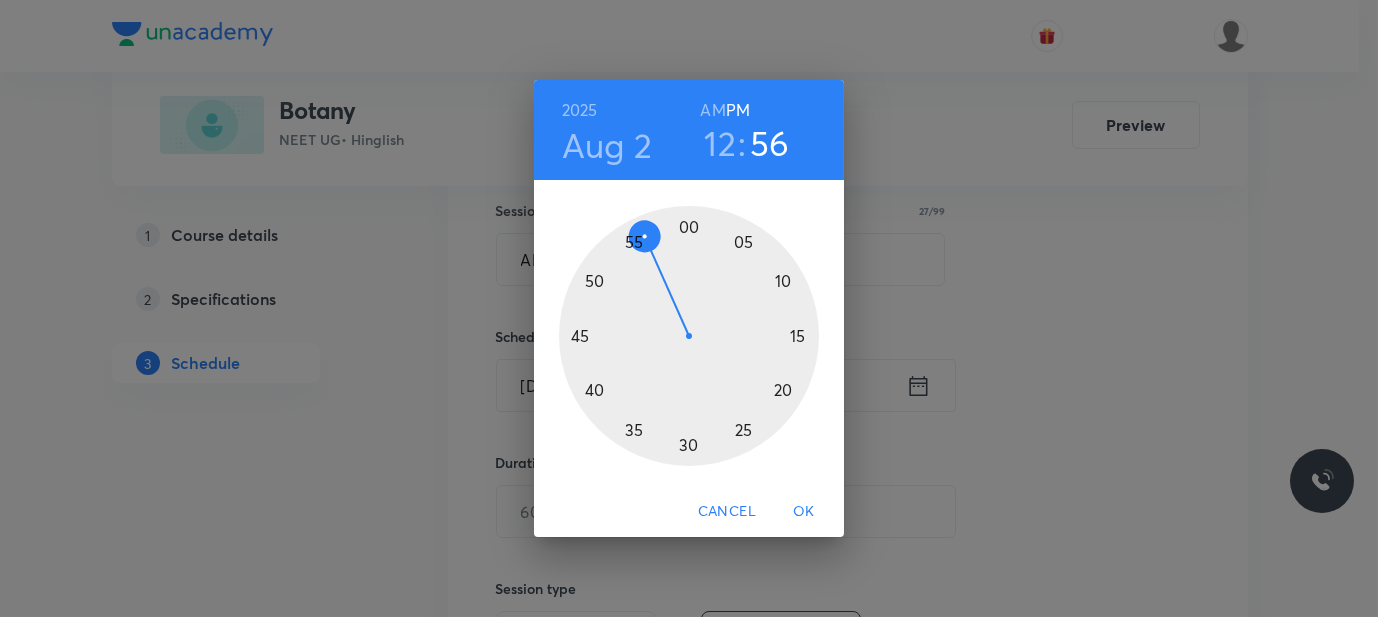 click at bounding box center (689, 336) 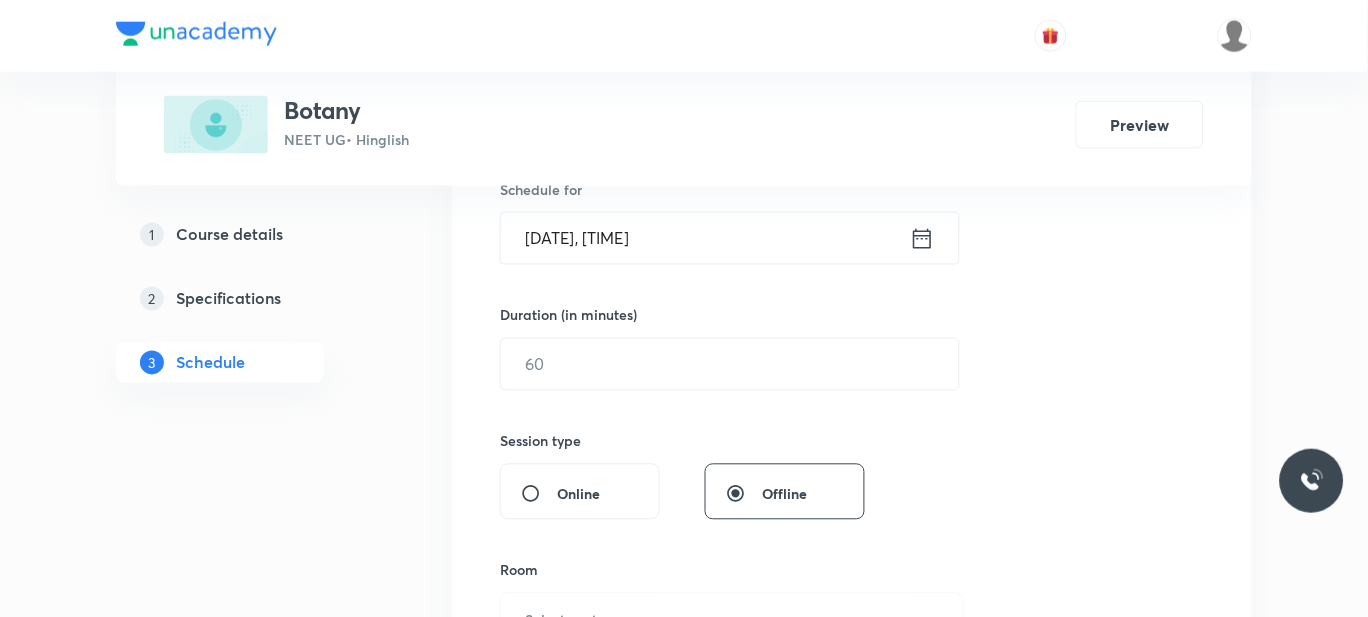 scroll, scrollTop: 515, scrollLeft: 0, axis: vertical 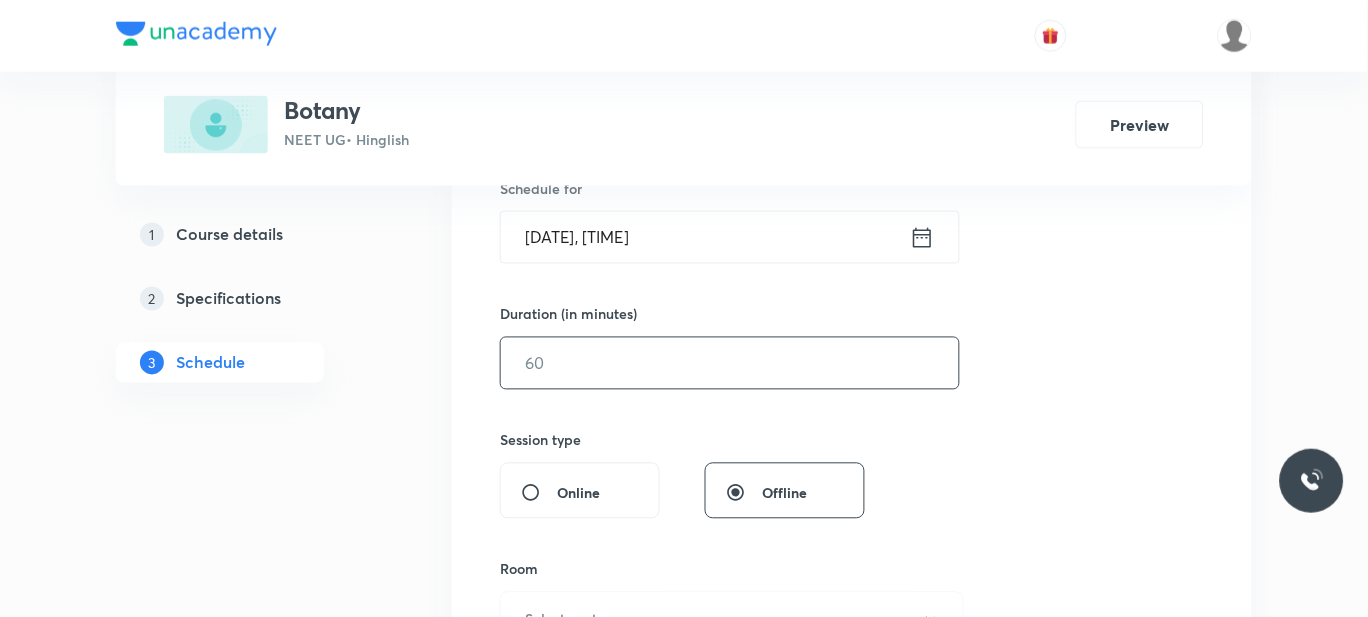 click at bounding box center [730, 363] 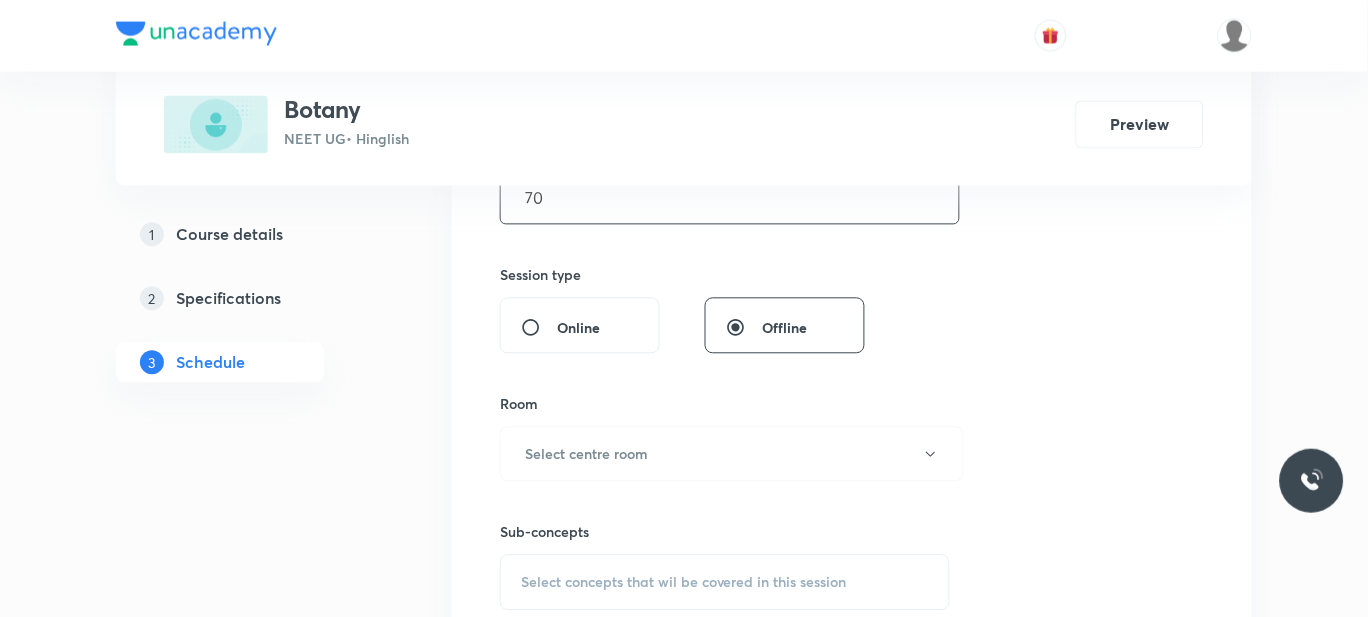 scroll, scrollTop: 686, scrollLeft: 0, axis: vertical 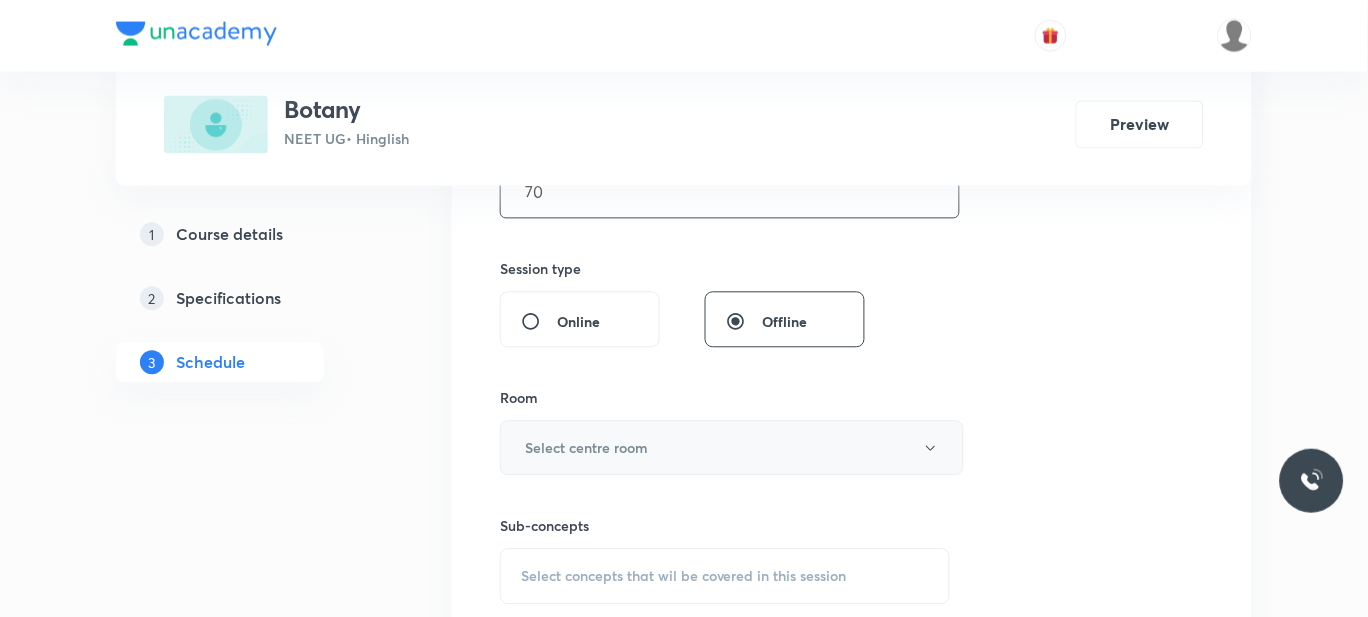 type on "70" 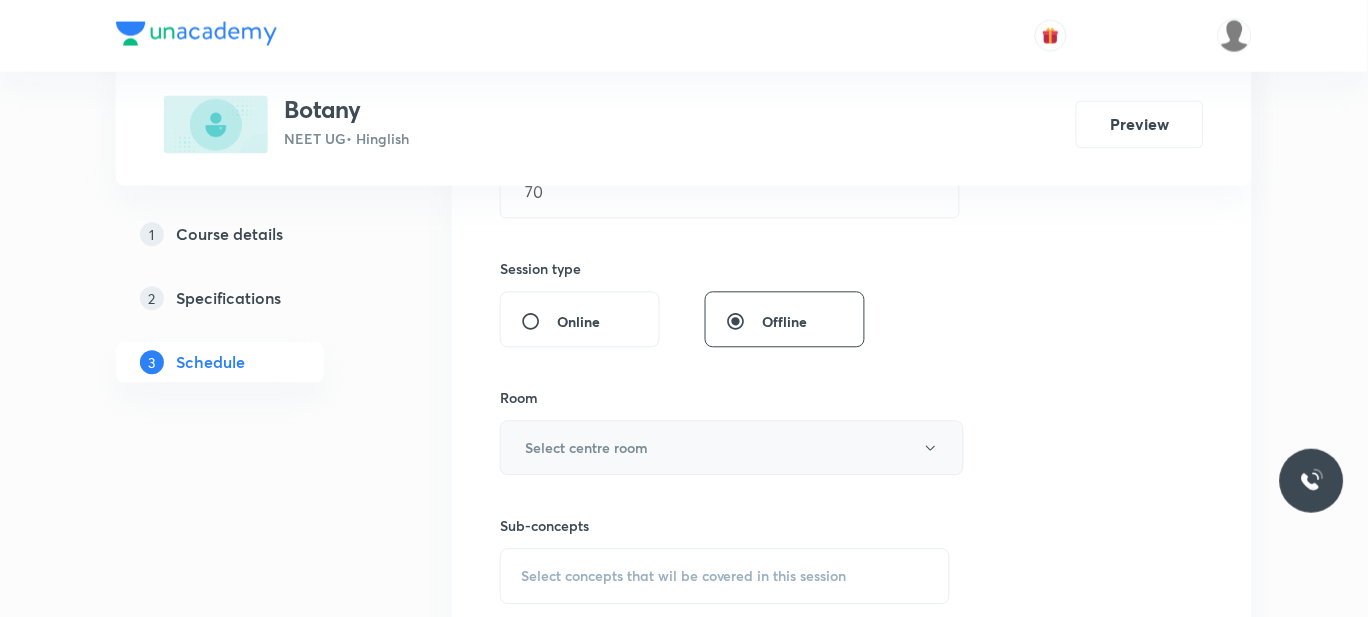 click on "Select centre room" at bounding box center (732, 448) 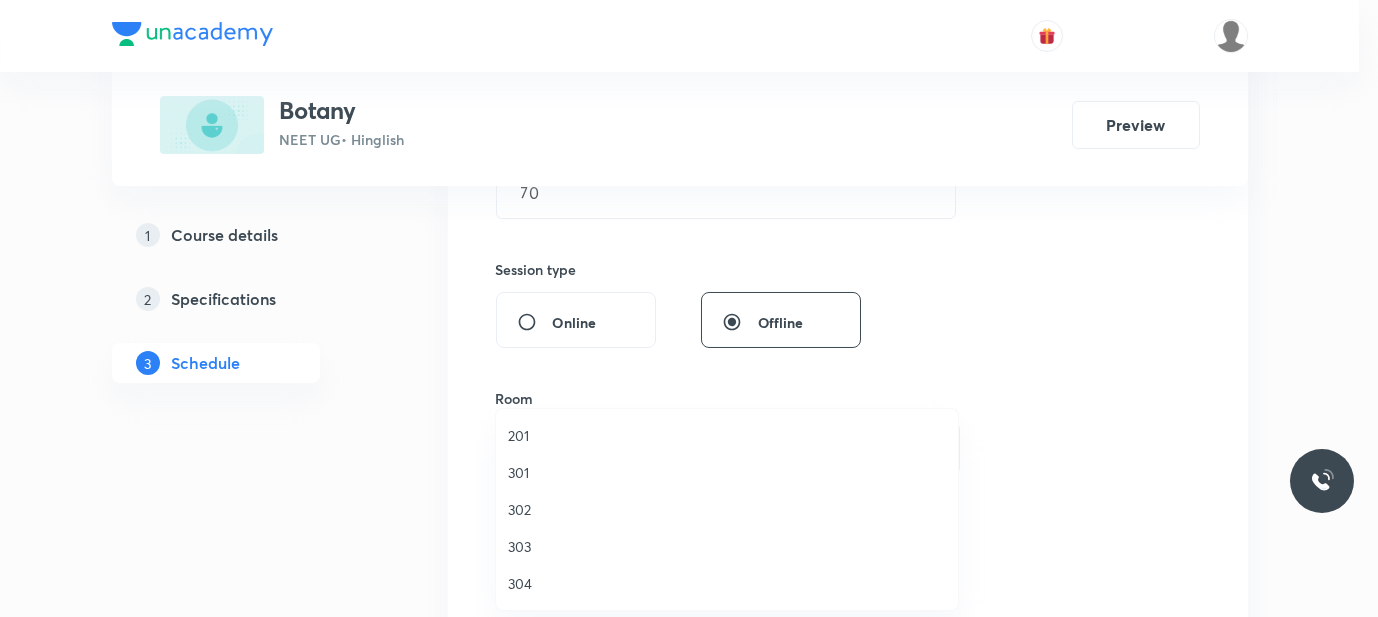 click on "201" at bounding box center [727, 435] 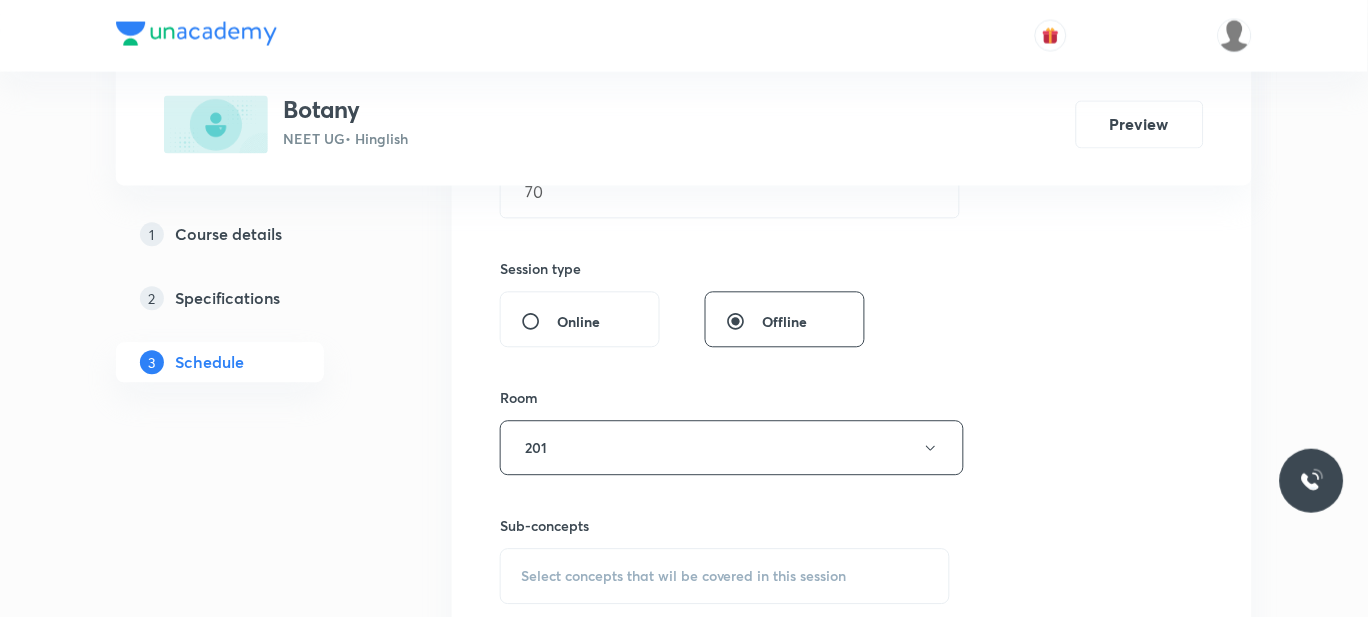 scroll, scrollTop: 891, scrollLeft: 0, axis: vertical 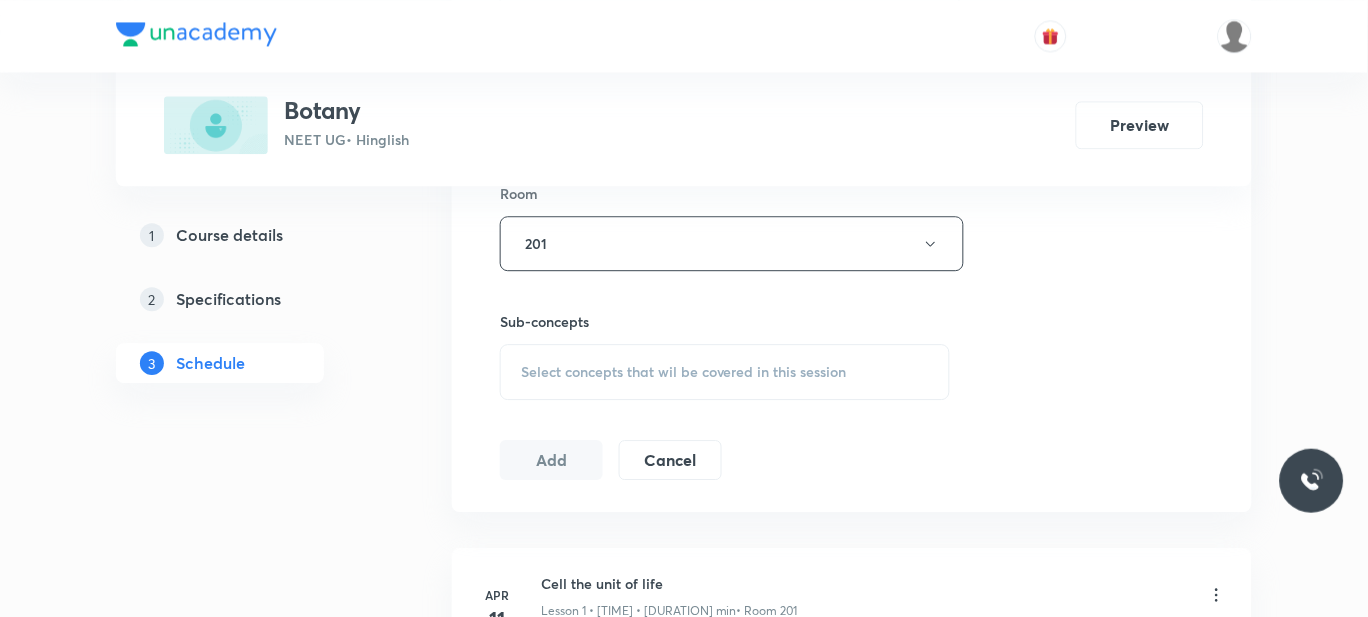 click on "Select concepts that wil be covered in this session" at bounding box center [684, 372] 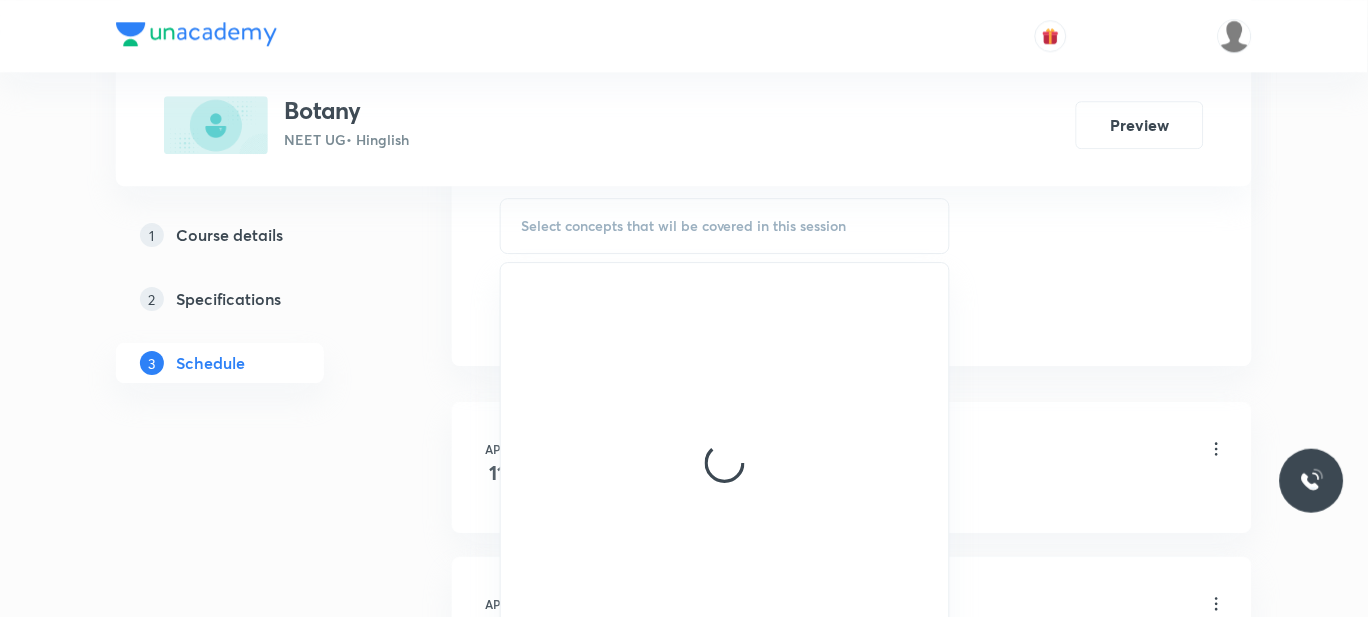 scroll, scrollTop: 1066, scrollLeft: 0, axis: vertical 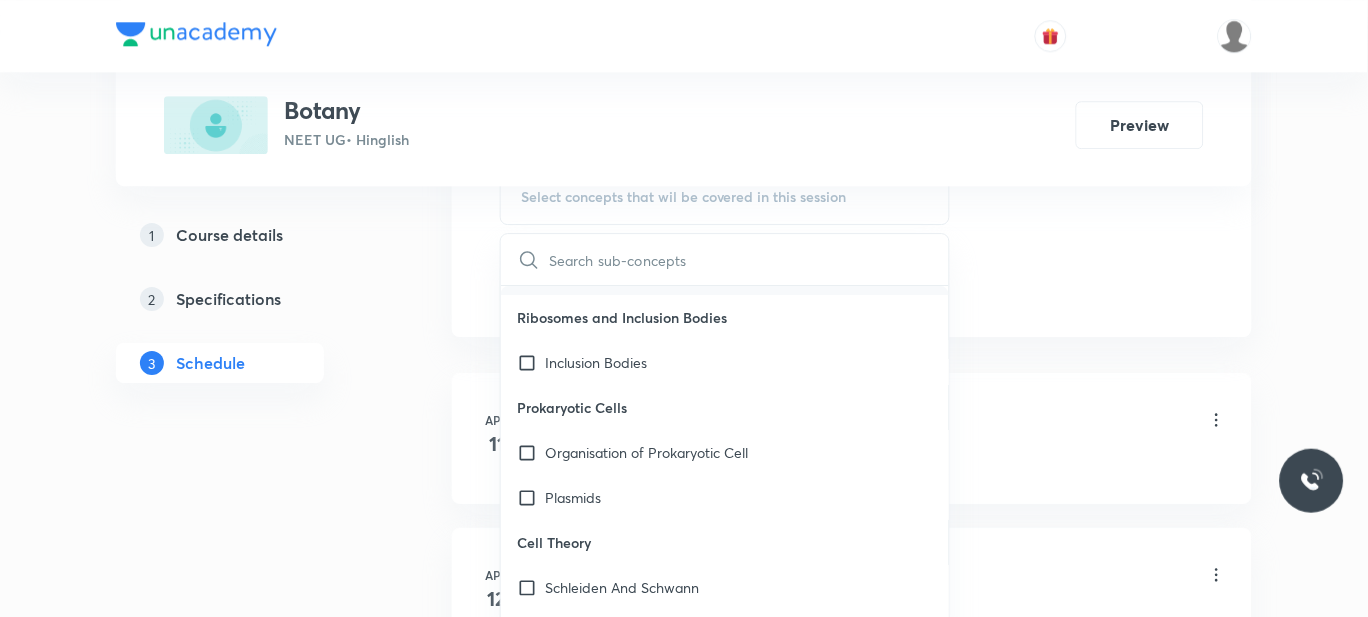 click on "Membrane Transport, Active Transport" at bounding box center [668, 272] 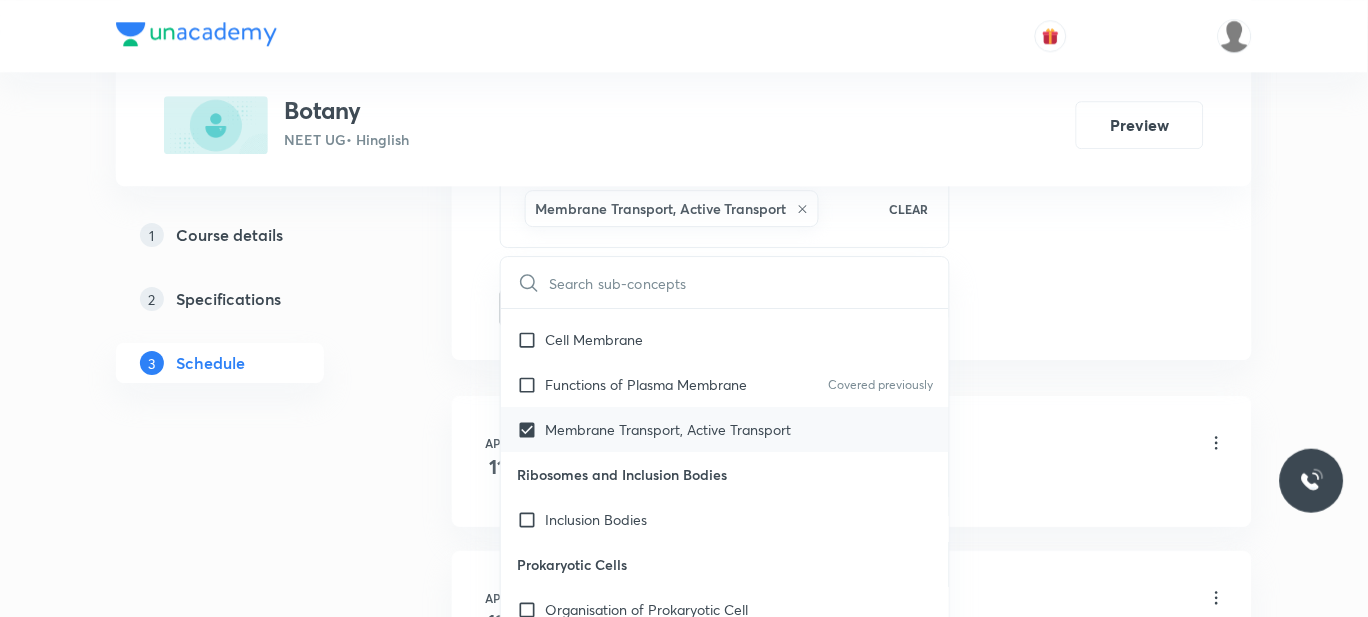 scroll, scrollTop: 28515, scrollLeft: 0, axis: vertical 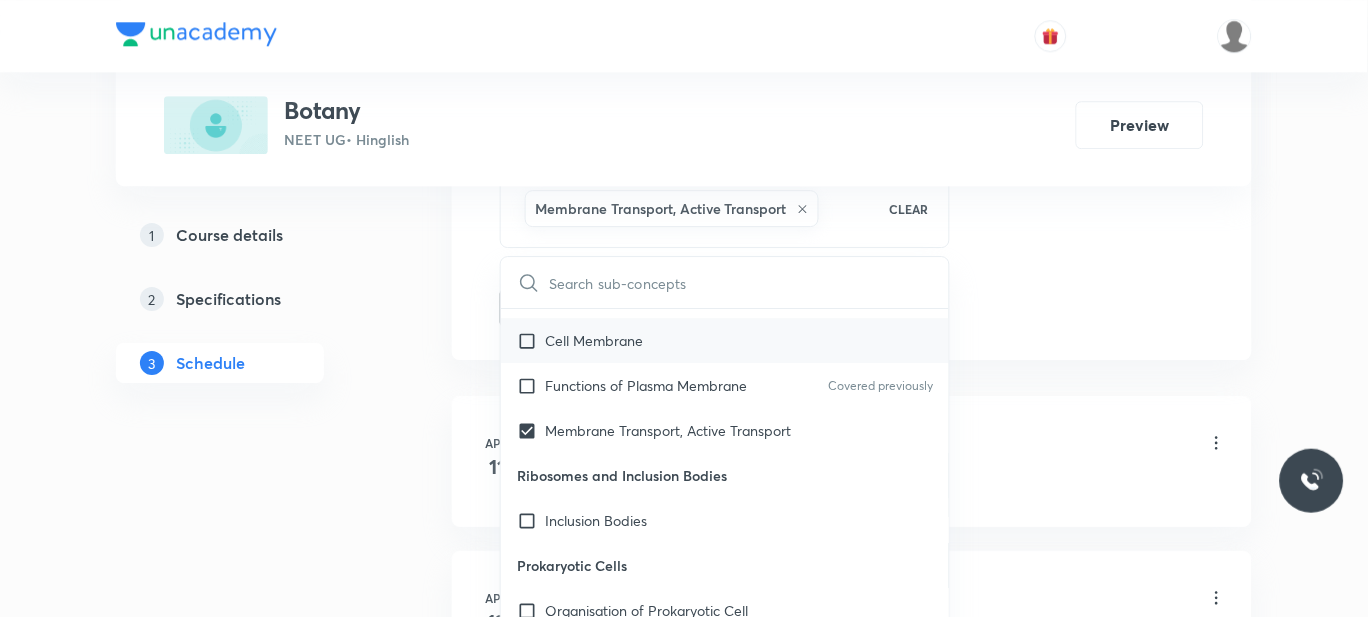 click on "Cell Membrane" at bounding box center (594, 340) 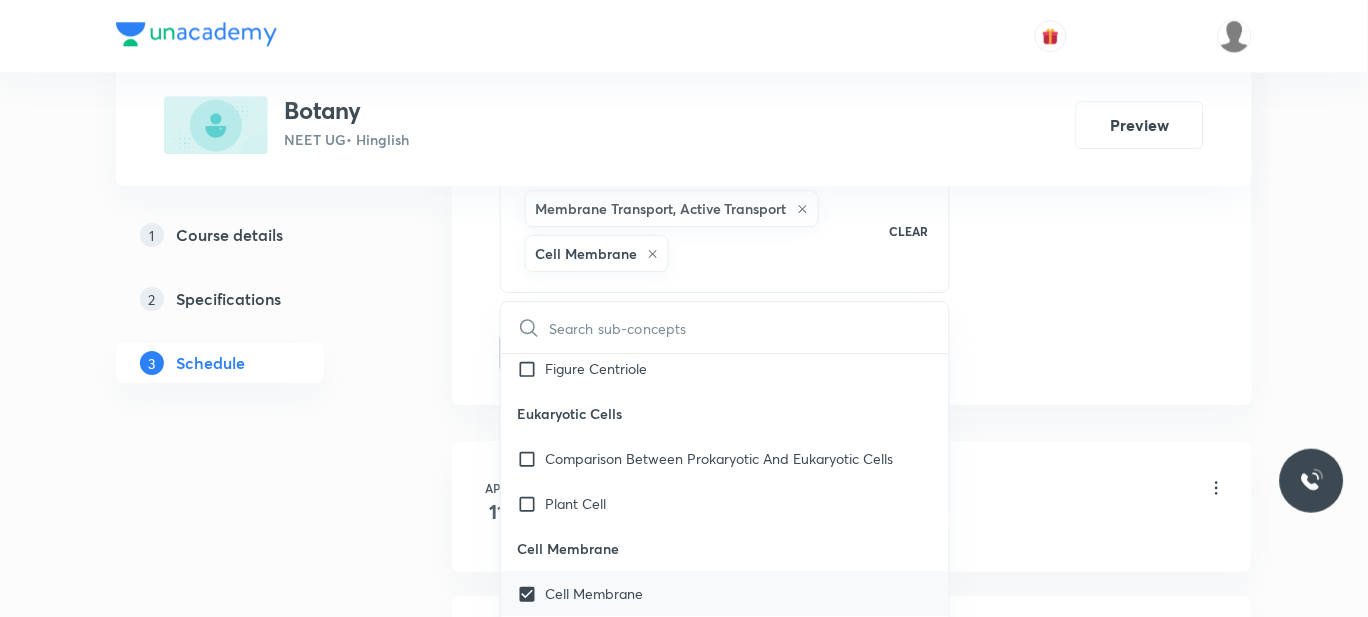 scroll, scrollTop: 28291, scrollLeft: 0, axis: vertical 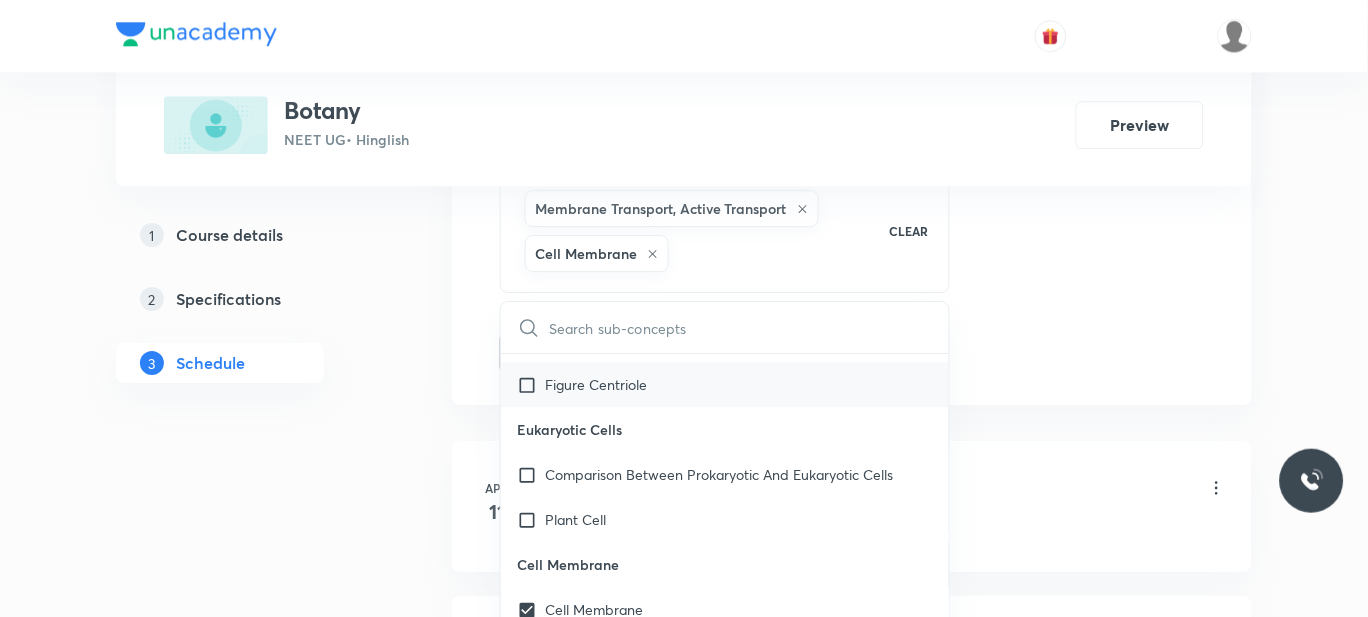 click on "Figure Centriole" at bounding box center (596, 384) 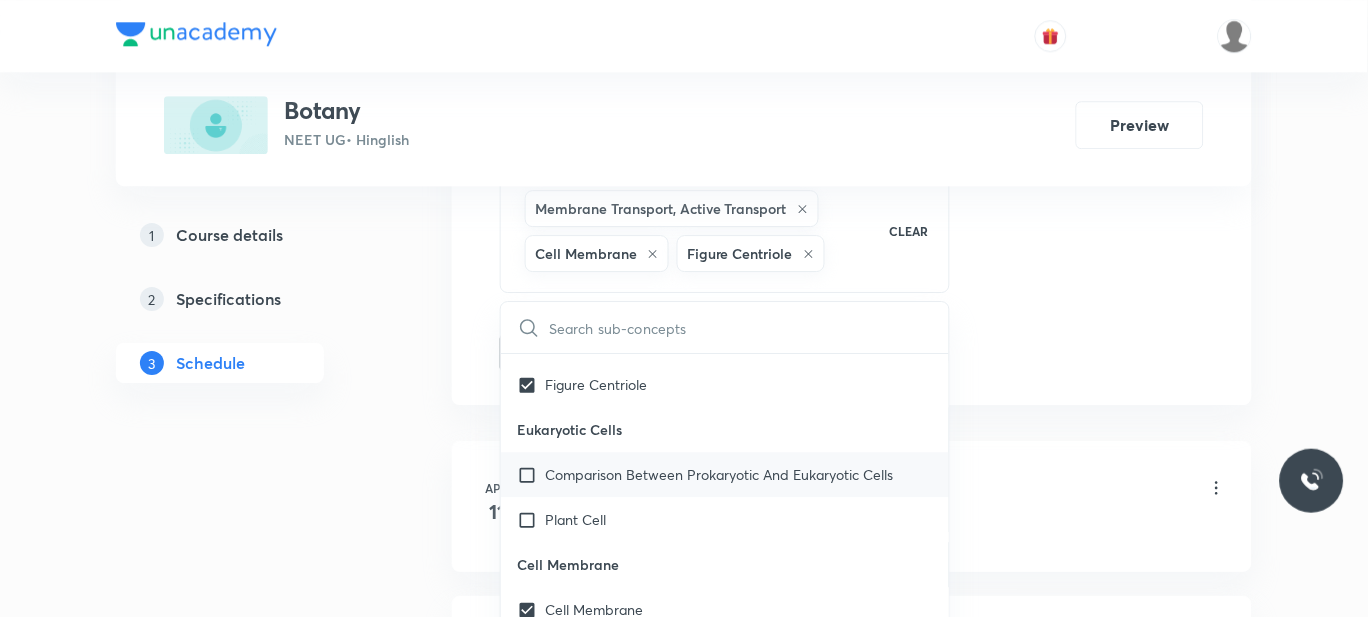 click on "Comparison Between Prokaryotic And Eukaryotic Cells" at bounding box center [719, 474] 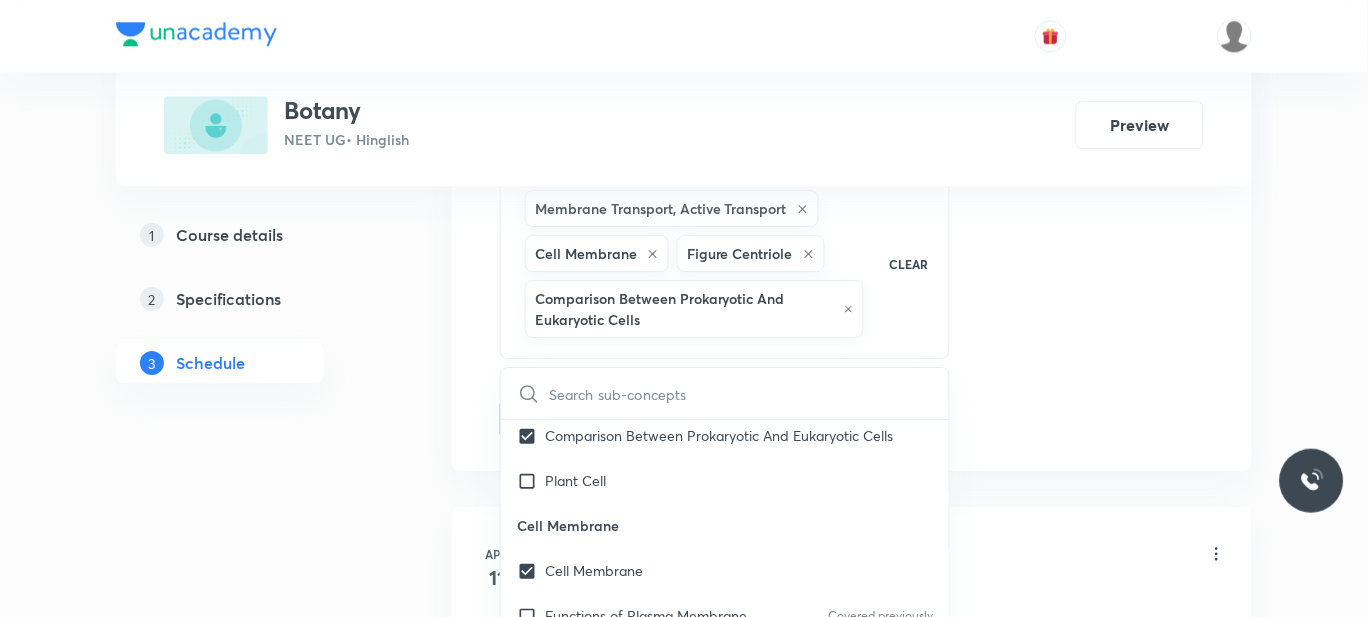 scroll, scrollTop: 28395, scrollLeft: 0, axis: vertical 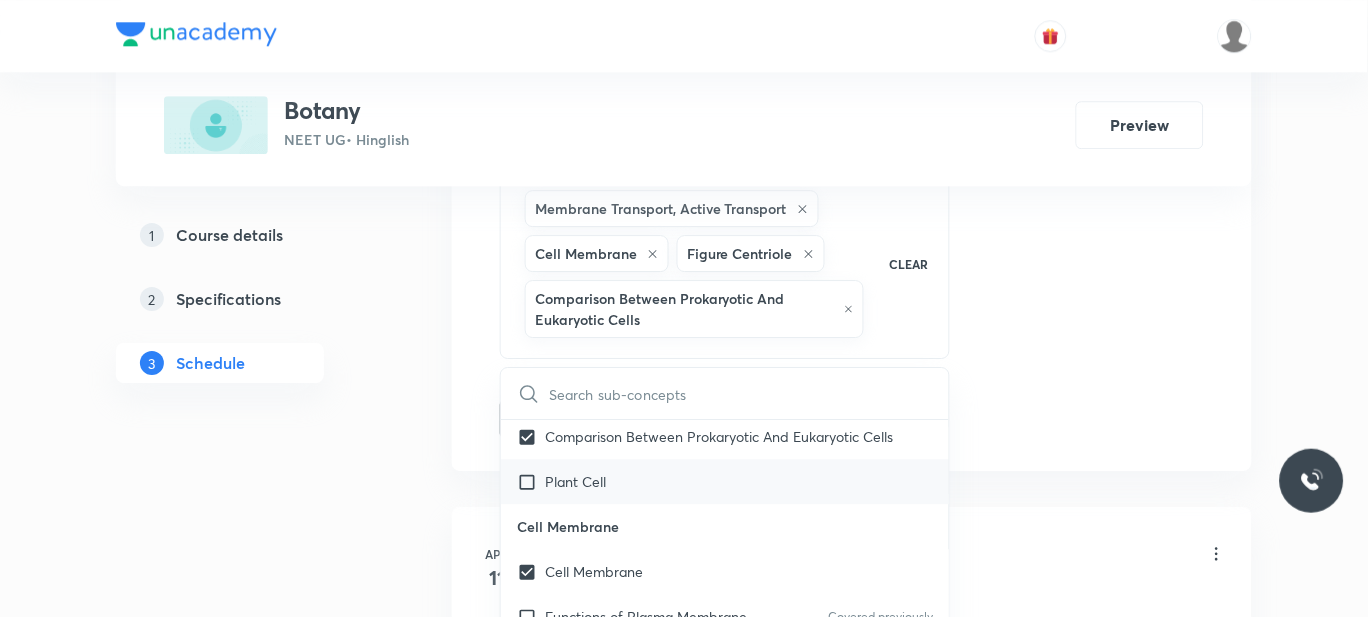 click on "Plant Cell" at bounding box center [575, 481] 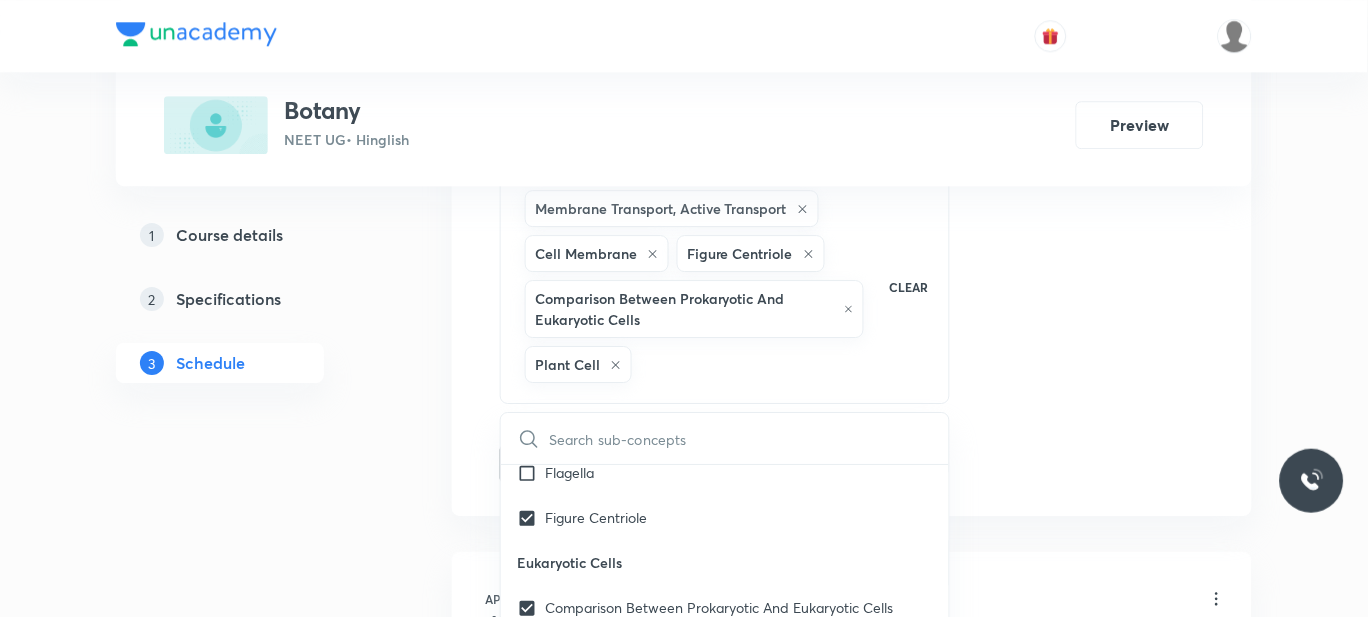 scroll, scrollTop: 28248, scrollLeft: 0, axis: vertical 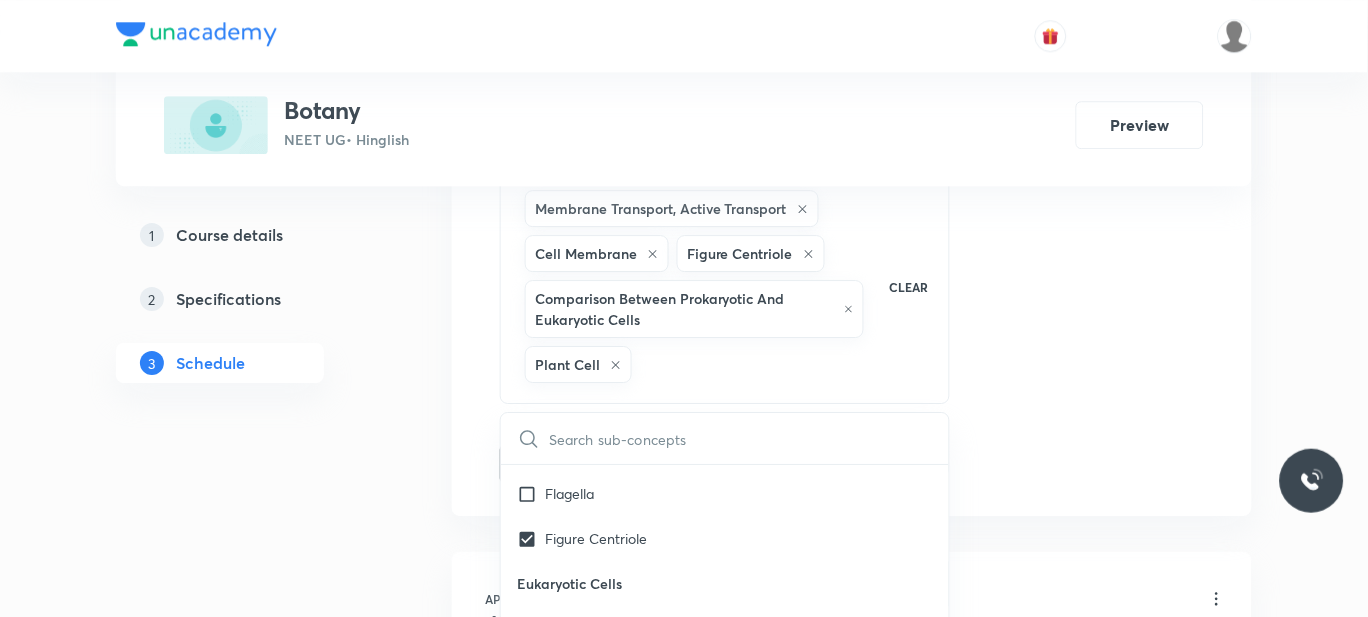 click on "Flagella" at bounding box center (569, 493) 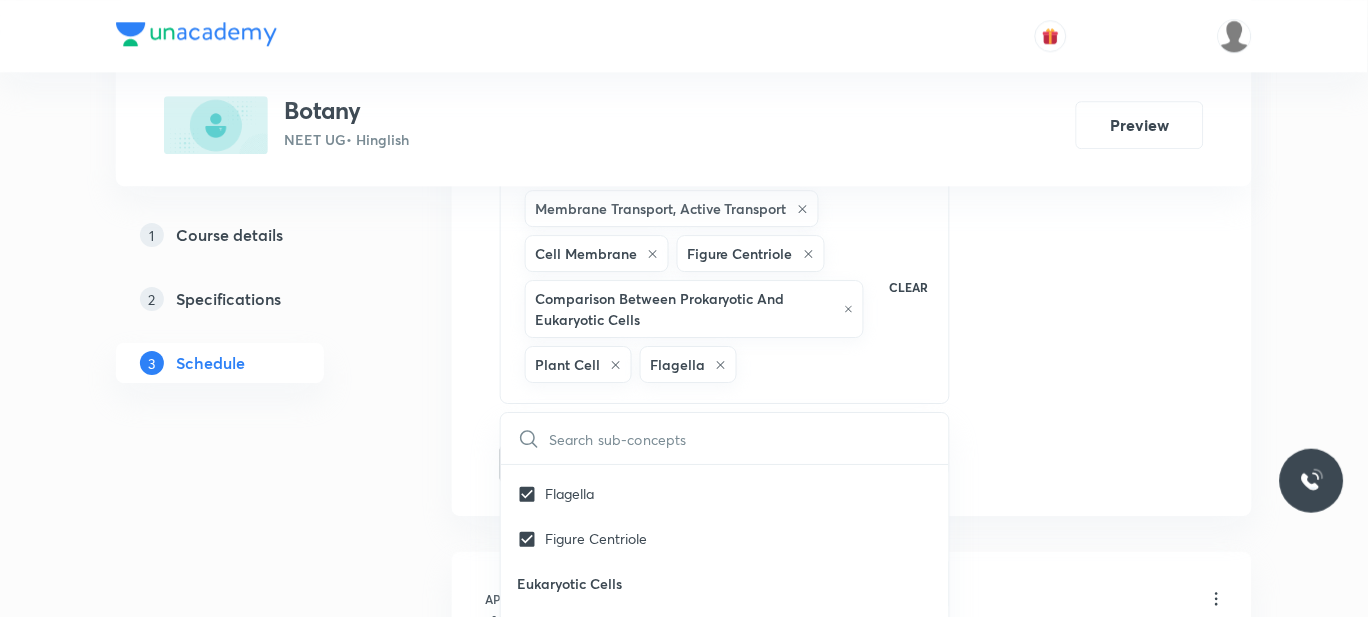 click on "Plus Courses Botany NEET UG  • Hinglish Preview 1 Course details 2 Specifications 3 Schedule Schedule 81  classes Session  82 Live class Session title 27/99 ANATOMY OF FLOWERING PLANTS ​ Schedule for Aug 2, 2025, 12:15 PM ​ Duration (in minutes) 70 ​   Session type Online Offline Room 201 Sub-concepts Membrane Transport, Active Transport Cell Membrane  Figure Centriole Comparison Between Prokaryotic And Eukaryotic Cells Plant Cell Flagella CLEAR ​ Biology - Full Syllabus Mock Questions Biology - Full Syllabus Mock Questions Practice questions Practice Questions Biology Previous Year Questions Maths Previous Year Questions Living World What Is Living? Covered previously Diversity In The Living World Covered previously Systematics Covered previously Types Of Taxonomy Covered previously Fundamental Components Of Taxonomy Covered previously Taxonomic Categories Covered previously Taxonomical Aids Covered previously The Three Domains Of Life Covered previously Biological Nomenclature  Covered previously" at bounding box center [684, 6289] 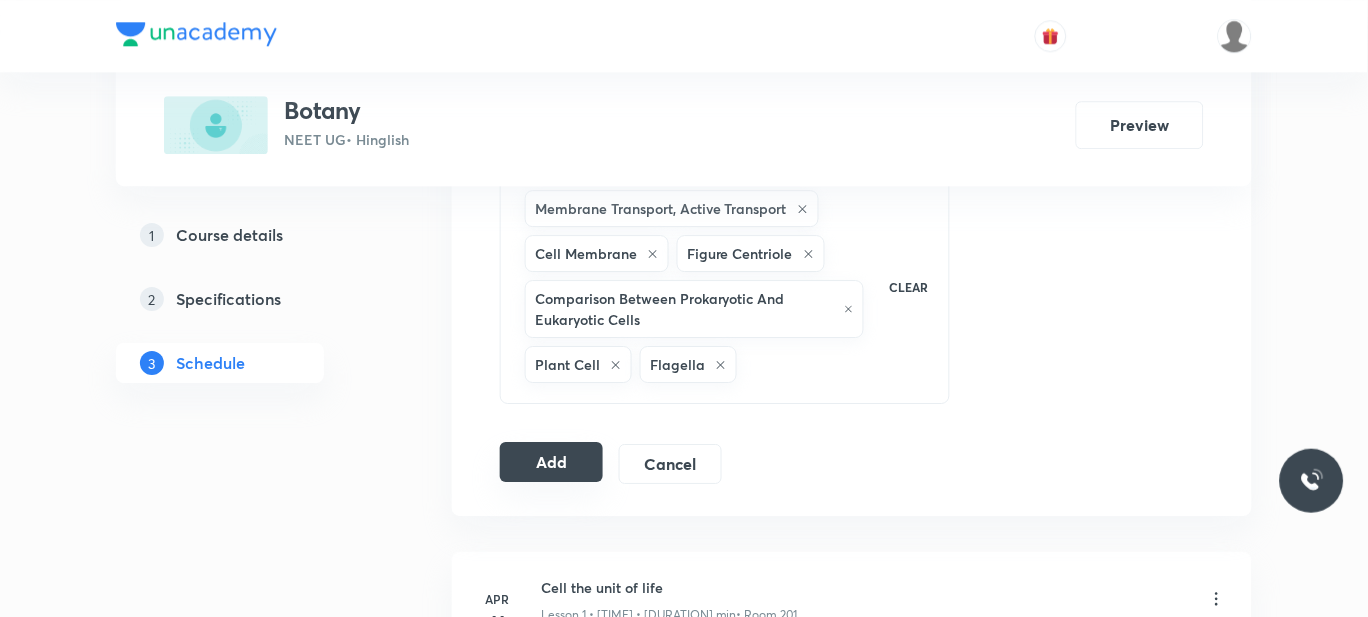 click on "Add" at bounding box center [551, 462] 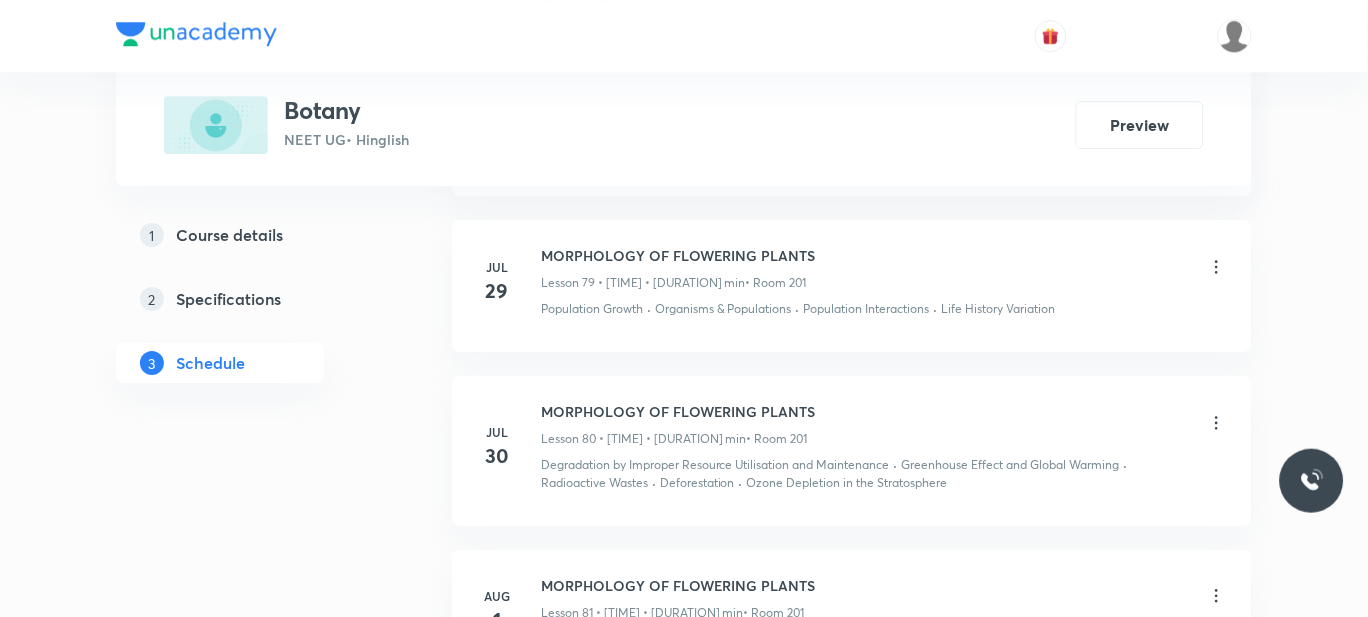 scroll, scrollTop: 12949, scrollLeft: 0, axis: vertical 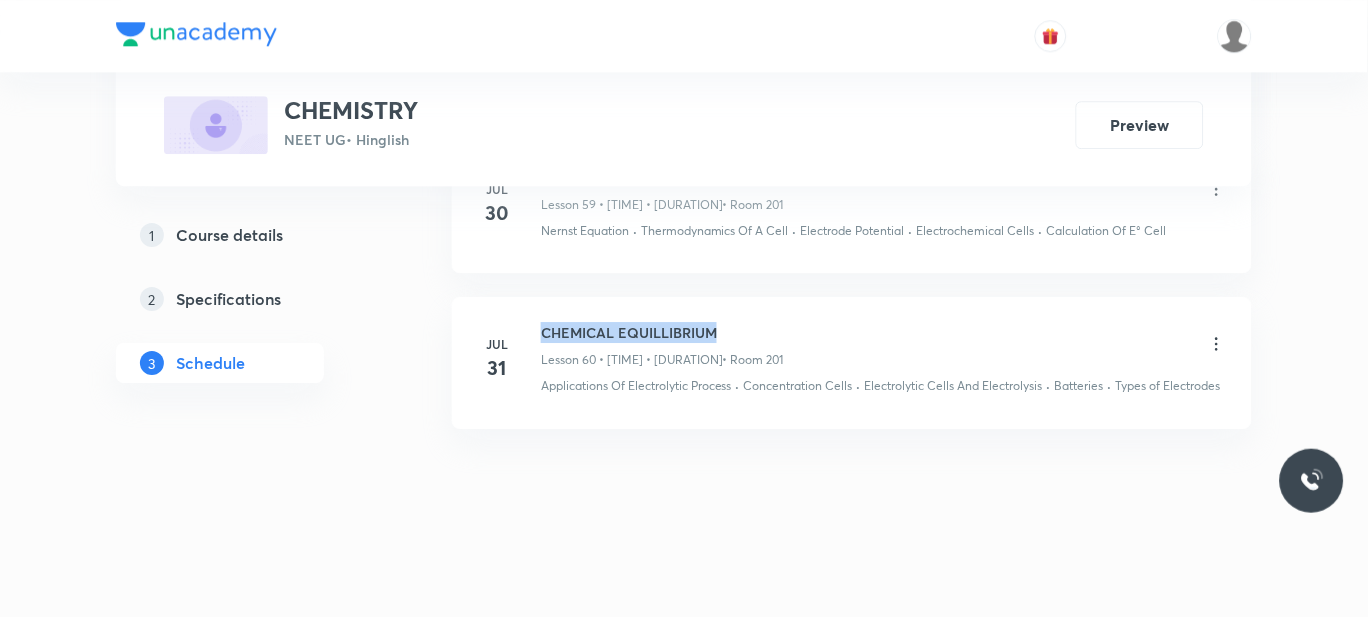 drag, startPoint x: 718, startPoint y: 313, endPoint x: 539, endPoint y: 310, distance: 179.02513 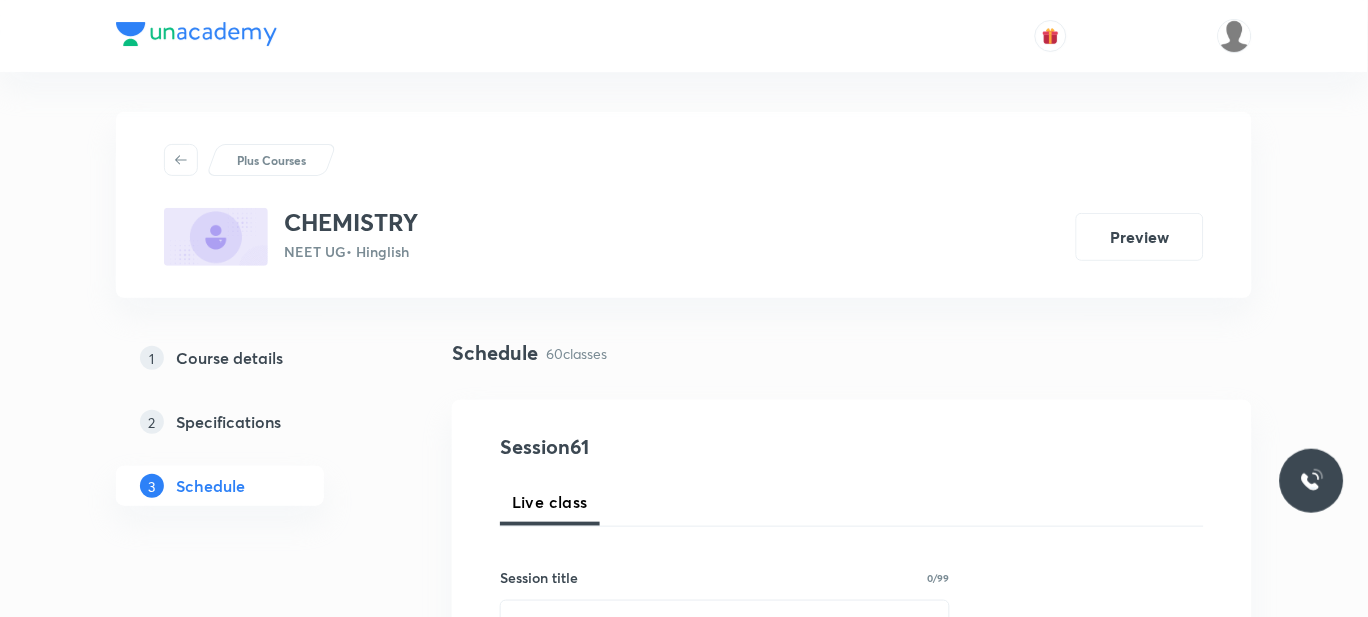 scroll, scrollTop: 216, scrollLeft: 0, axis: vertical 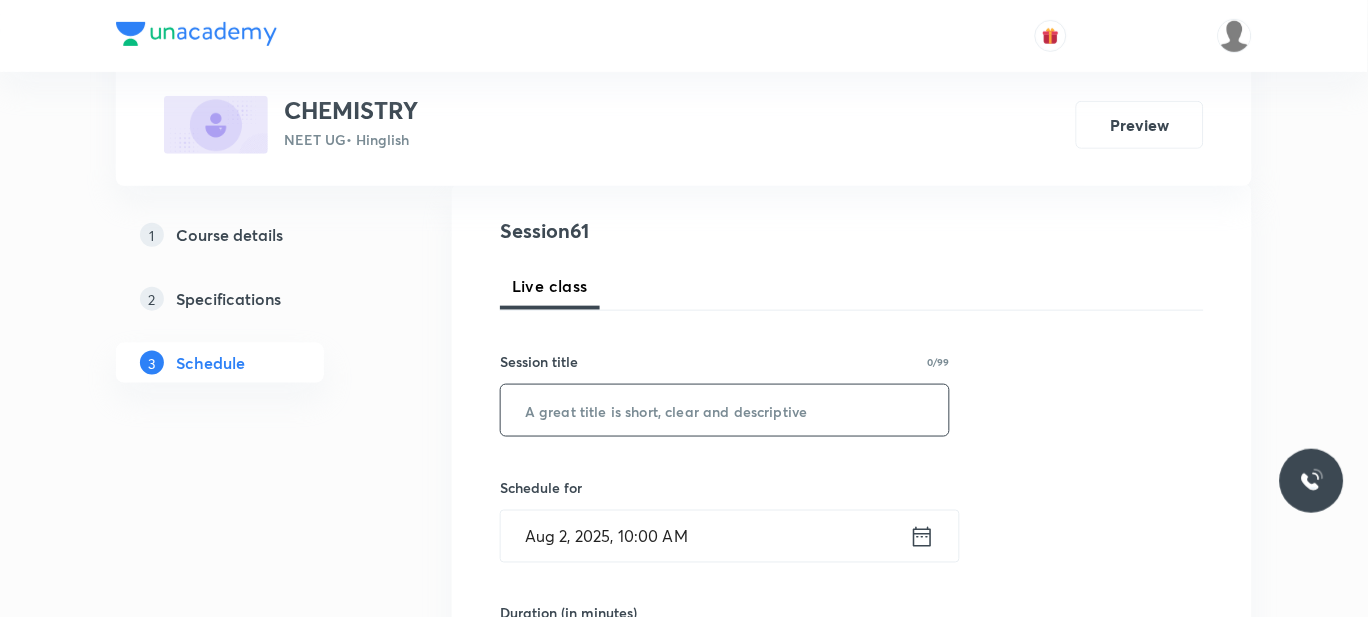 click at bounding box center (725, 410) 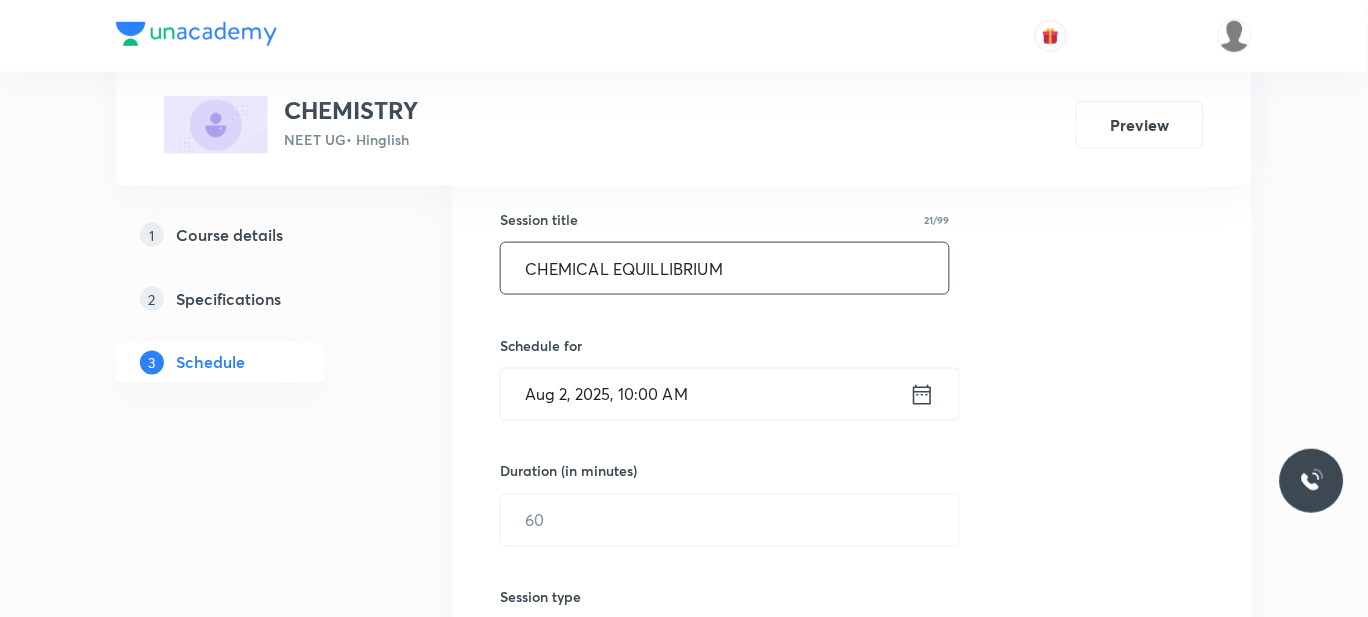 scroll, scrollTop: 367, scrollLeft: 0, axis: vertical 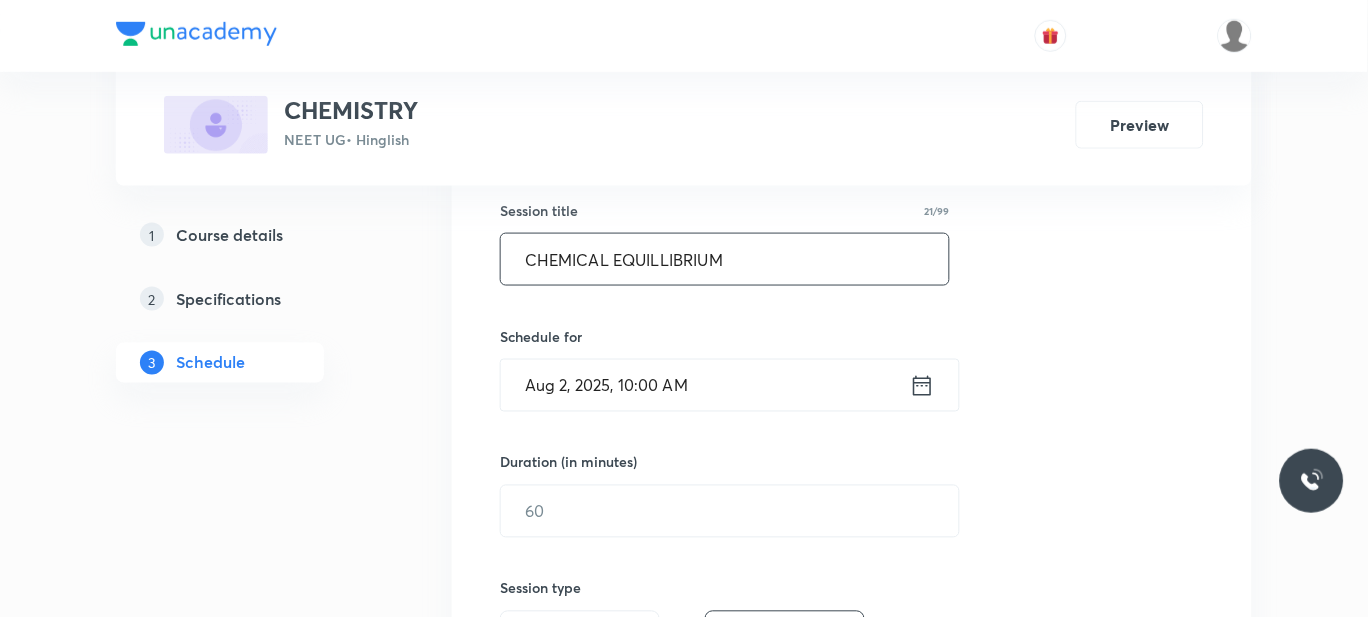 type on "CHEMICAL EQUILLIBRIUM" 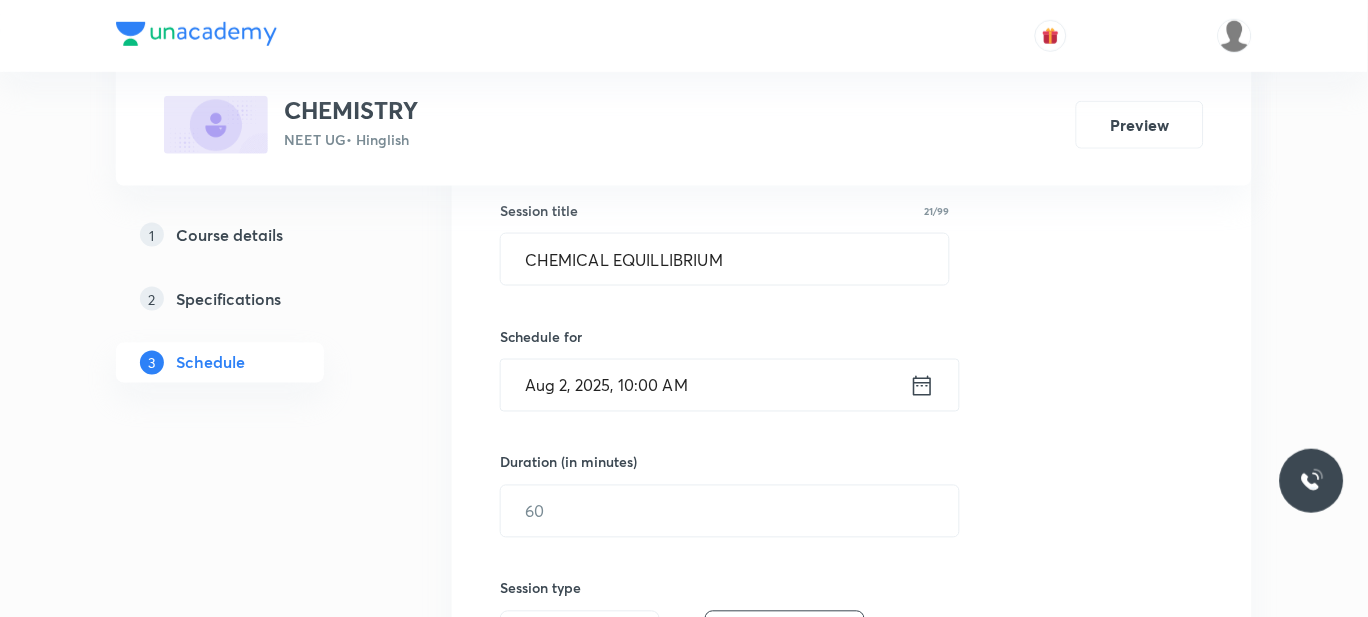 click on "Aug 2, 2025, 10:00 AM" at bounding box center [705, 385] 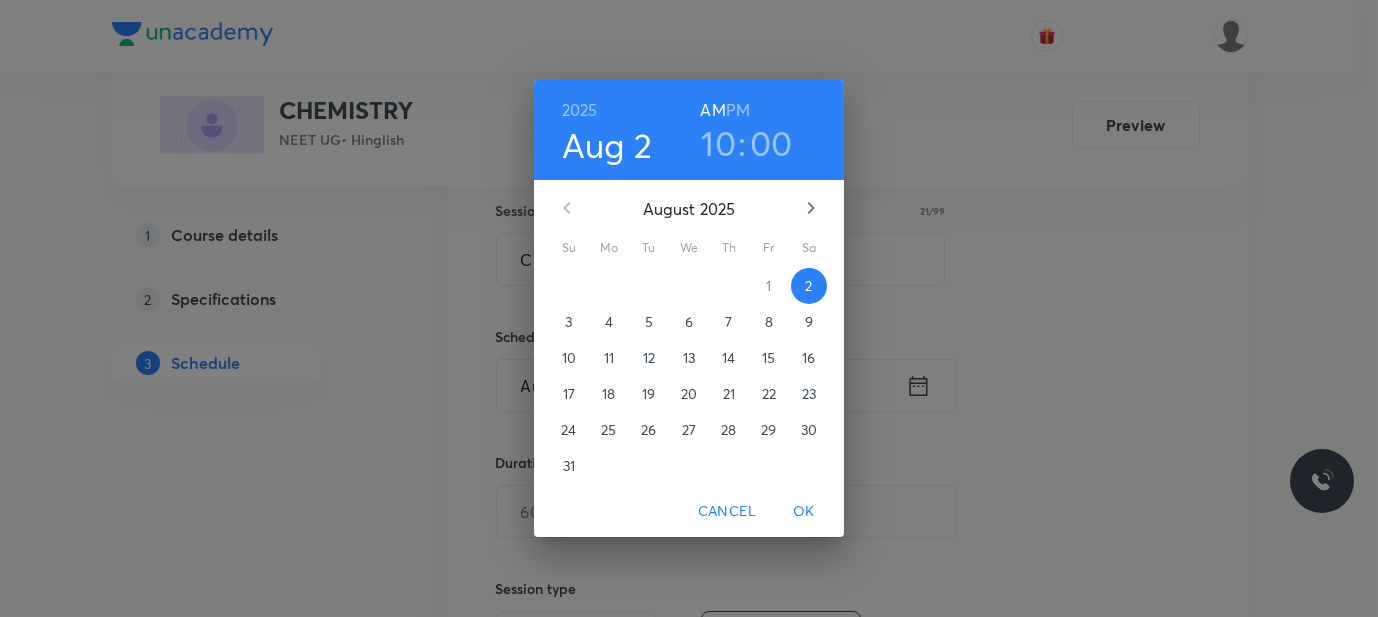 click on "PM" at bounding box center (738, 110) 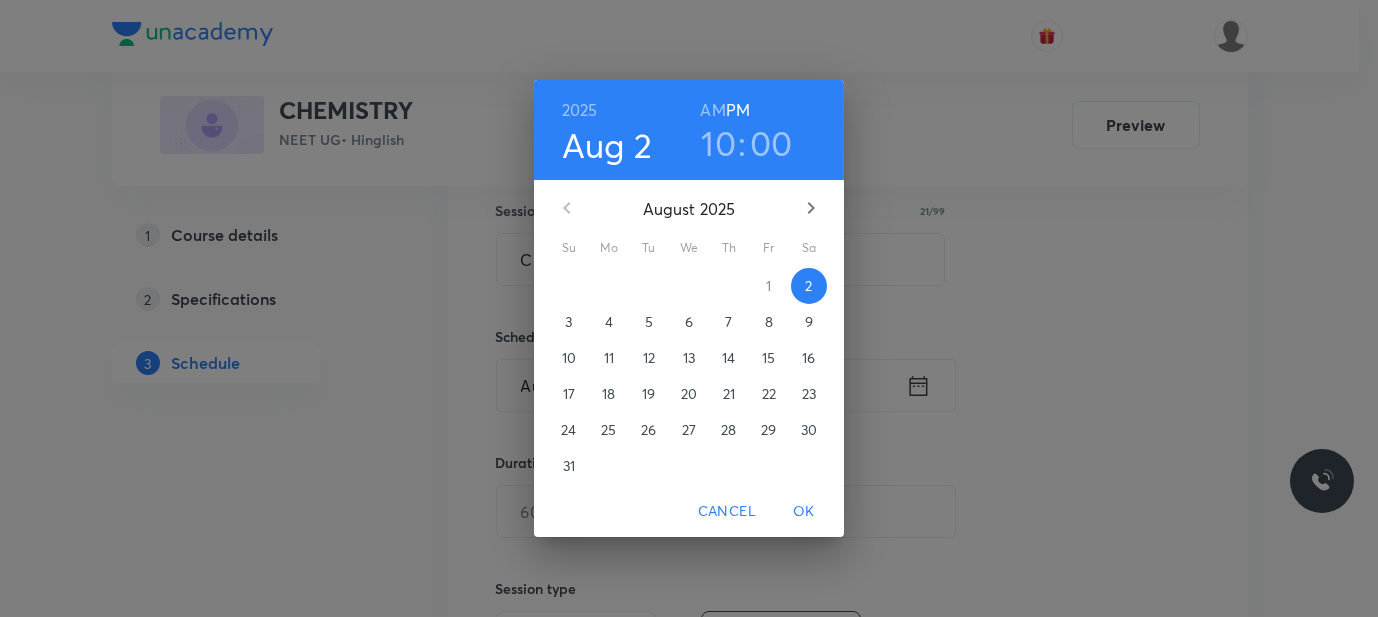 click on "10" at bounding box center [718, 143] 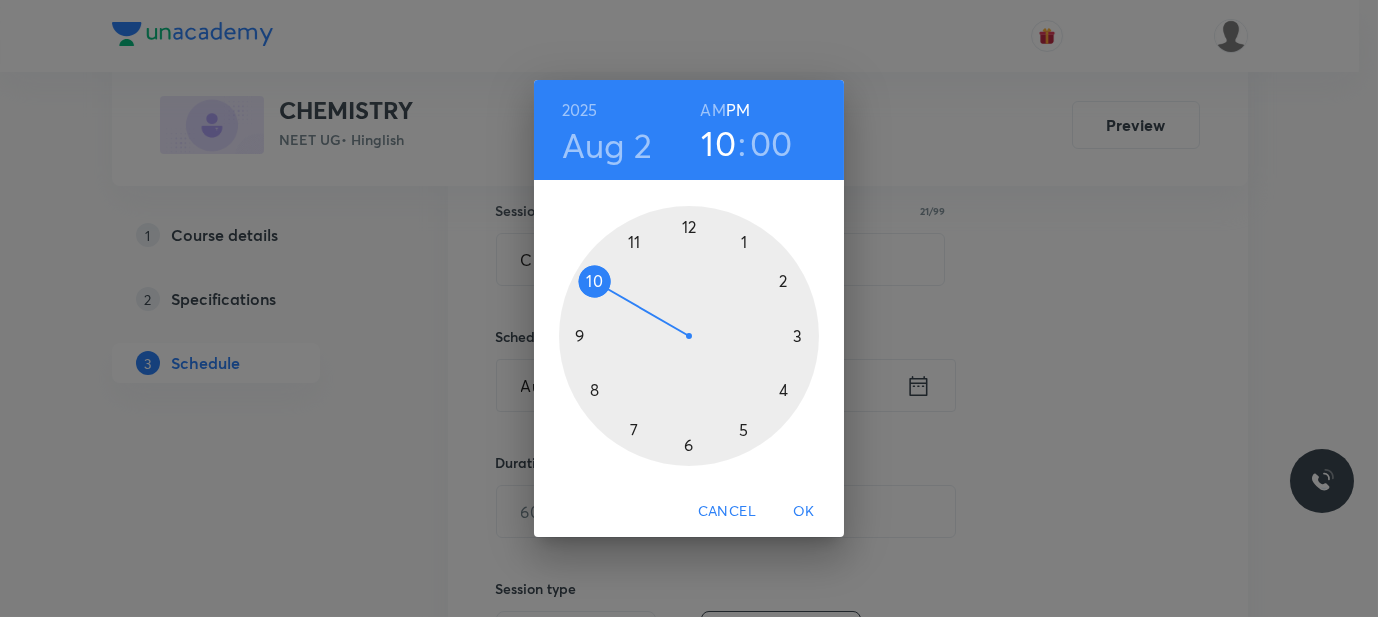 click at bounding box center [689, 336] 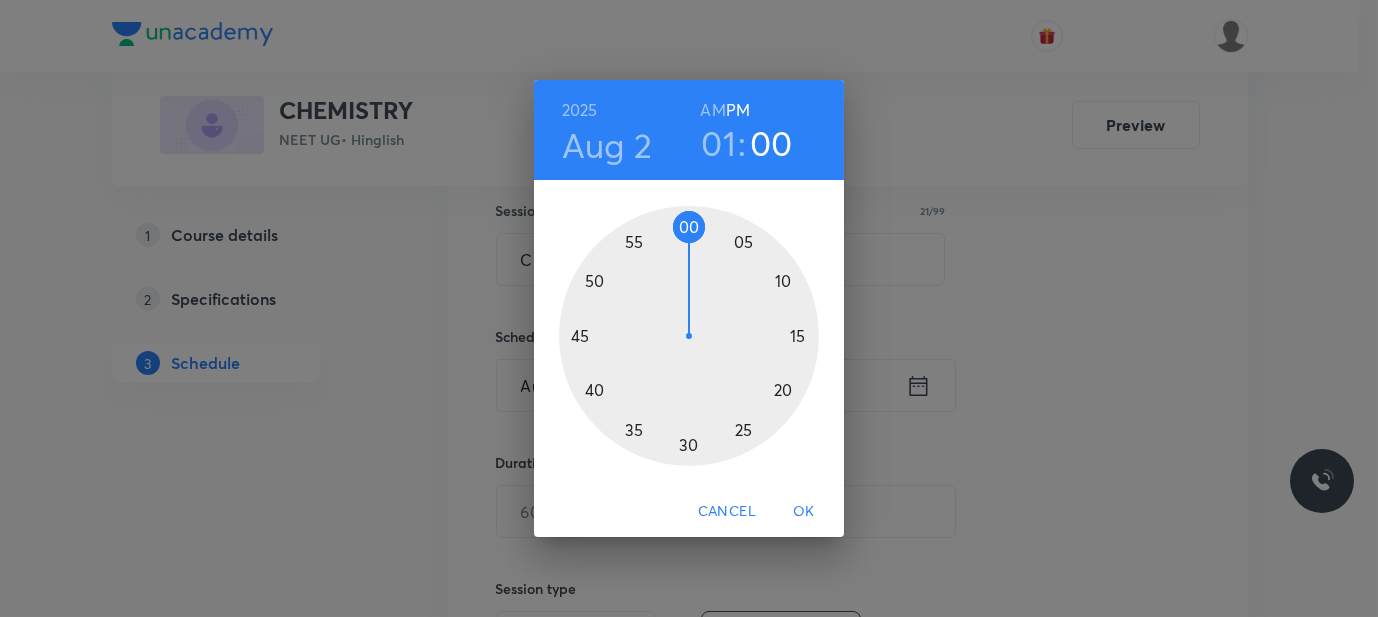 click at bounding box center [689, 336] 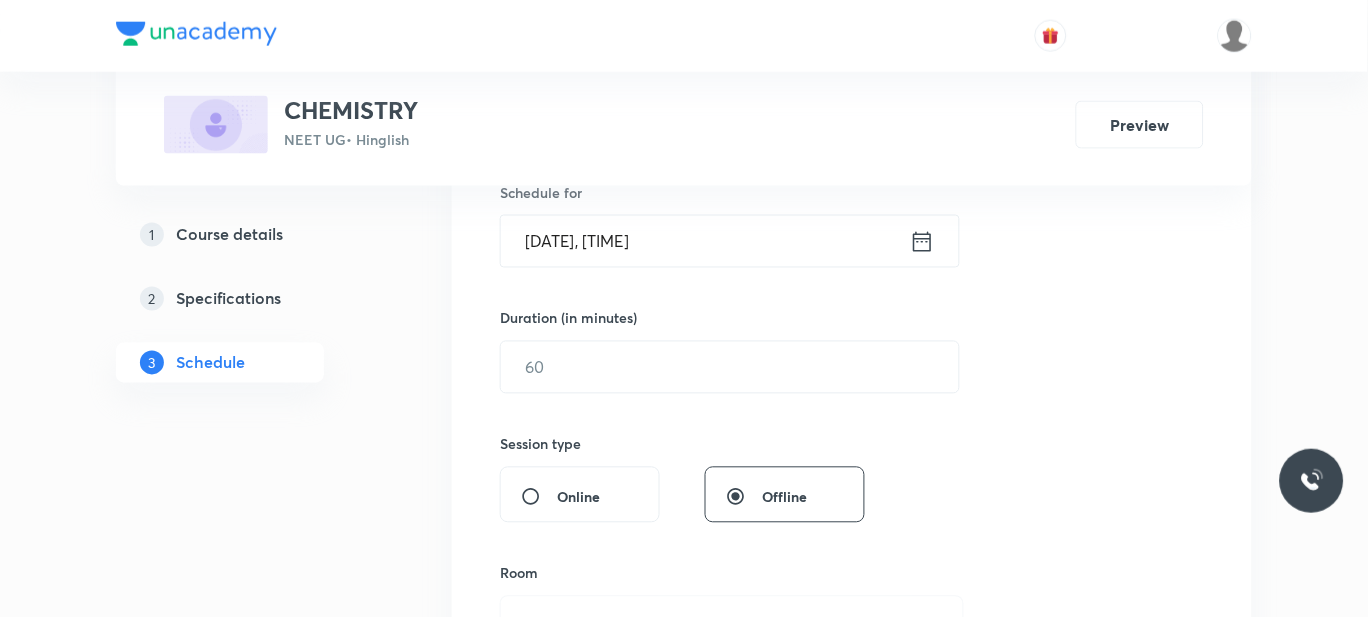 scroll, scrollTop: 512, scrollLeft: 0, axis: vertical 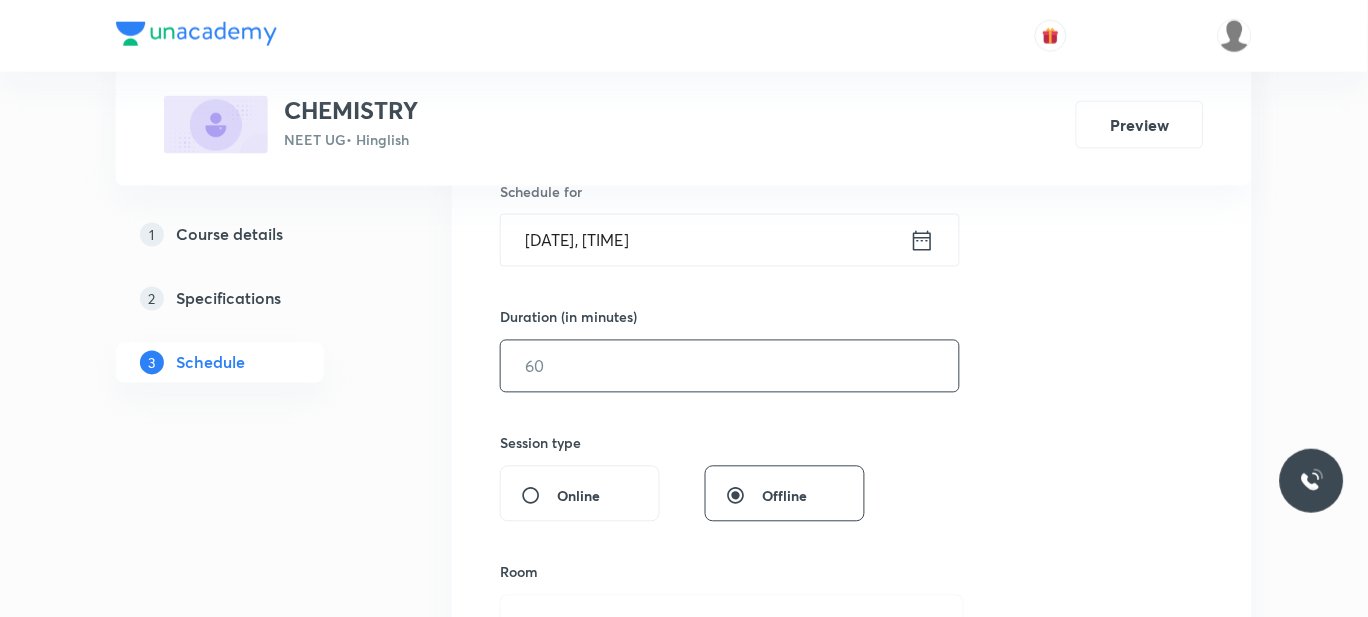 click at bounding box center (730, 366) 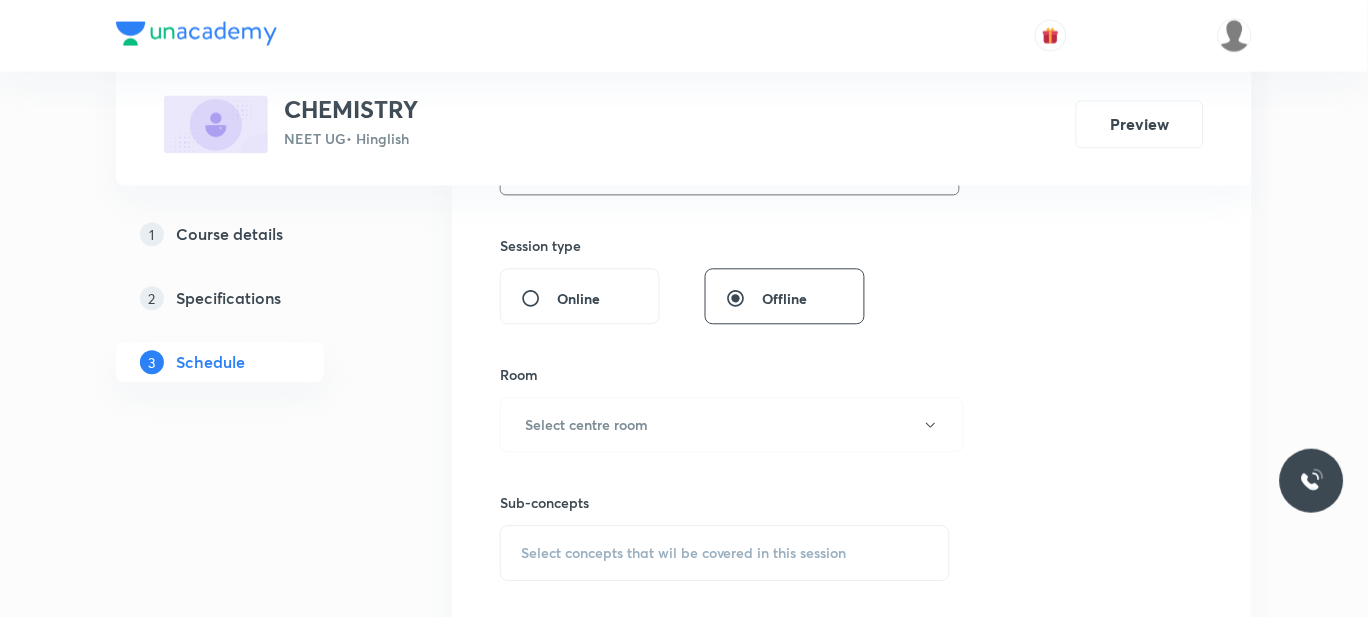 scroll, scrollTop: 713, scrollLeft: 0, axis: vertical 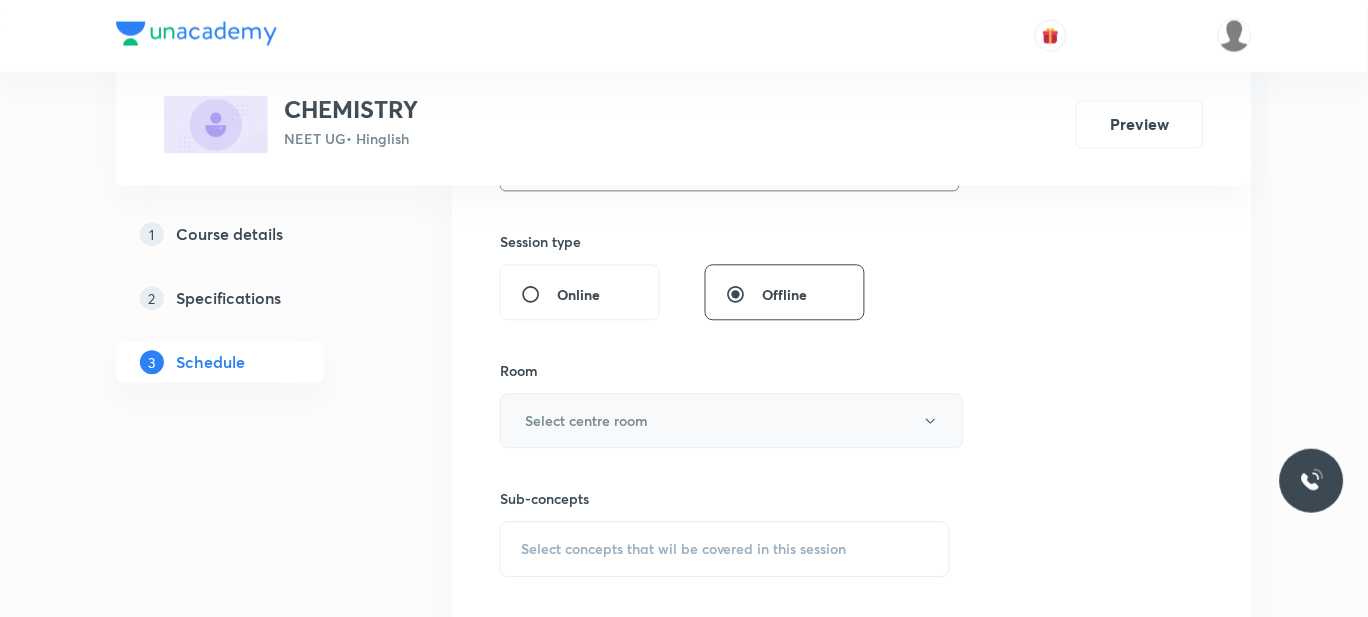 type on "55" 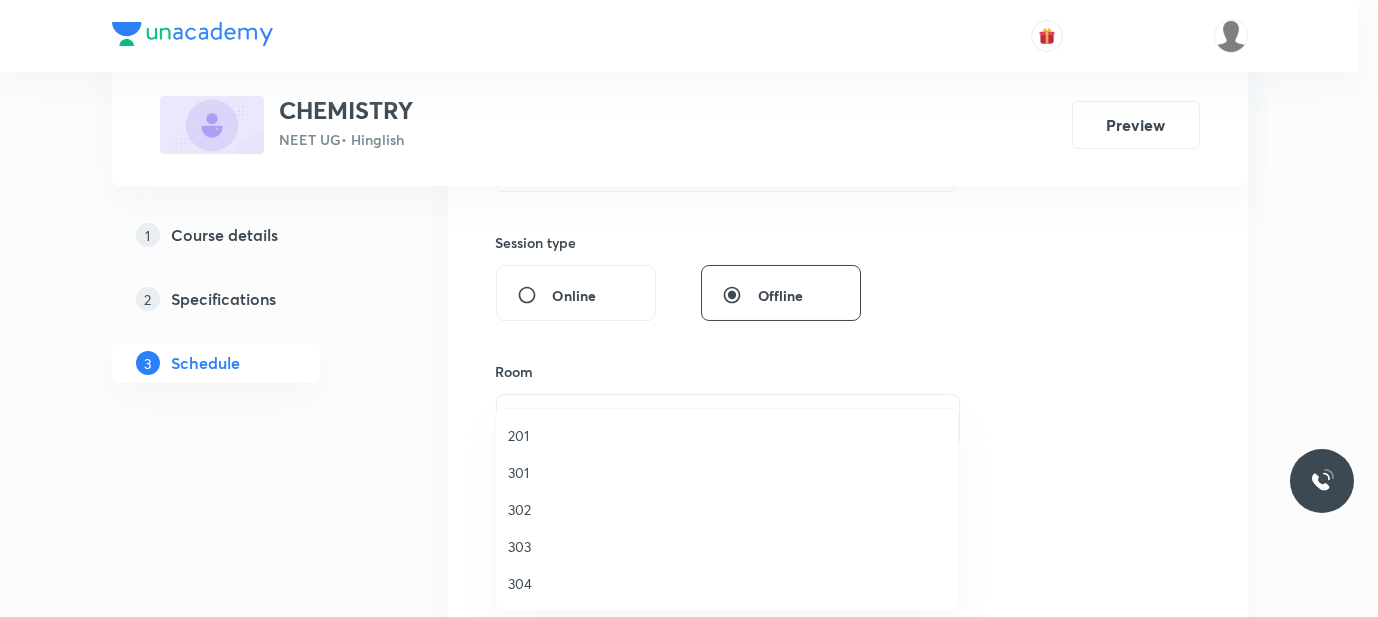 click on "201" at bounding box center (727, 435) 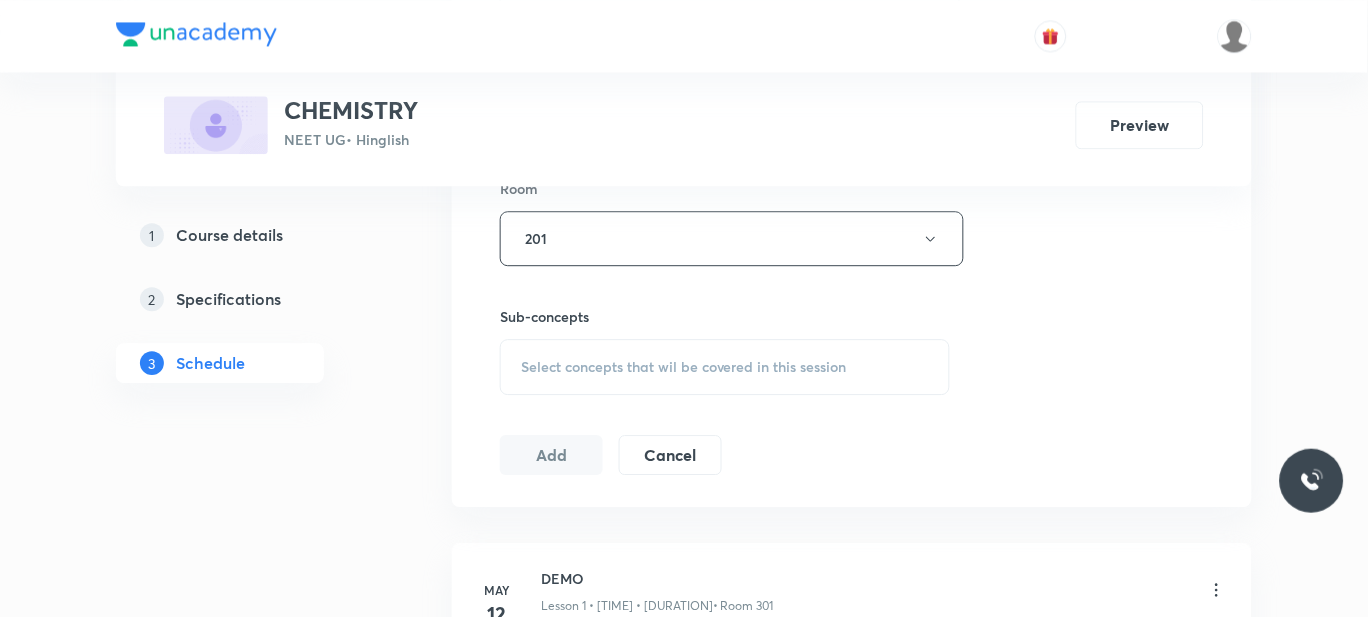 scroll, scrollTop: 899, scrollLeft: 0, axis: vertical 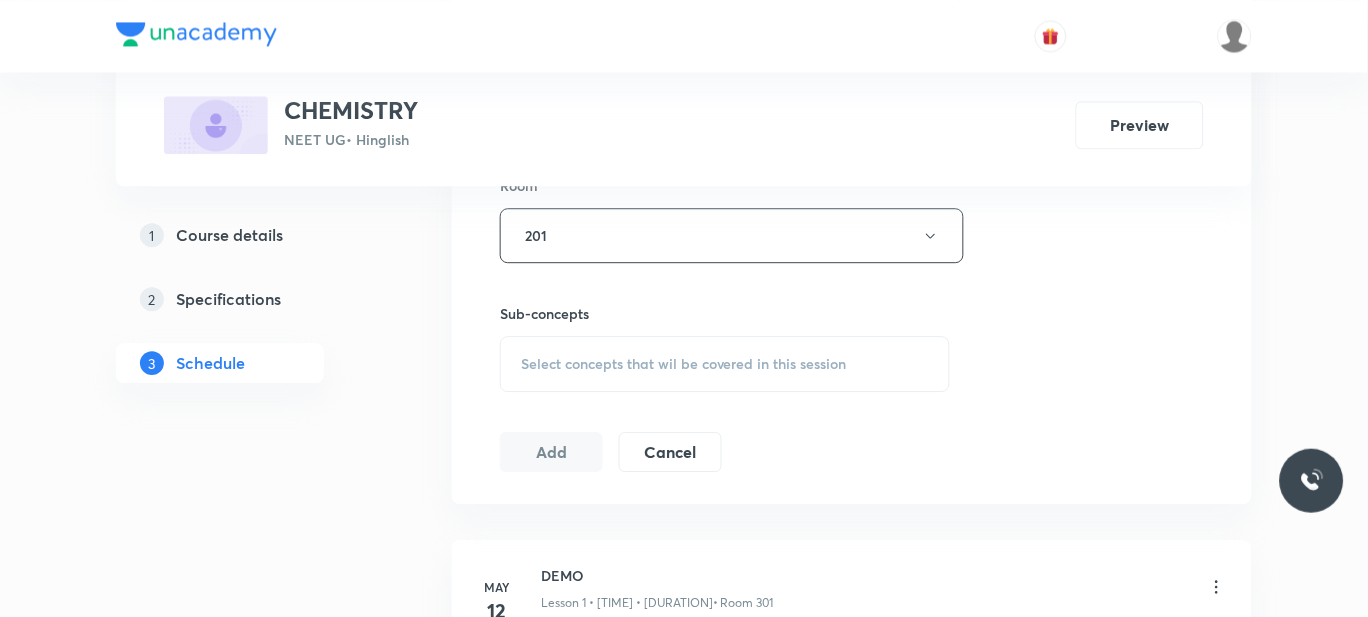 click on "Select concepts that wil be covered in this session" at bounding box center [684, 364] 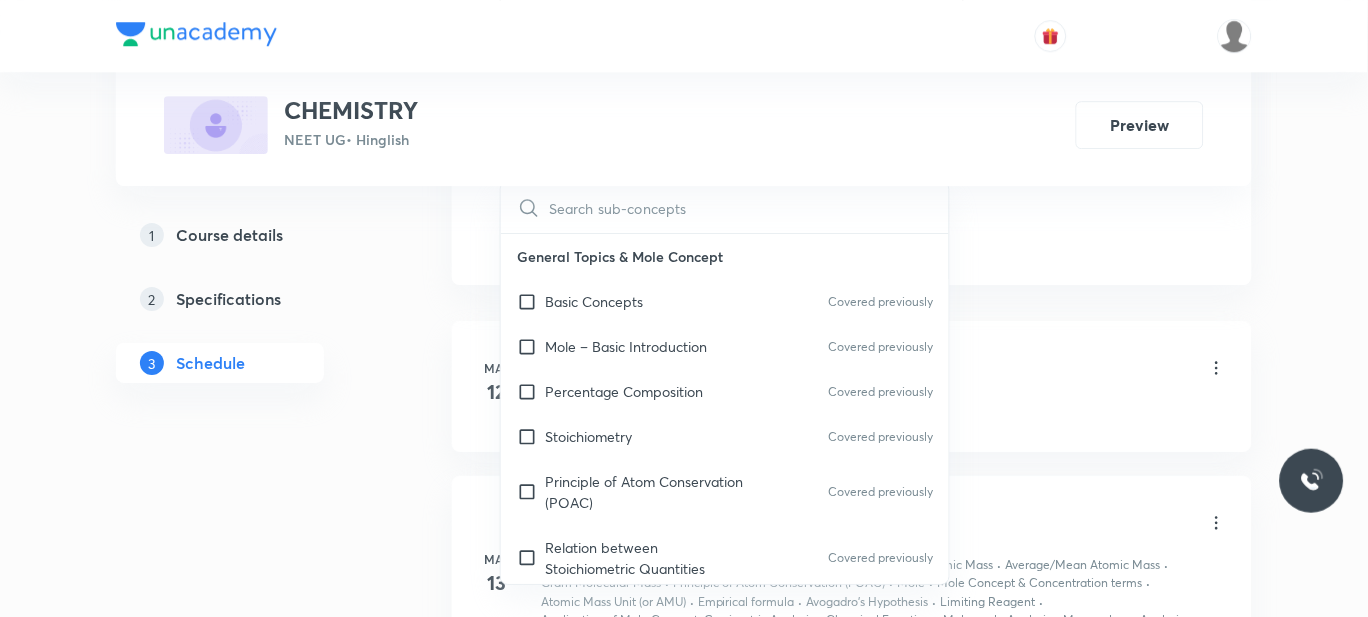 scroll, scrollTop: 1122, scrollLeft: 0, axis: vertical 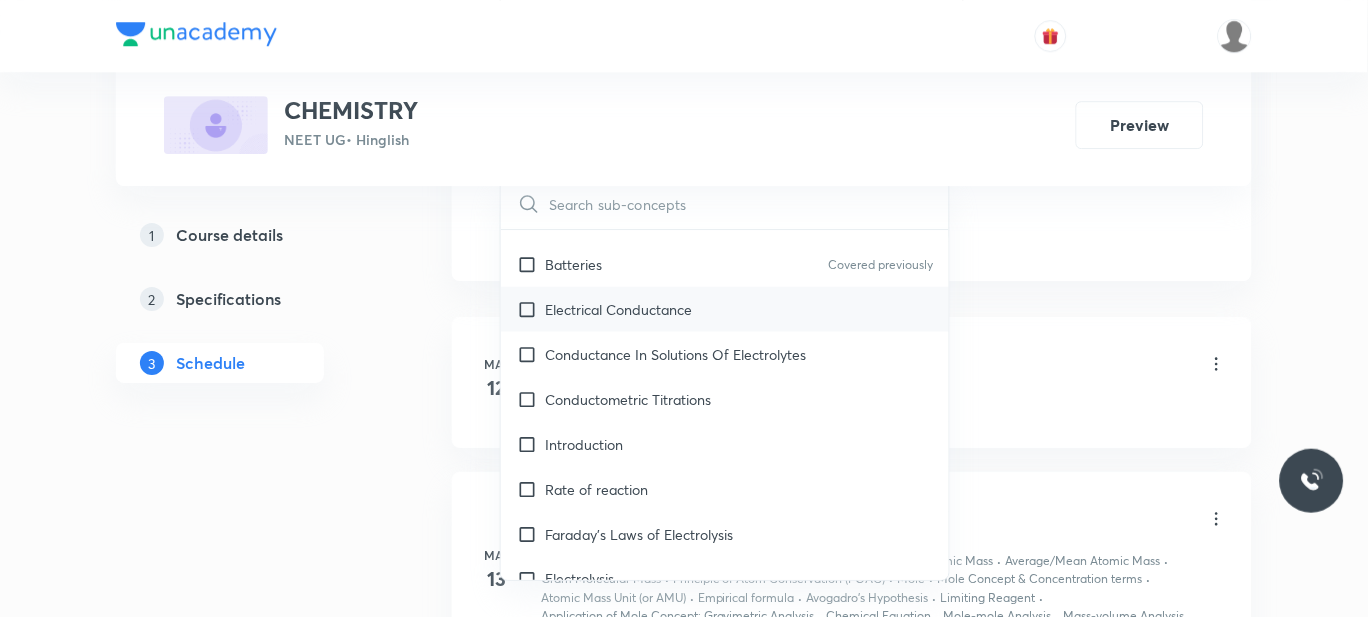 click on "Electrical Conductance" at bounding box center [618, 309] 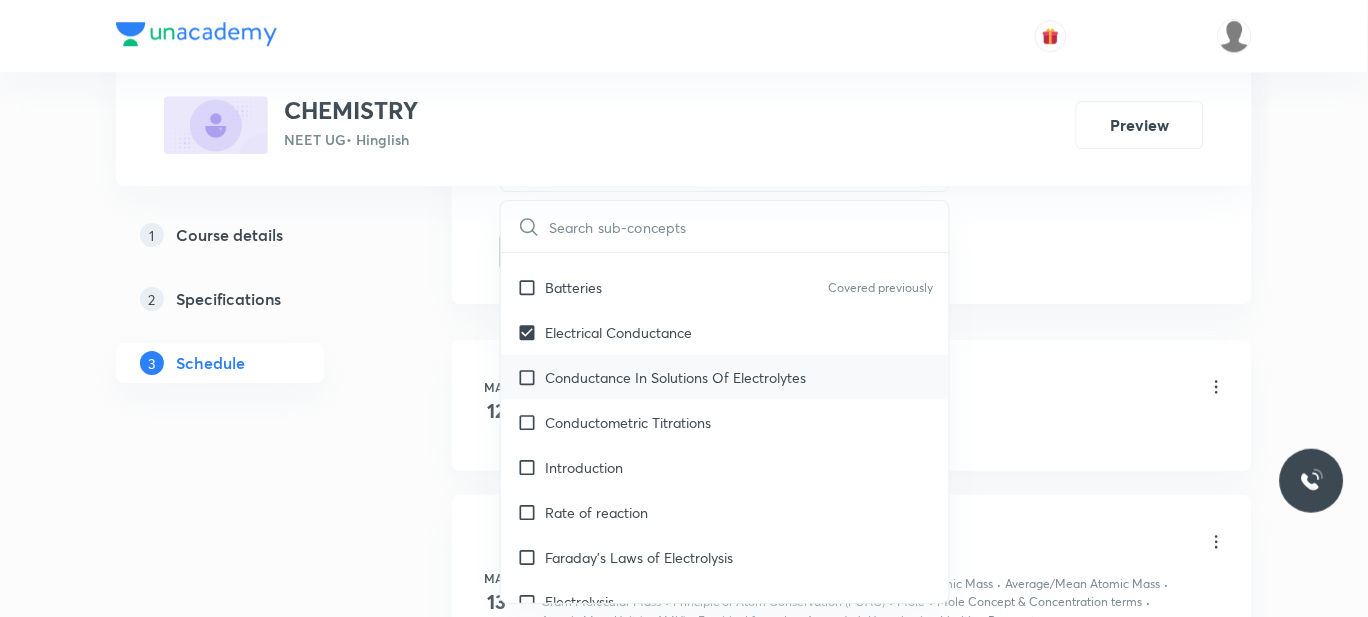 click on "Conductance In Solutions Of Electrolytes" at bounding box center (675, 377) 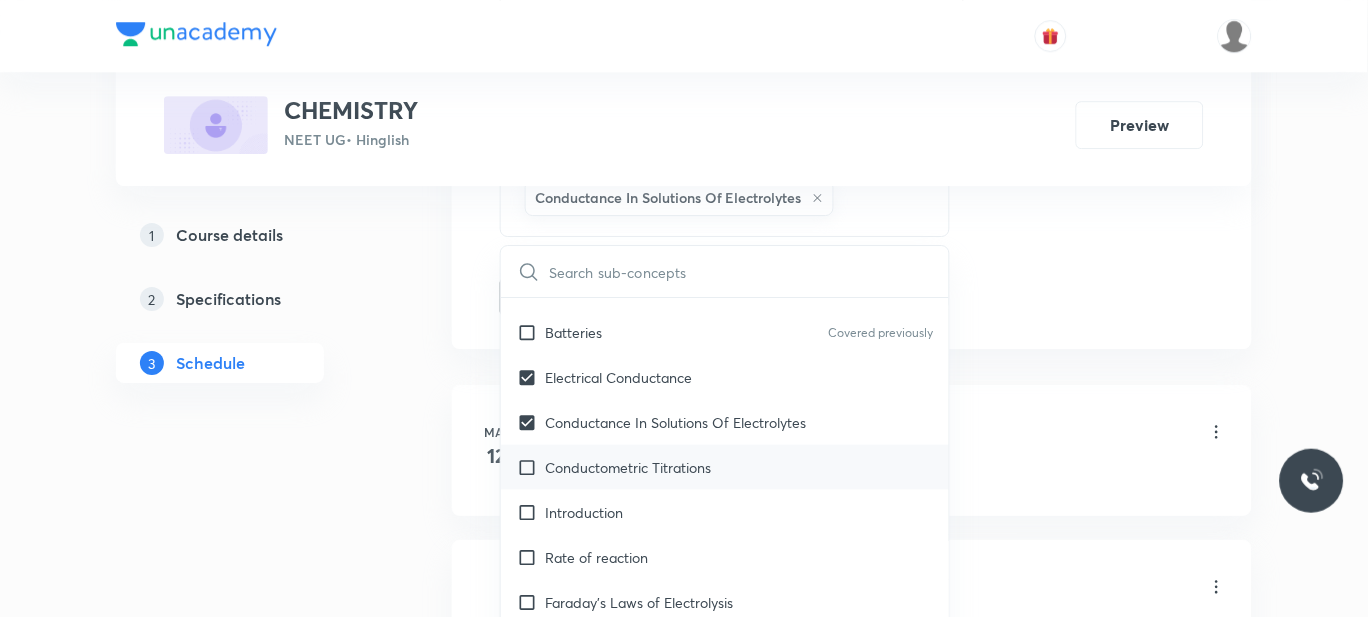 click on "Conductometric Titrations" at bounding box center (628, 467) 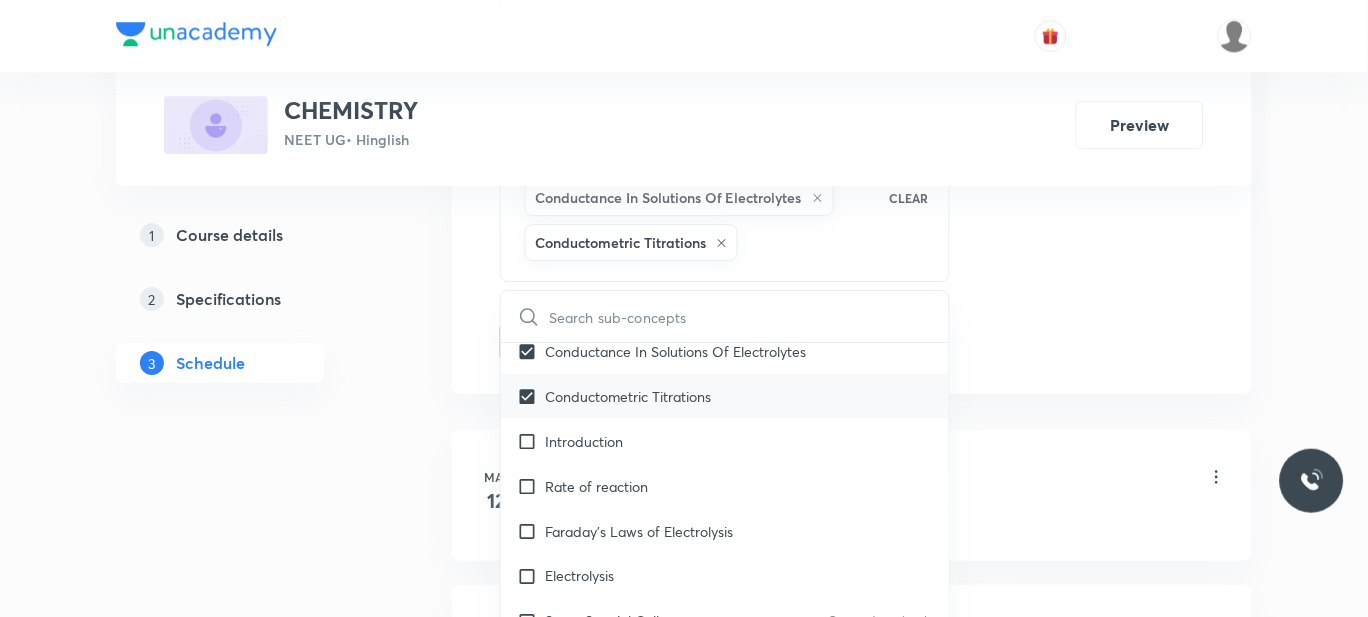 scroll, scrollTop: 14872, scrollLeft: 0, axis: vertical 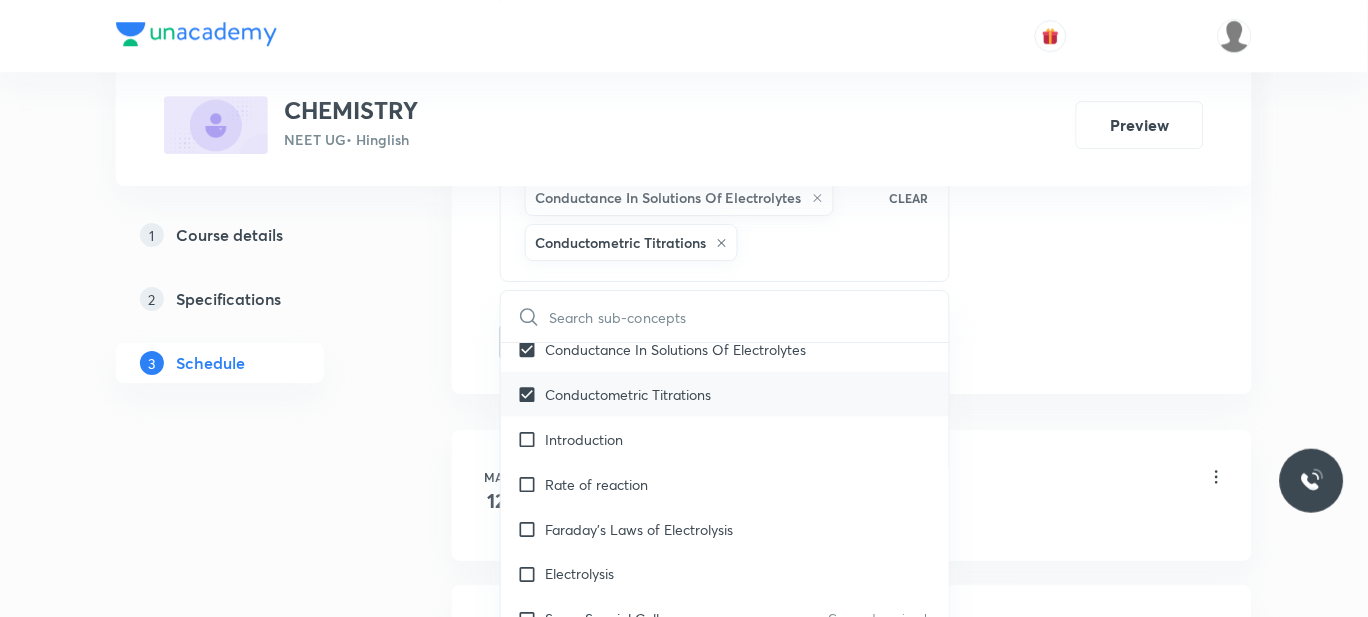 click on "Introduction" at bounding box center [725, 439] 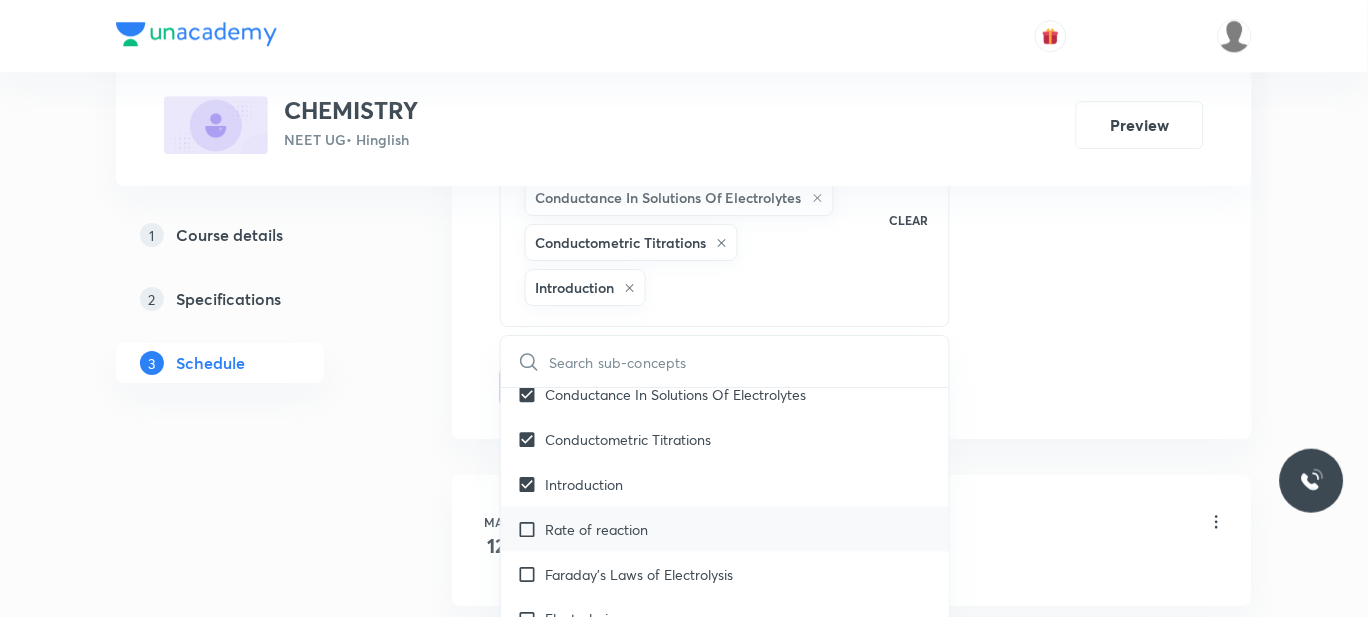 click on "Rate of reaction" at bounding box center (596, 529) 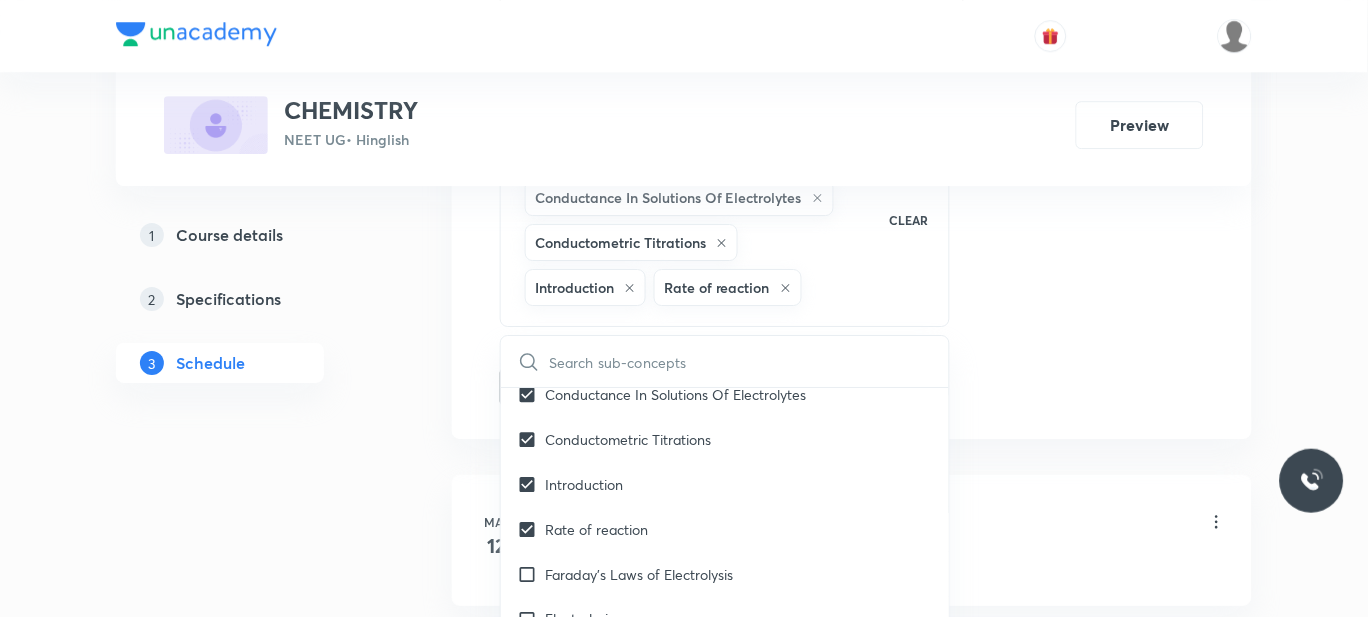 click on "May 12 DEMO Lesson 1 • 9:00 PM • 60 min  • Room 301 Basic Concepts" at bounding box center (852, 536) 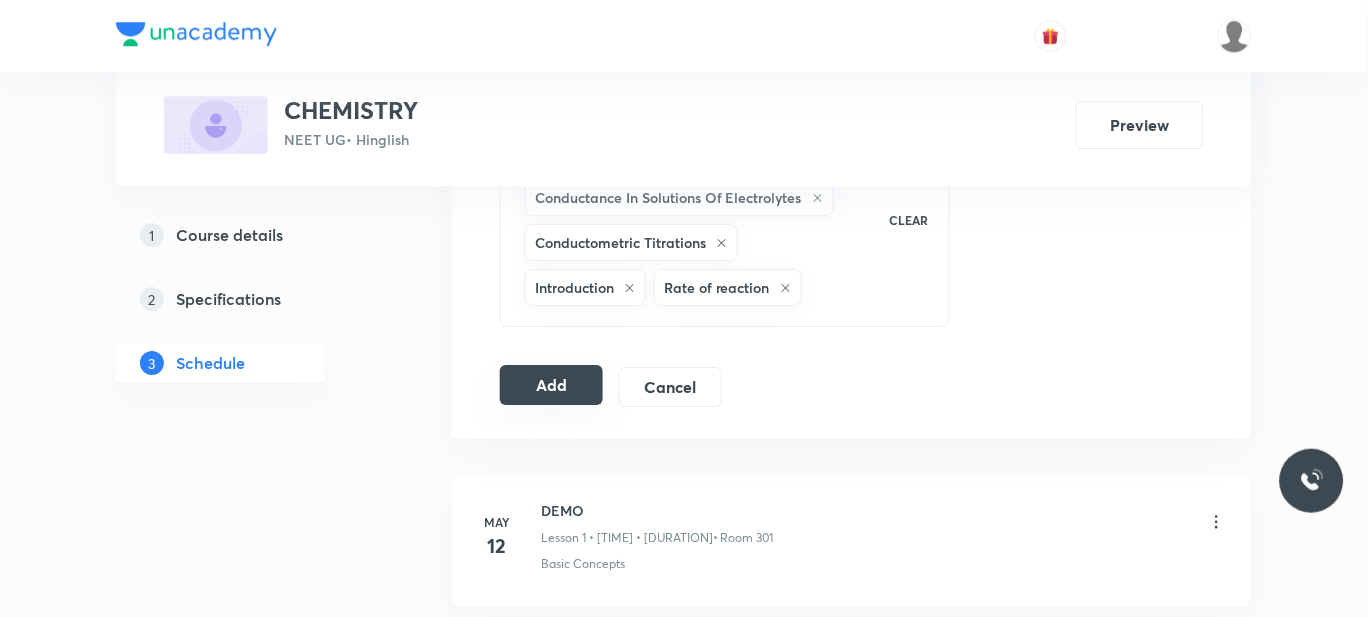 click on "Add" at bounding box center (551, 385) 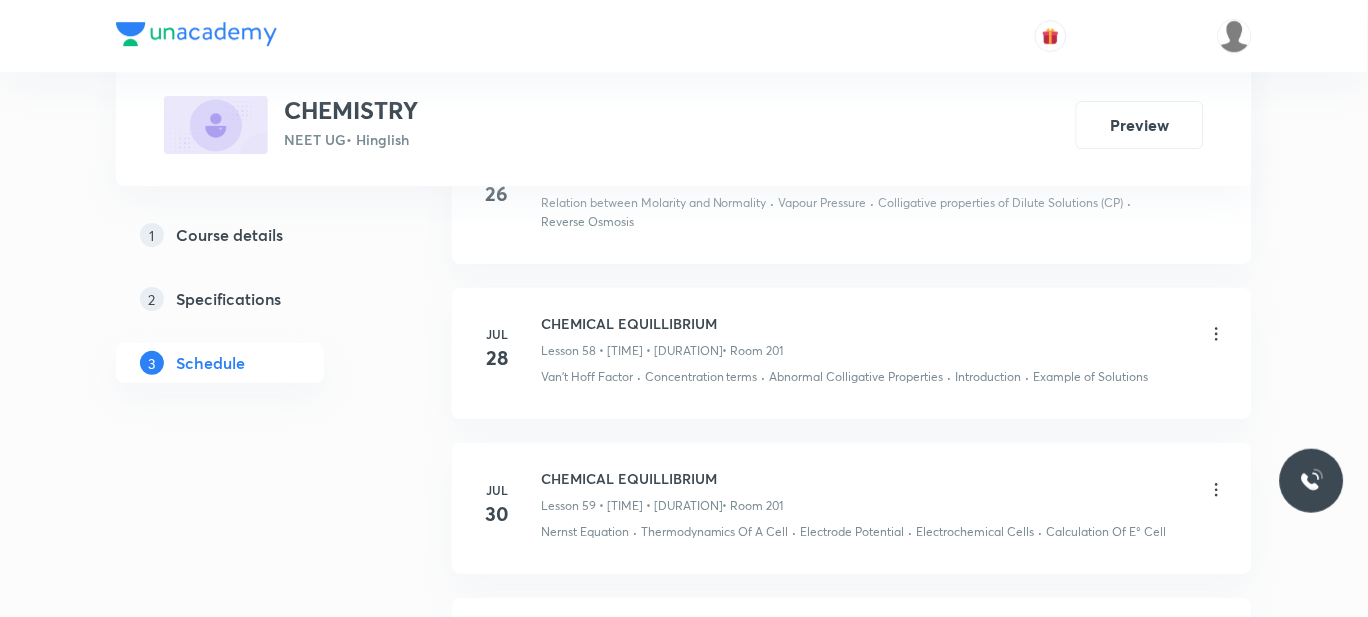 scroll, scrollTop: 10243, scrollLeft: 0, axis: vertical 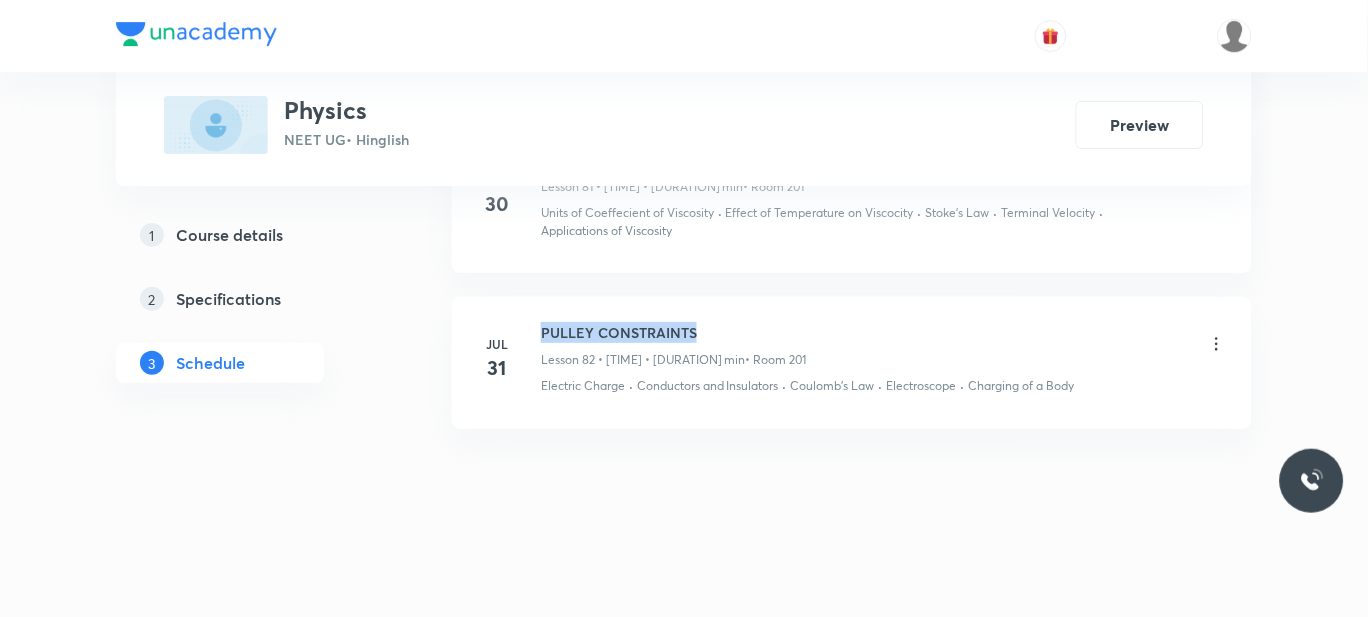 drag, startPoint x: 706, startPoint y: 328, endPoint x: 545, endPoint y: 324, distance: 161.04968 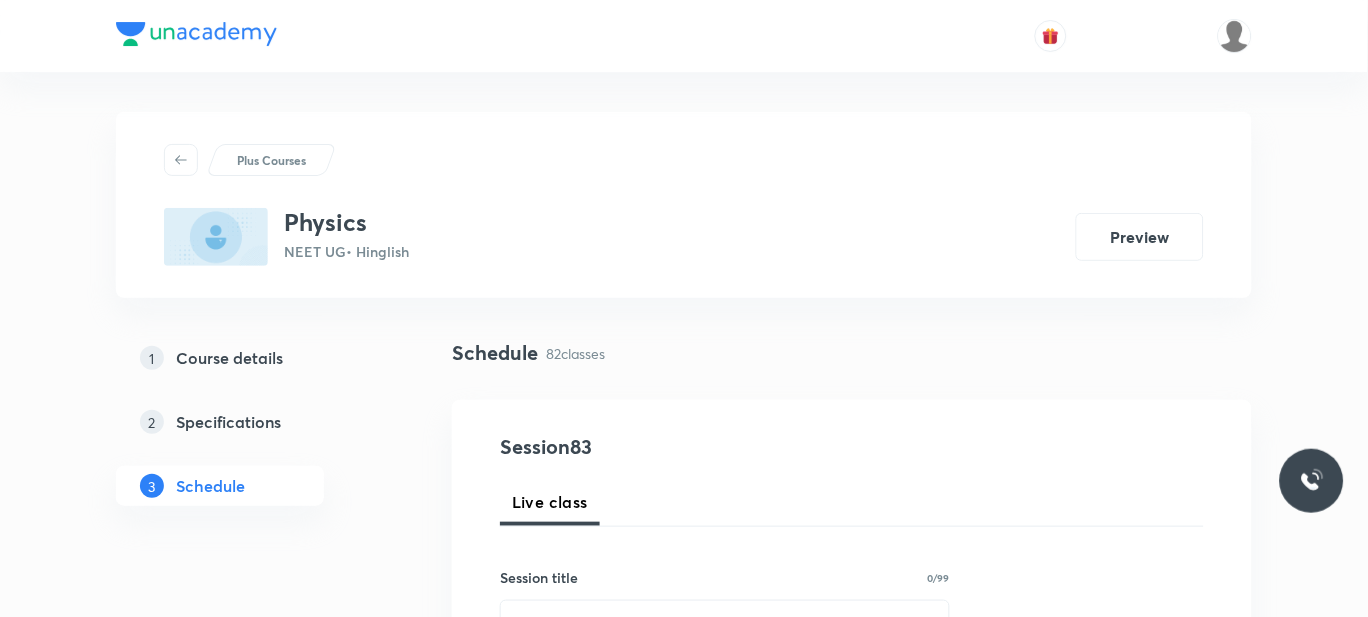 scroll, scrollTop: 202, scrollLeft: 0, axis: vertical 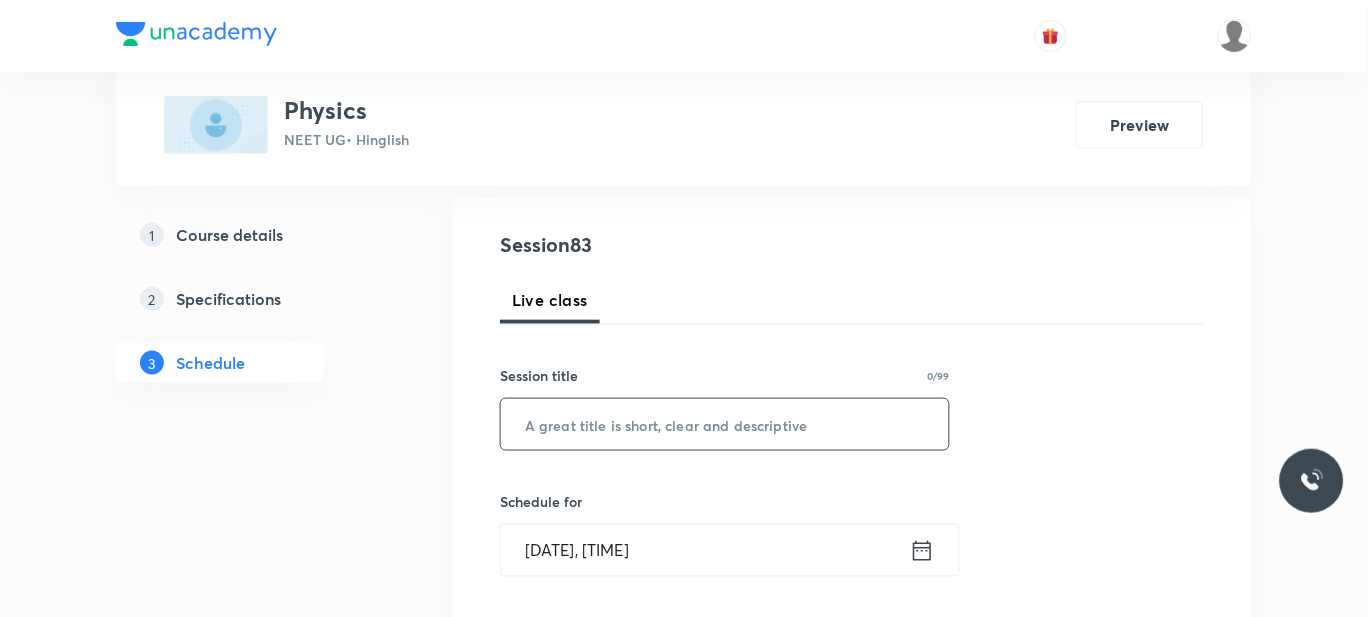 click at bounding box center [725, 424] 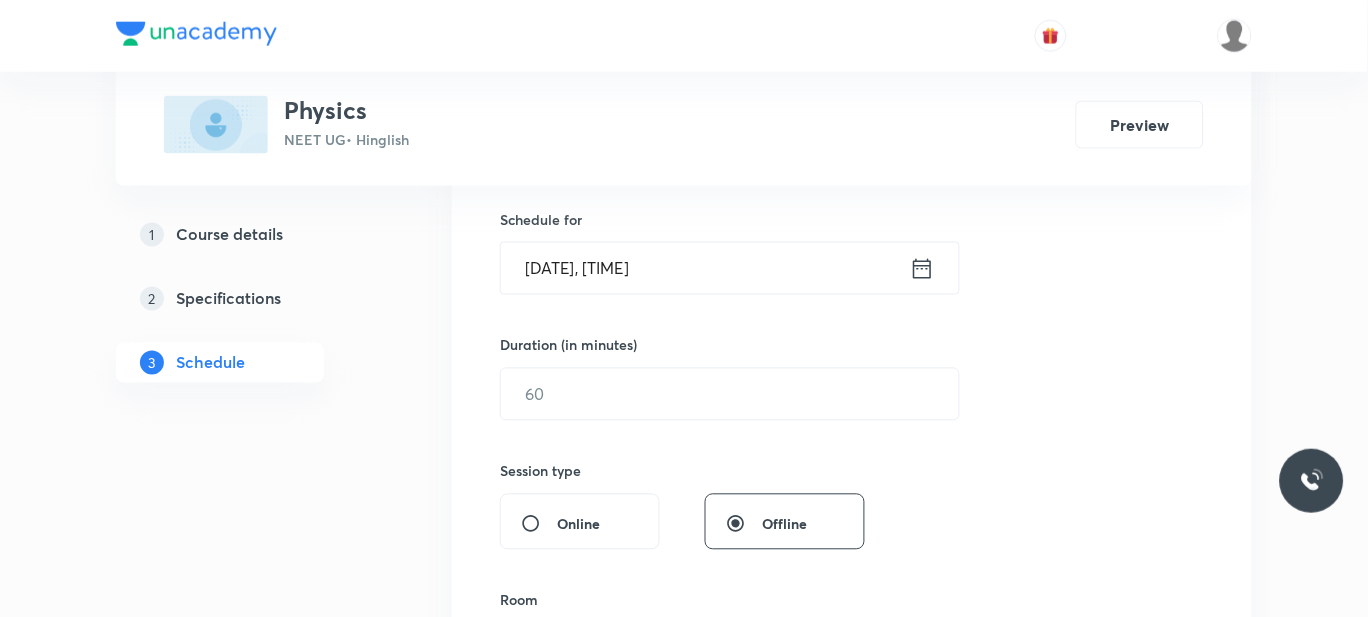 scroll, scrollTop: 489, scrollLeft: 0, axis: vertical 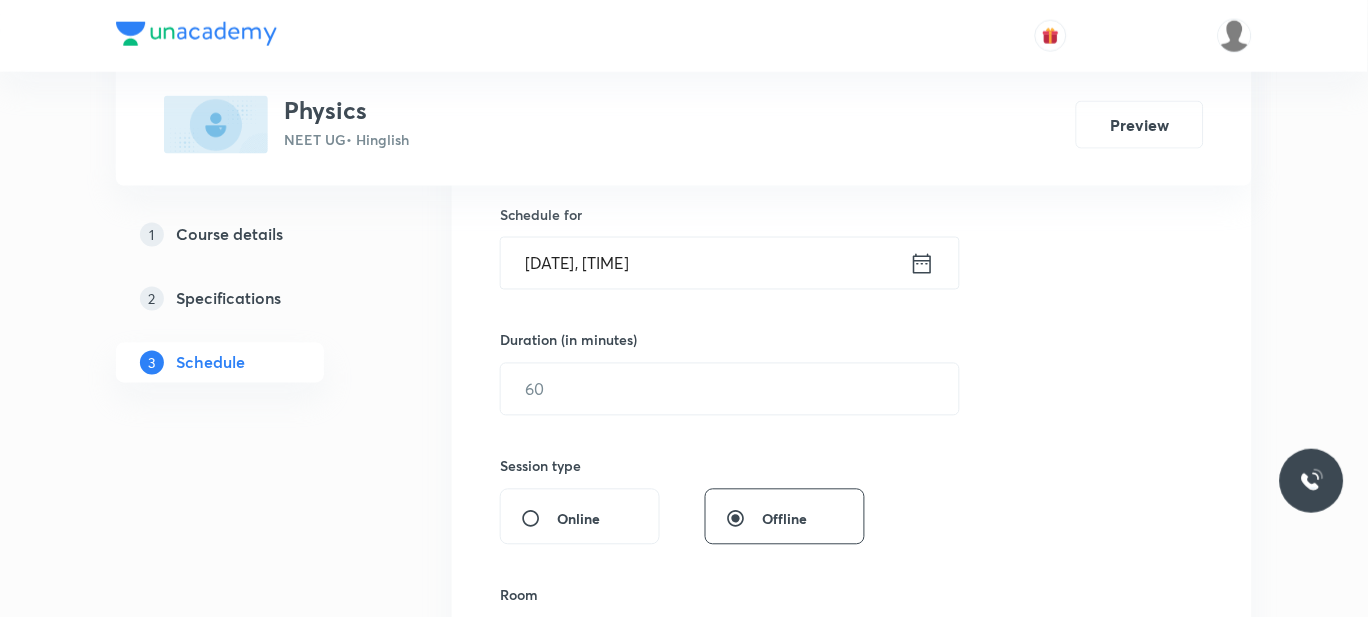 type on "PULLEY CONSTRAINTS" 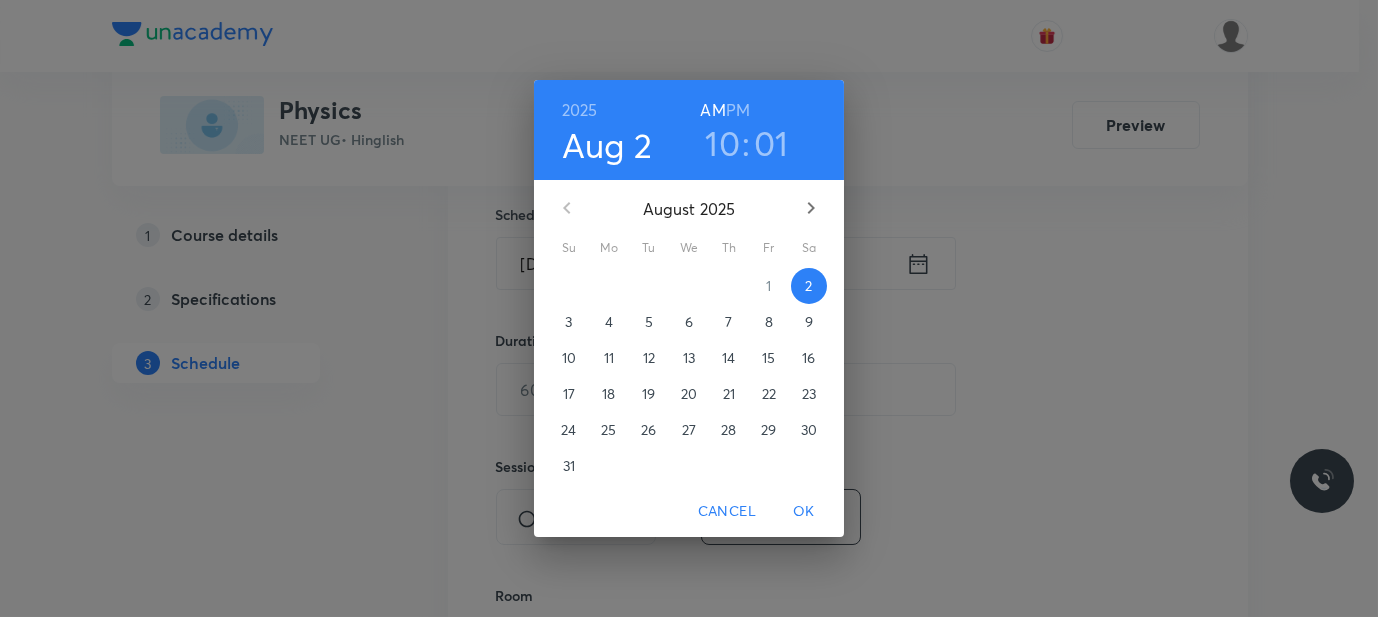 click on "PM" at bounding box center [738, 110] 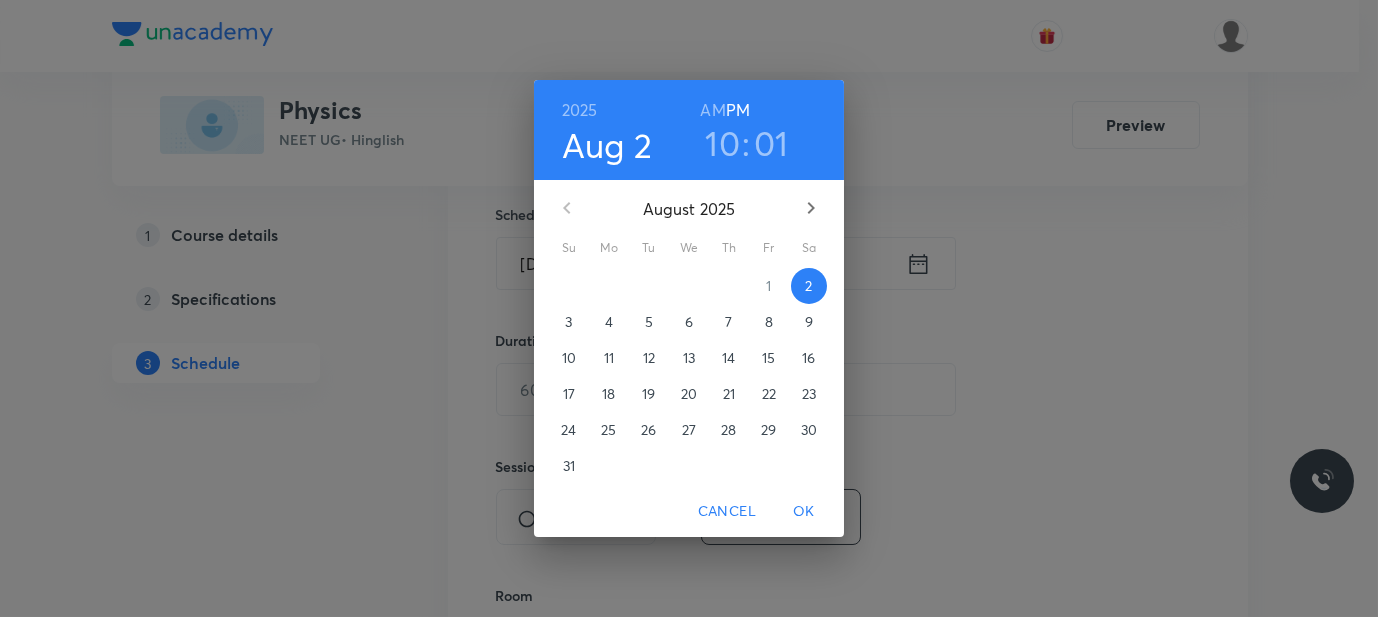 click on "10" at bounding box center (722, 143) 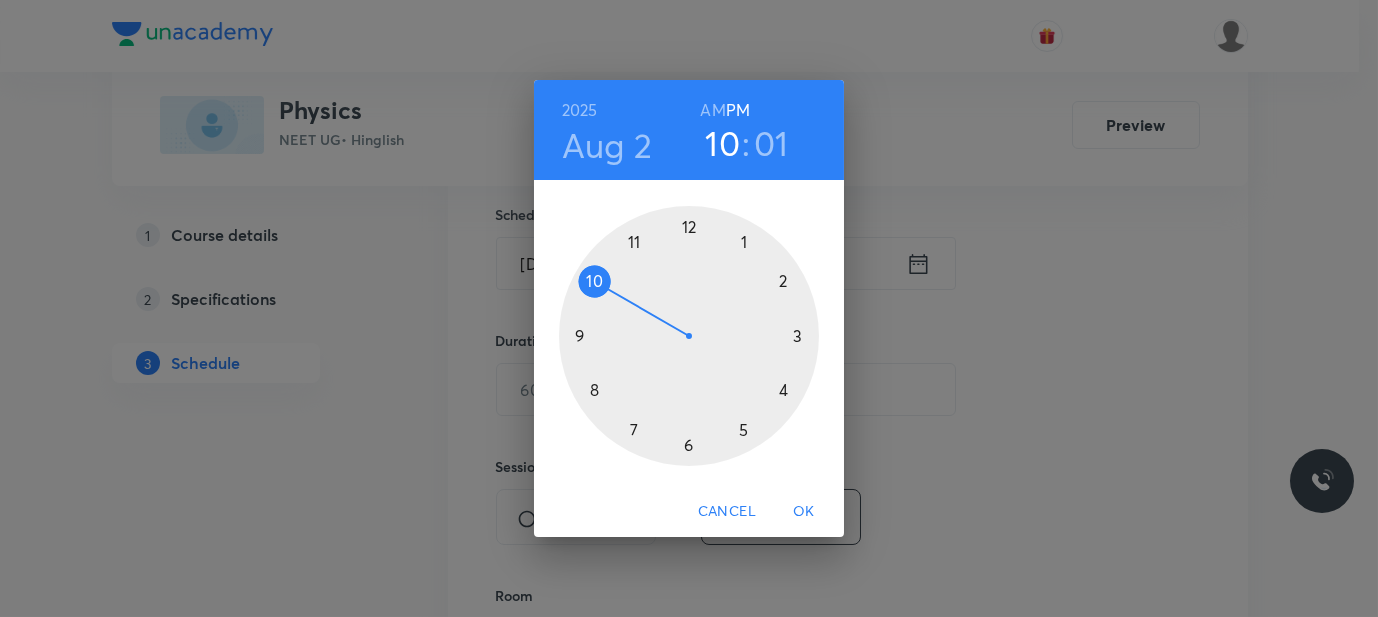 click at bounding box center (689, 336) 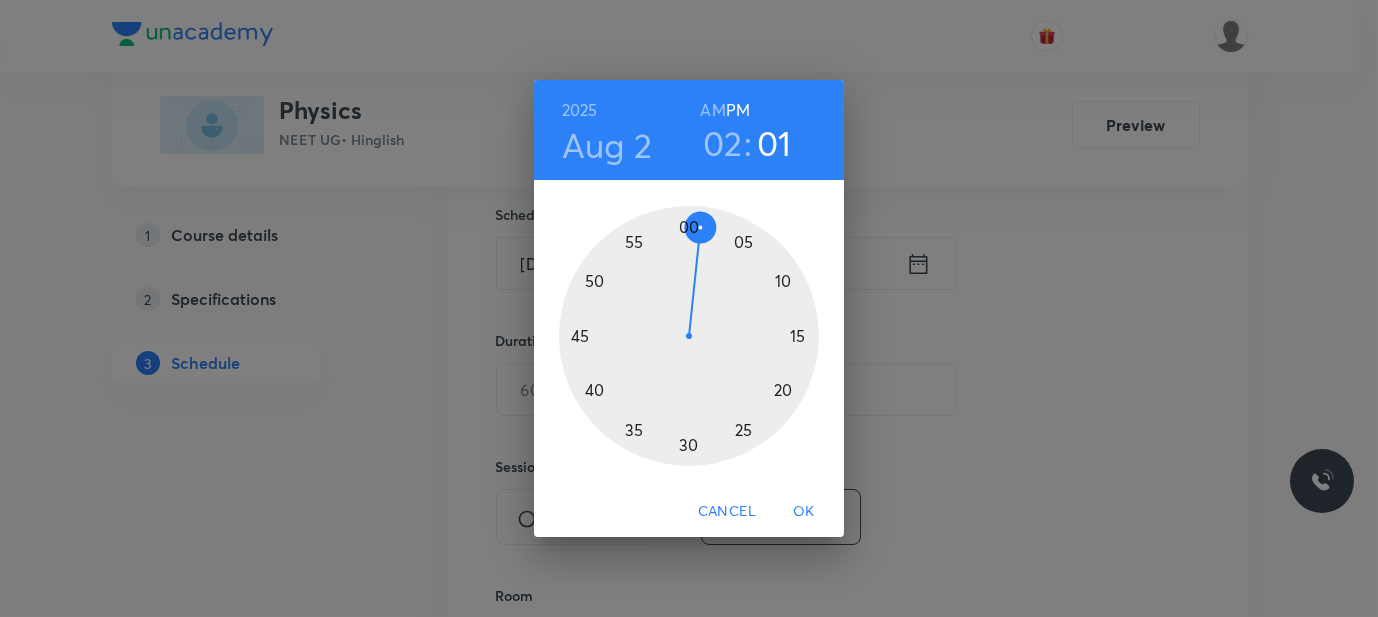 click at bounding box center (689, 336) 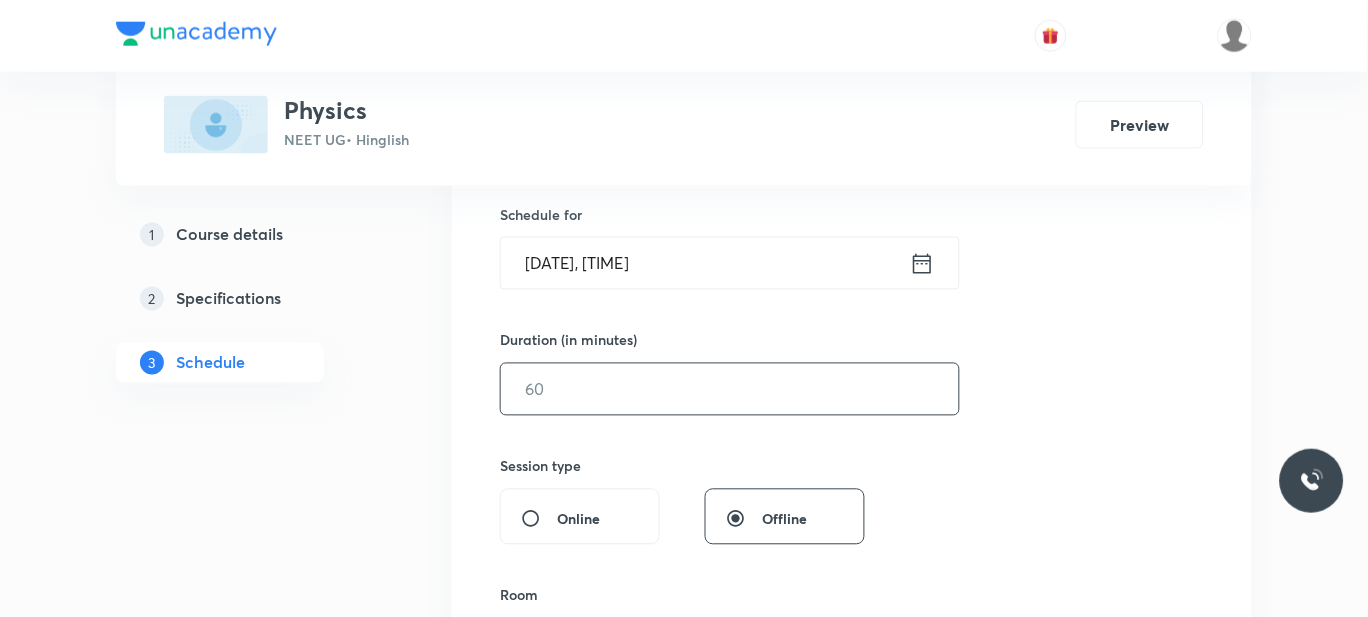 click at bounding box center (730, 389) 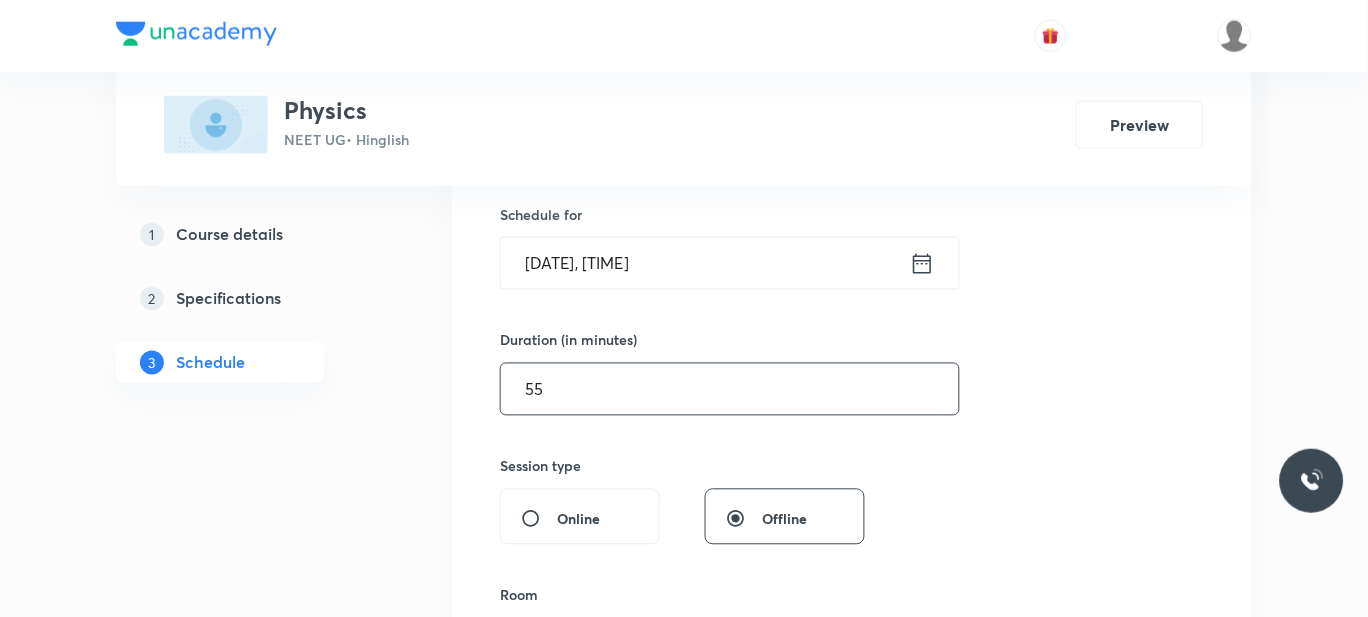 scroll, scrollTop: 742, scrollLeft: 0, axis: vertical 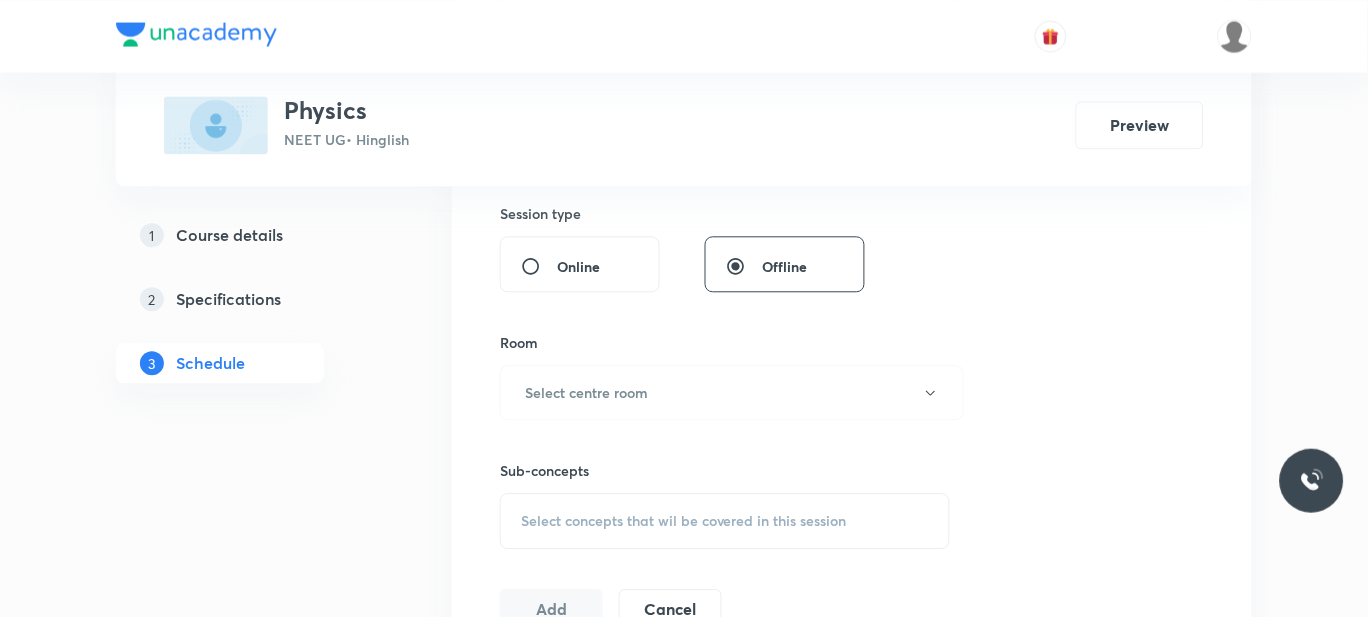 type on "55" 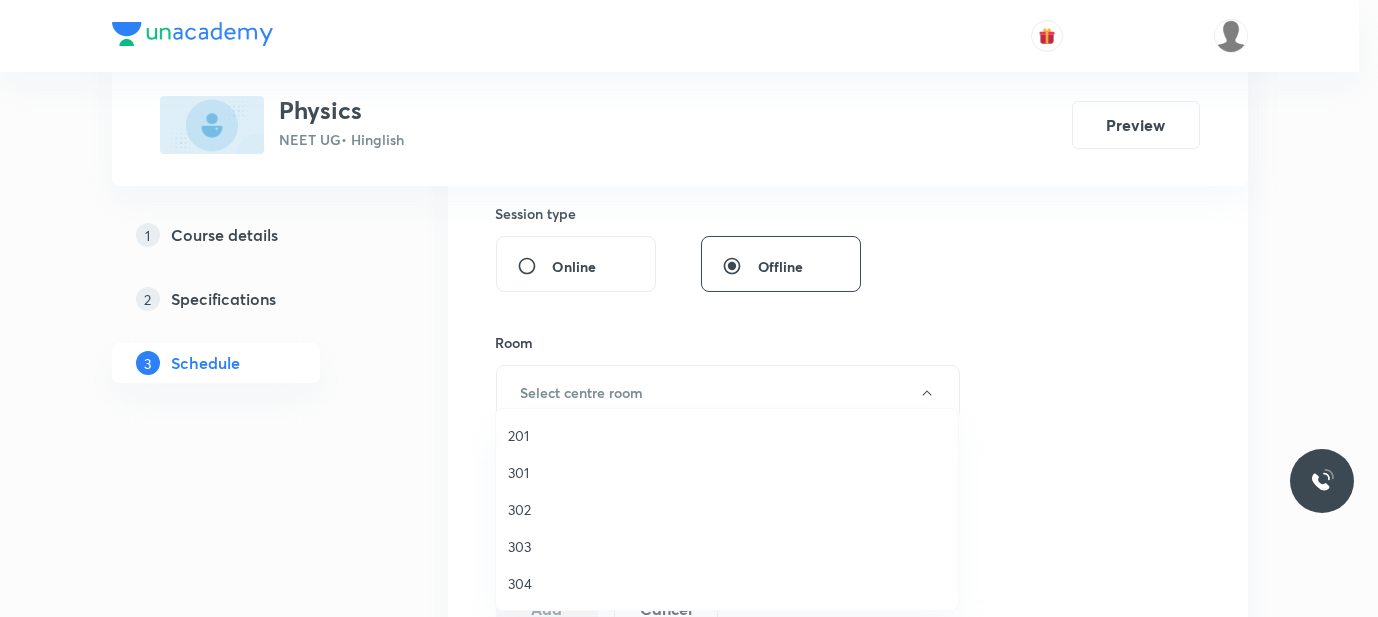 click on "201" at bounding box center (727, 435) 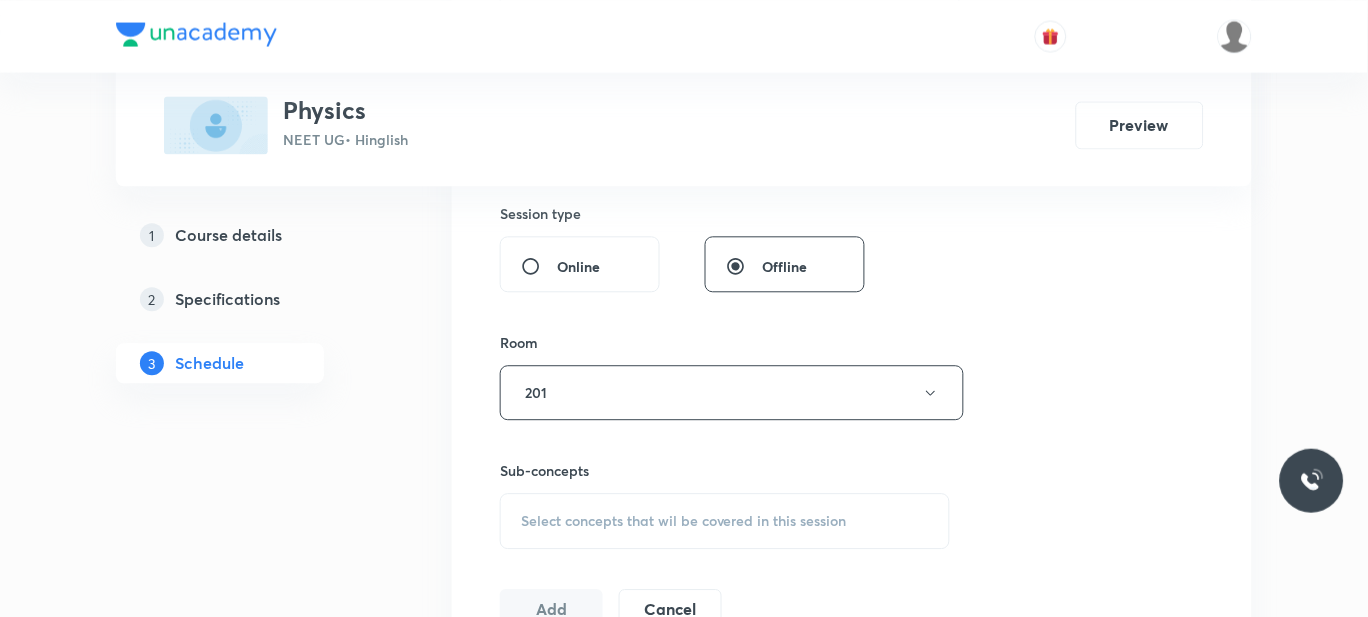 scroll, scrollTop: 915, scrollLeft: 0, axis: vertical 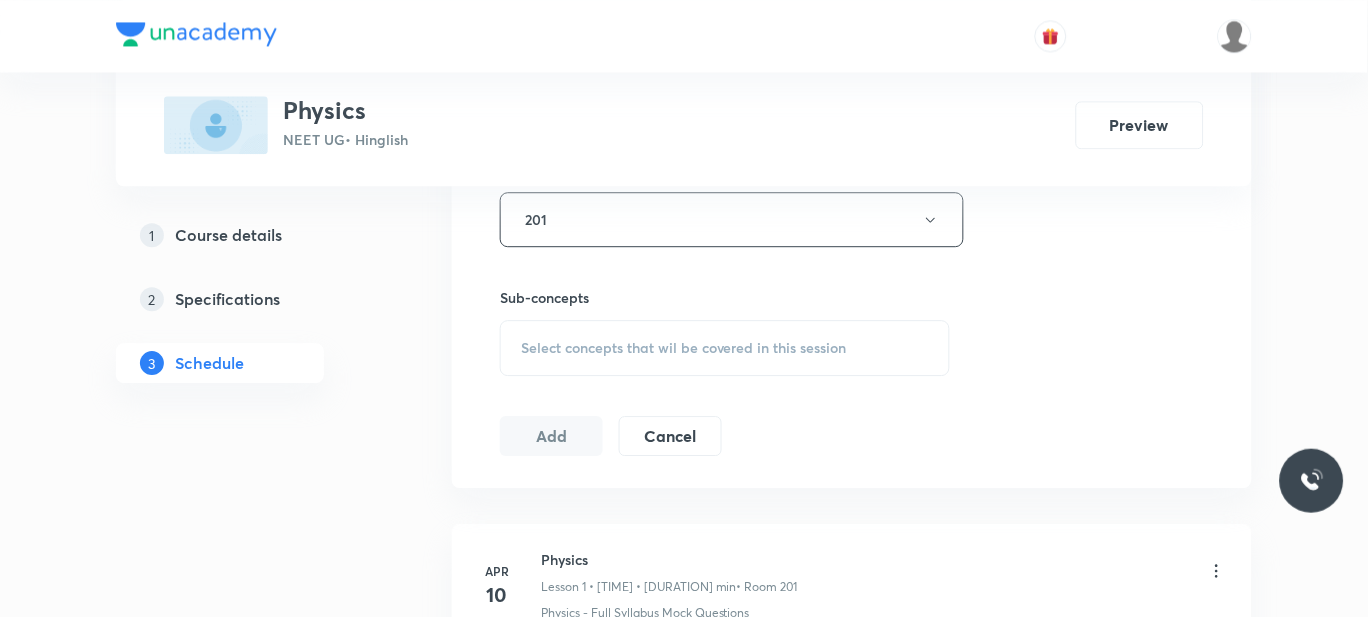 click on "Select concepts that wil be covered in this session" at bounding box center [684, 348] 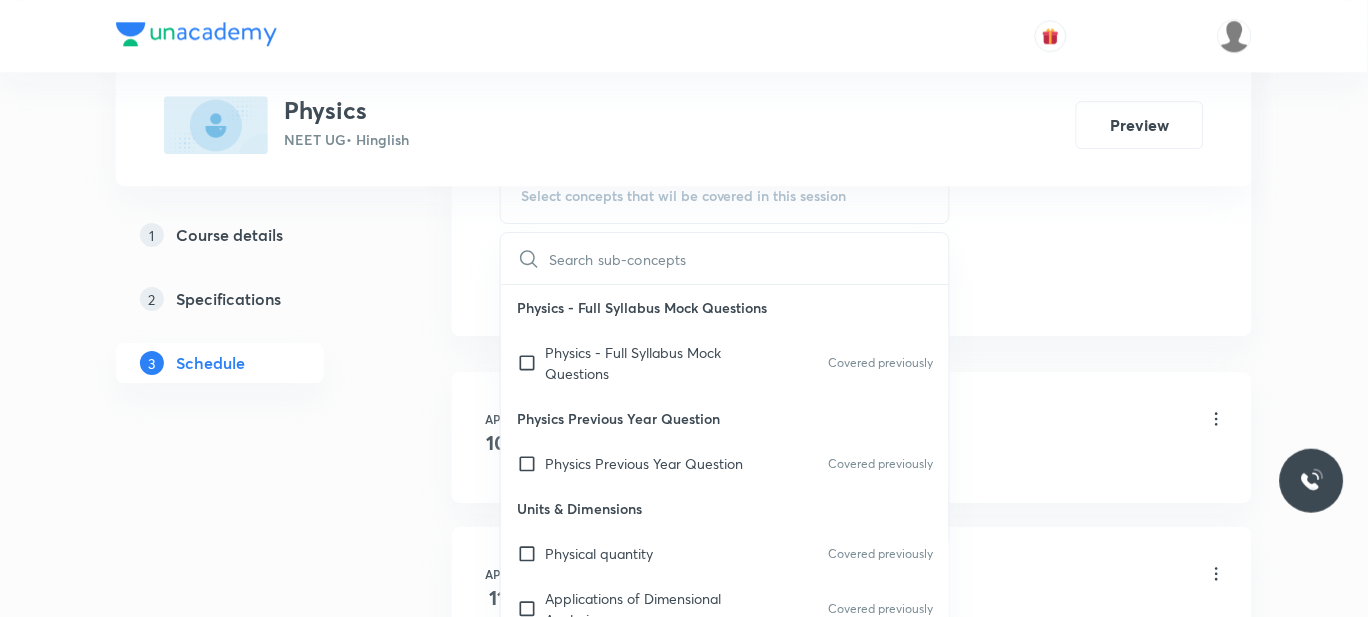 scroll, scrollTop: 1066, scrollLeft: 0, axis: vertical 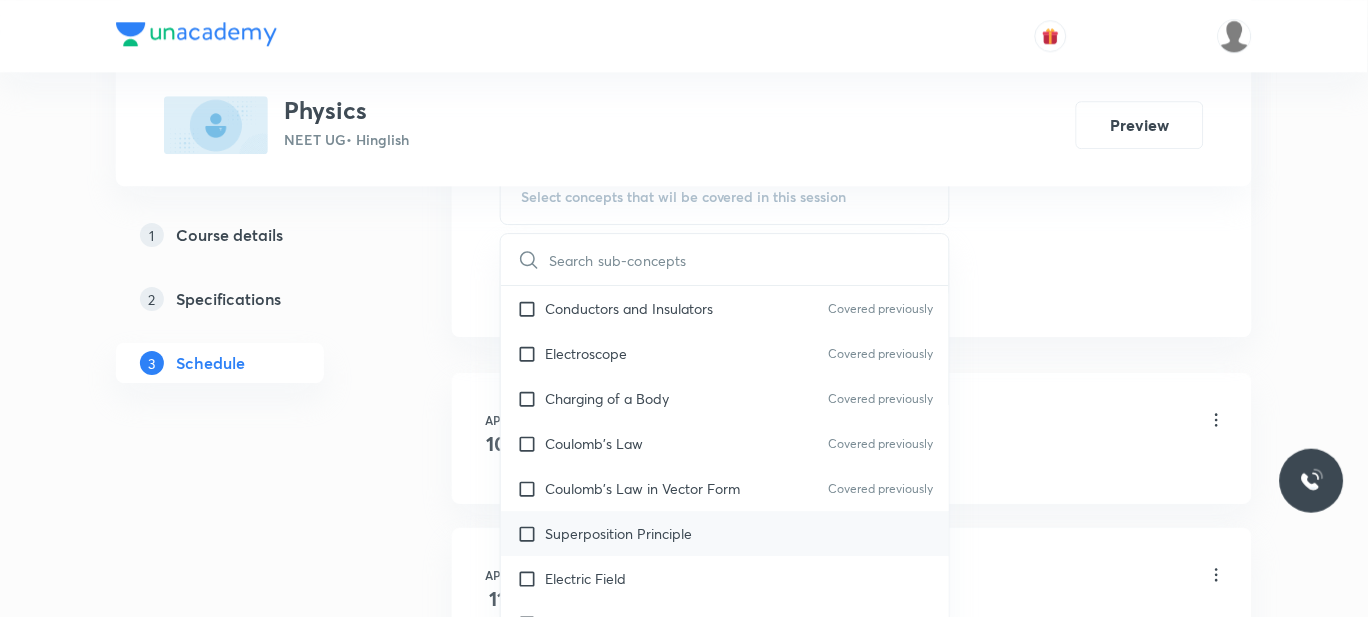 click on "Superposition Principle" at bounding box center [725, 533] 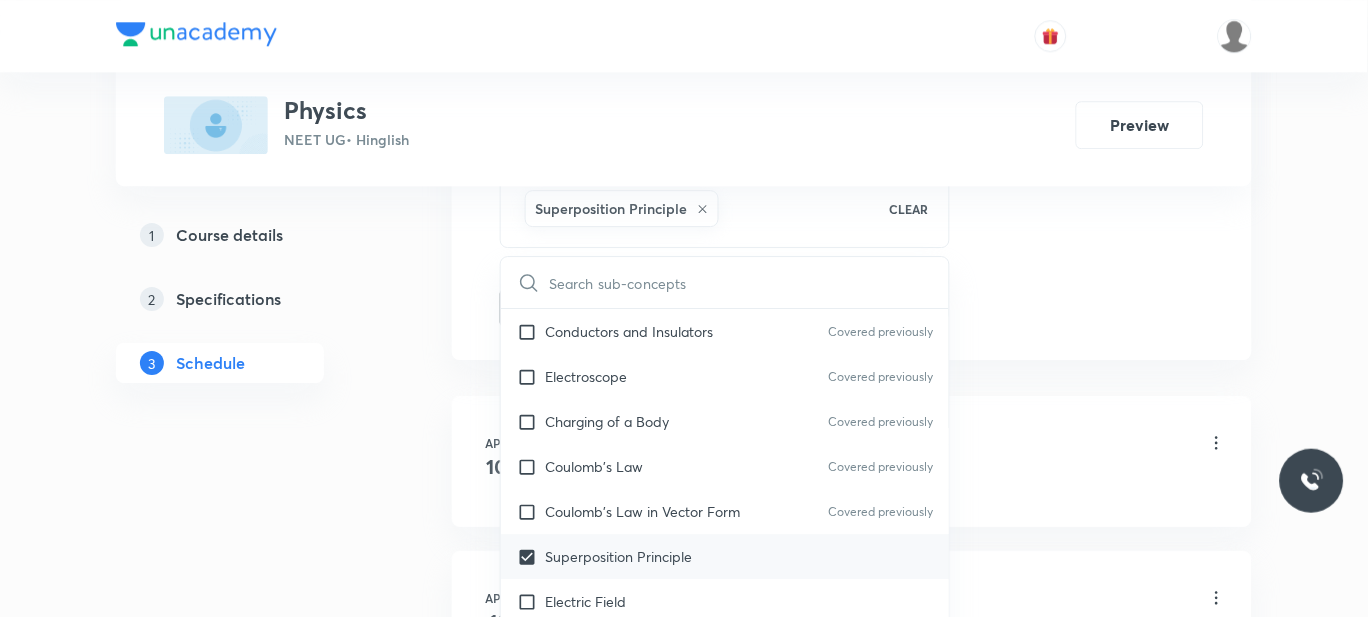 scroll, scrollTop: 15497, scrollLeft: 0, axis: vertical 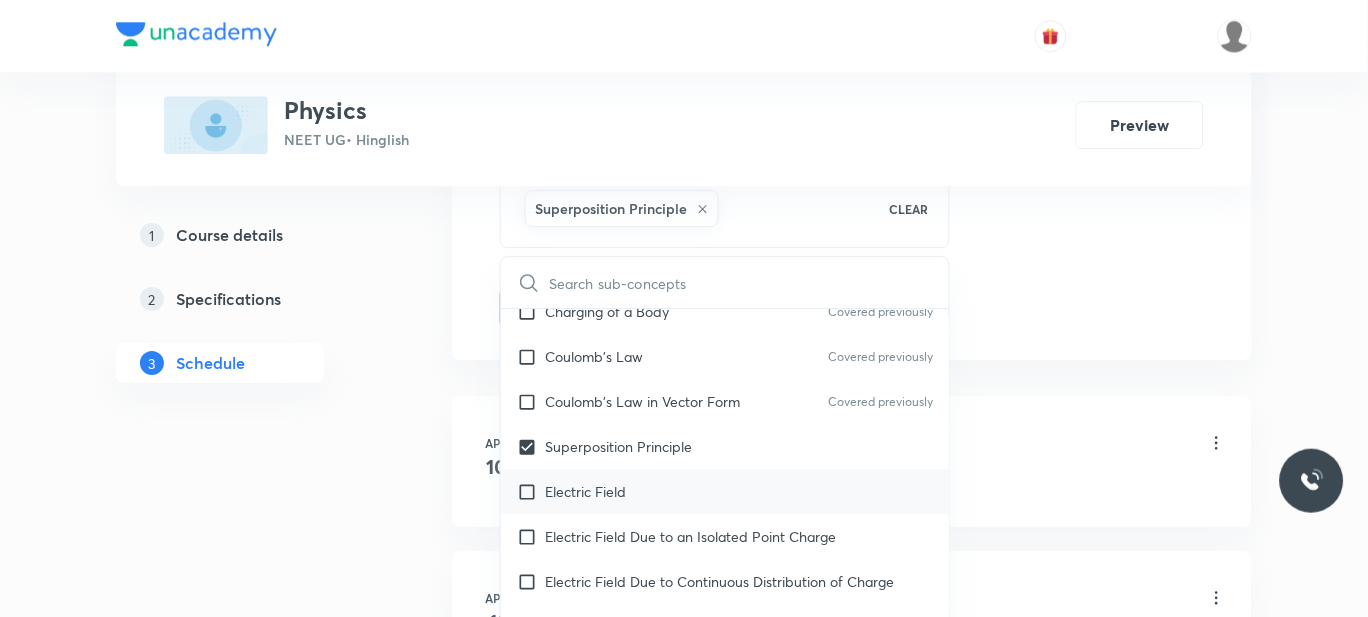 click on "Electric Field" at bounding box center (725, 491) 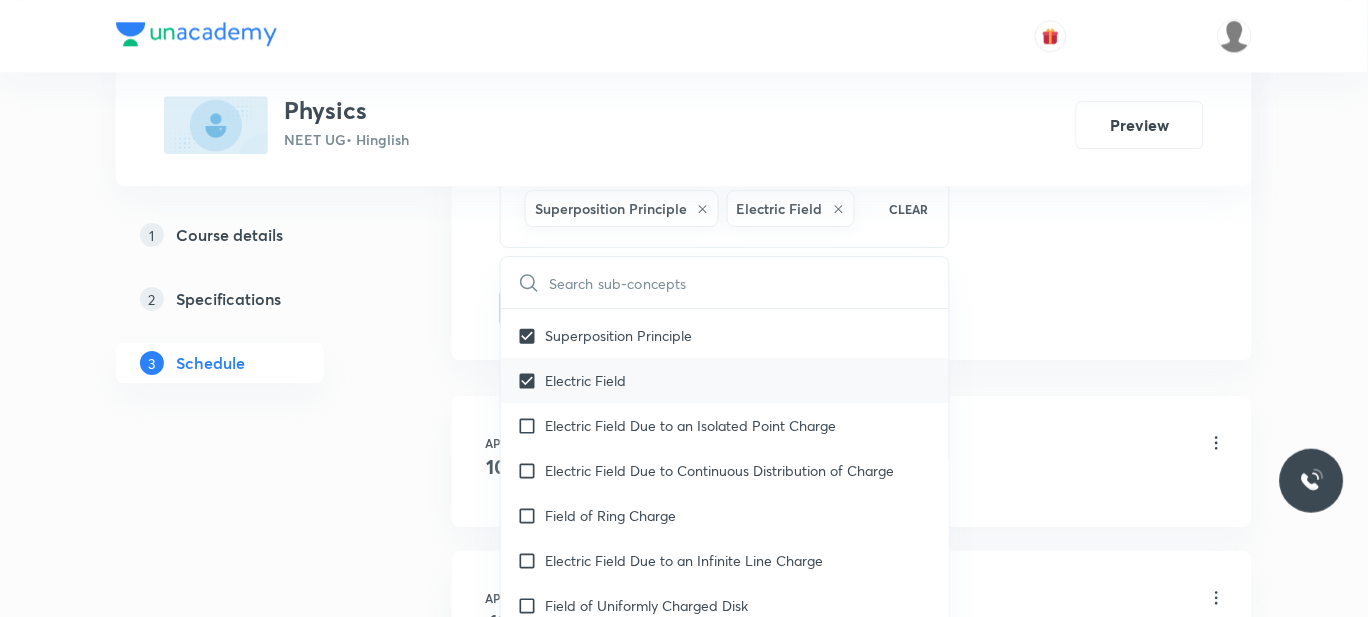 scroll, scrollTop: 15582, scrollLeft: 0, axis: vertical 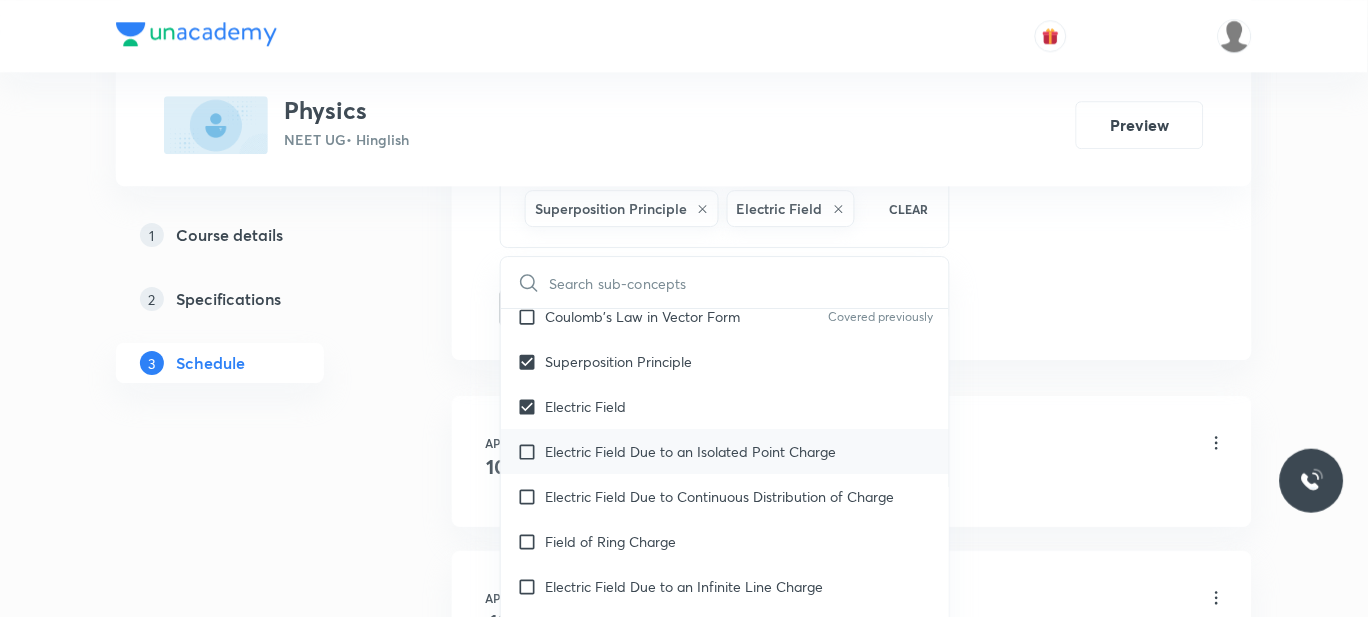 click on "Electric Field Due to an Isolated Point Charge" at bounding box center [725, 451] 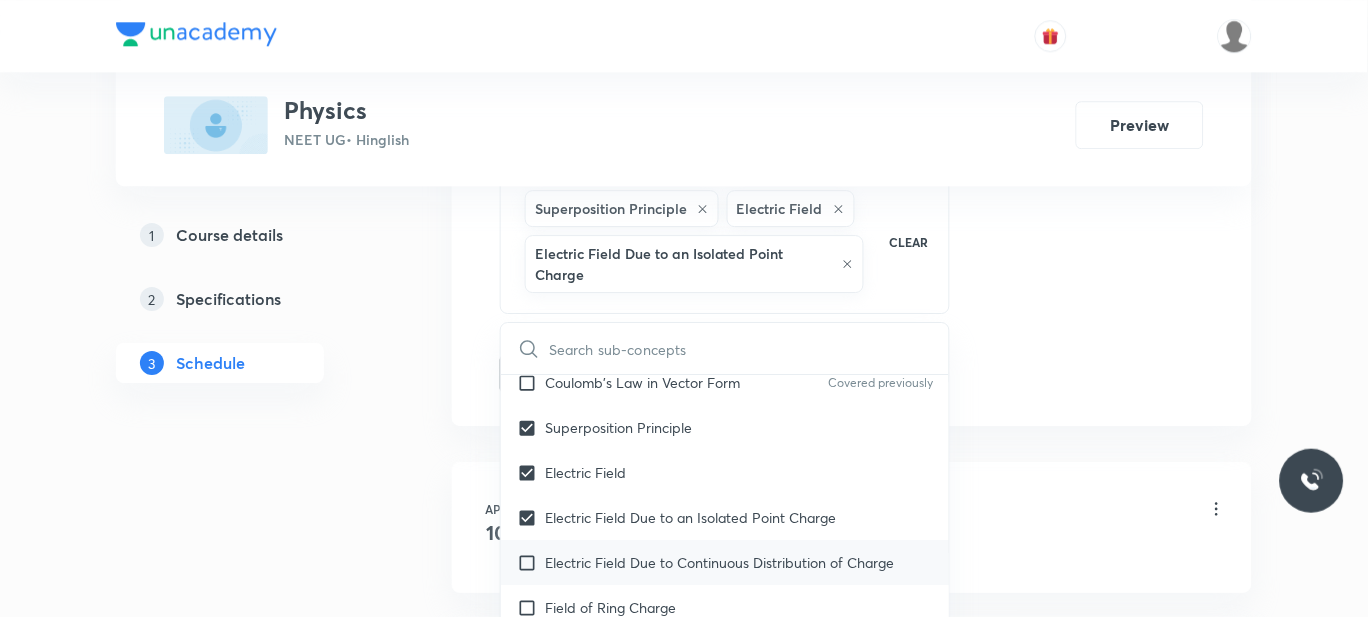 click on "Electric Field Due to Continuous Distribution of Charge" at bounding box center [719, 562] 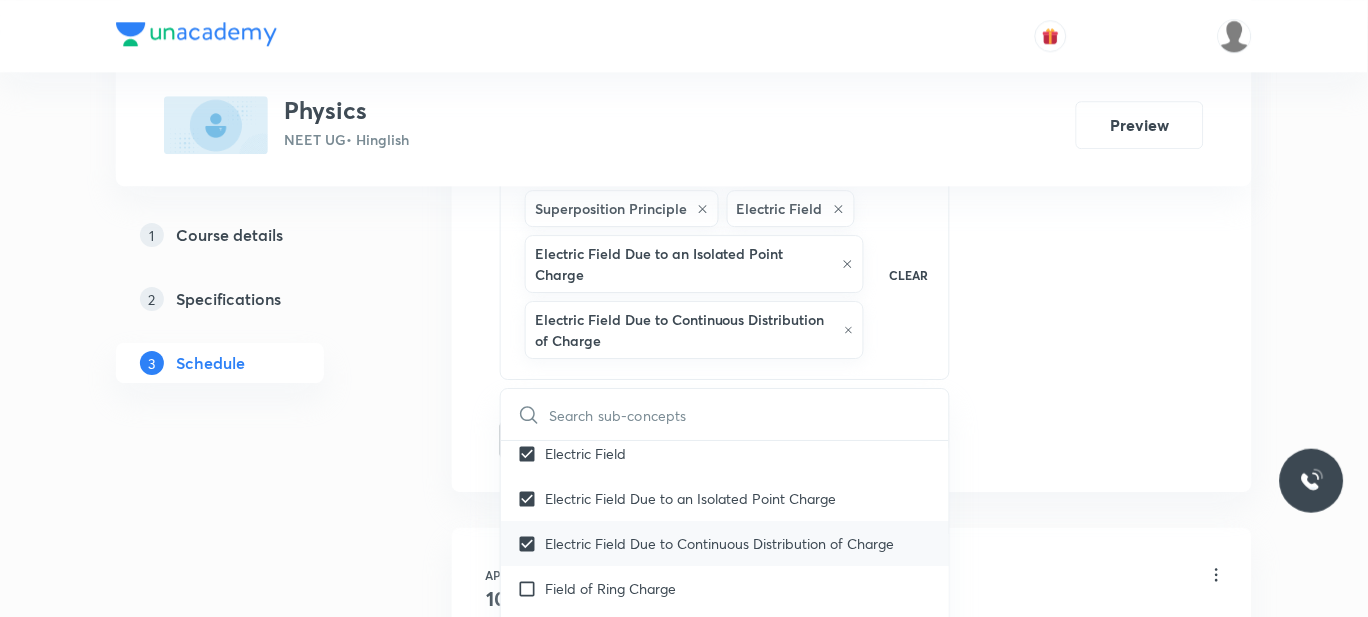 scroll, scrollTop: 15696, scrollLeft: 0, axis: vertical 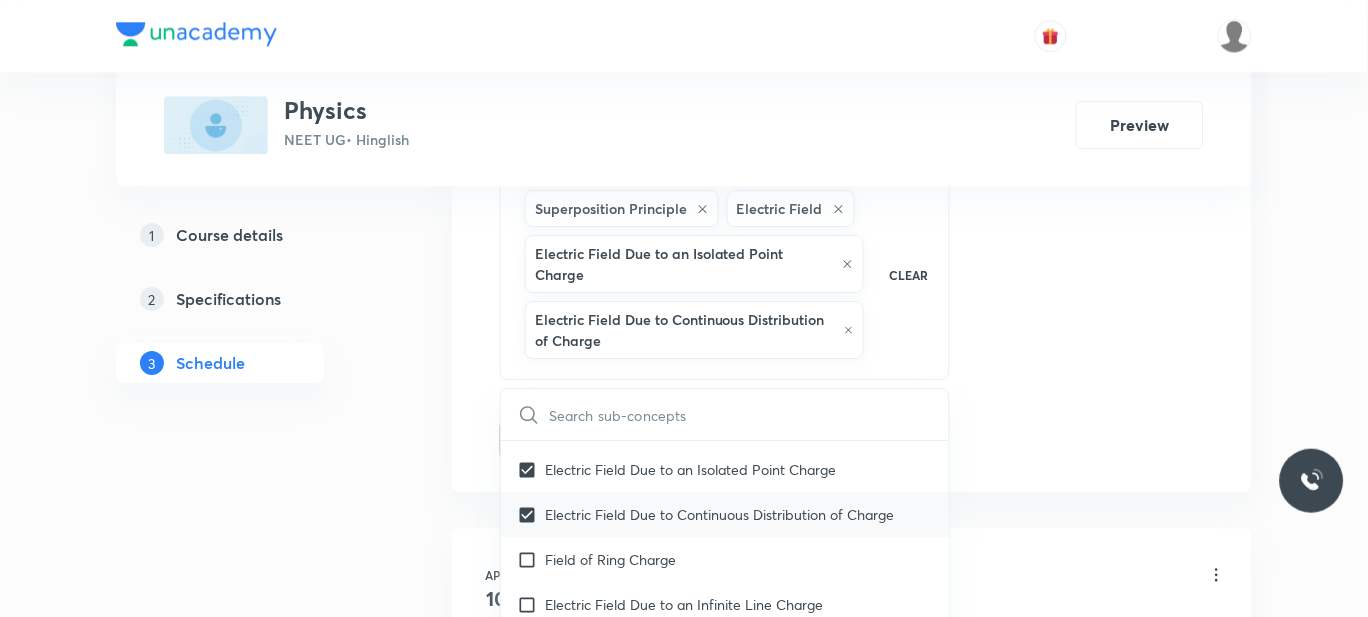 click on "Field of Ring Charge" at bounding box center [610, 559] 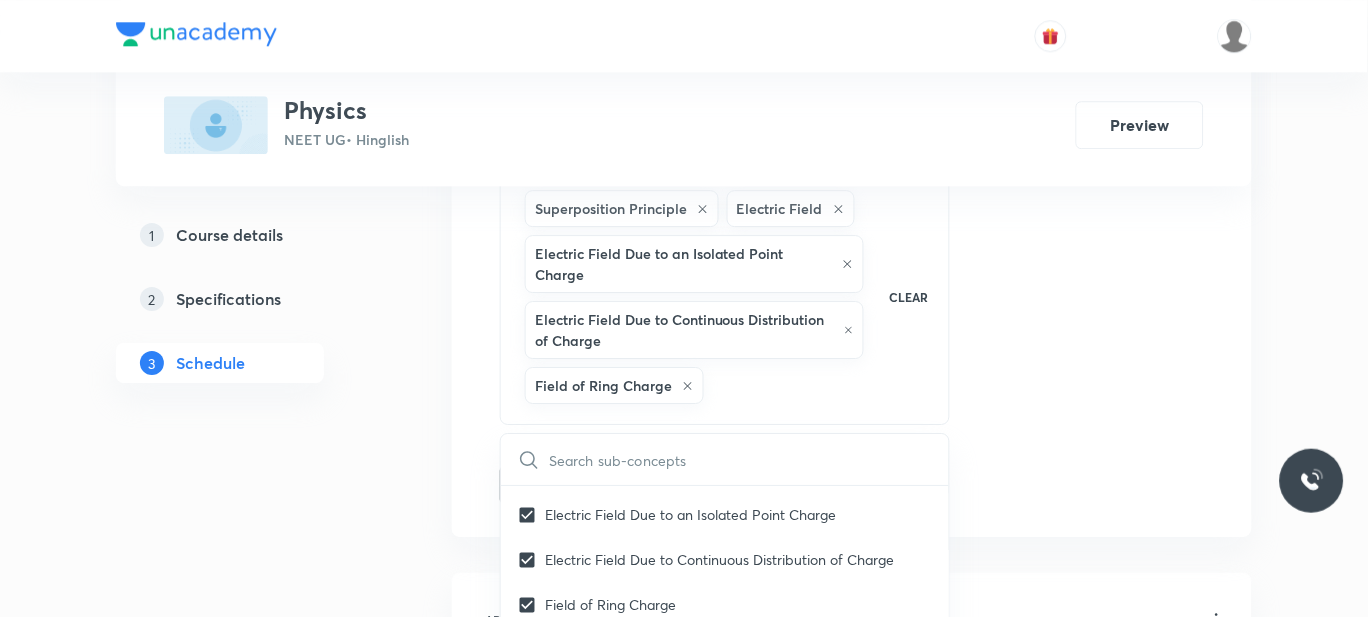 click on "Plus Courses Physics NEET UG  • Hinglish Preview 1 Course details 2 Specifications 3 Schedule Schedule 82  classes Session  83 Live class Session title 18/99 PULLEY CONSTRAINTS ​ Schedule for Aug 2, 2025, 2:30 PM ​ Duration (in minutes) 55 ​   Session type Online Offline Room 201 Sub-concepts Superposition Principle Electric Field  Electric Field Due to an Isolated Point Charge  Electric Field Due to Continuous Distribution of Charge Field of Ring Charge  CLEAR ​ Physics - Full Syllabus Mock Questions Physics - Full Syllabus Mock Questions Covered previously Physics Previous Year Question Physics Previous Year Question Covered previously Units & Dimensions Physical quantity Covered previously Applications of Dimensional Analysis Covered previously Significant Figures Covered previously Units of Physical Quantities Covered previously System of Units Covered previously Dimensions of Some Mathematical Functions Covered previously Unit and Dimension Covered previously Product of Two Vectors Screw Gauge" at bounding box center [684, 6532] 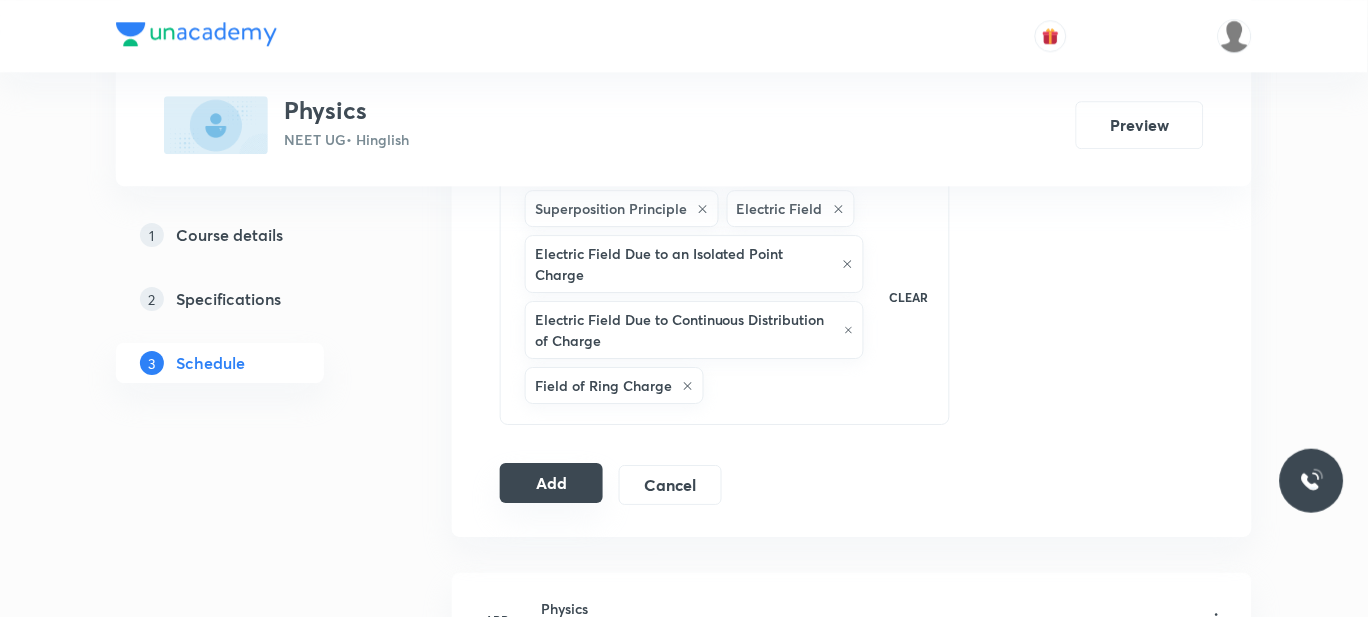 click on "Add" at bounding box center [551, 483] 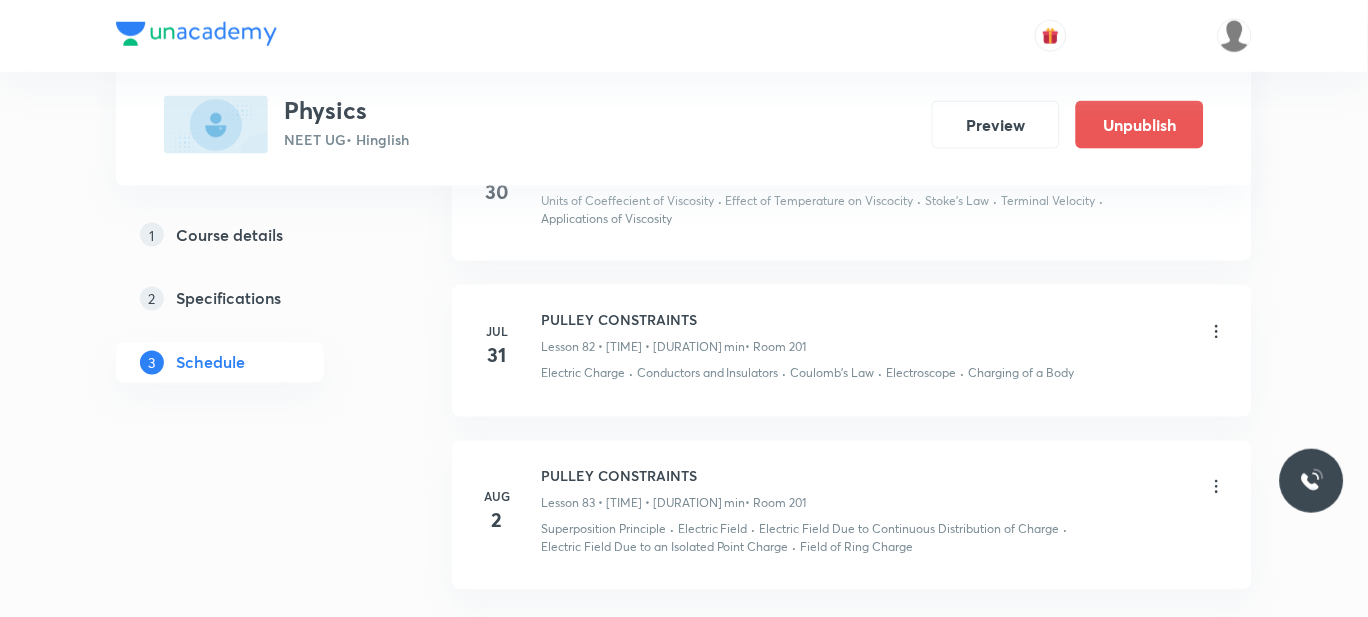 scroll, scrollTop: 13570, scrollLeft: 0, axis: vertical 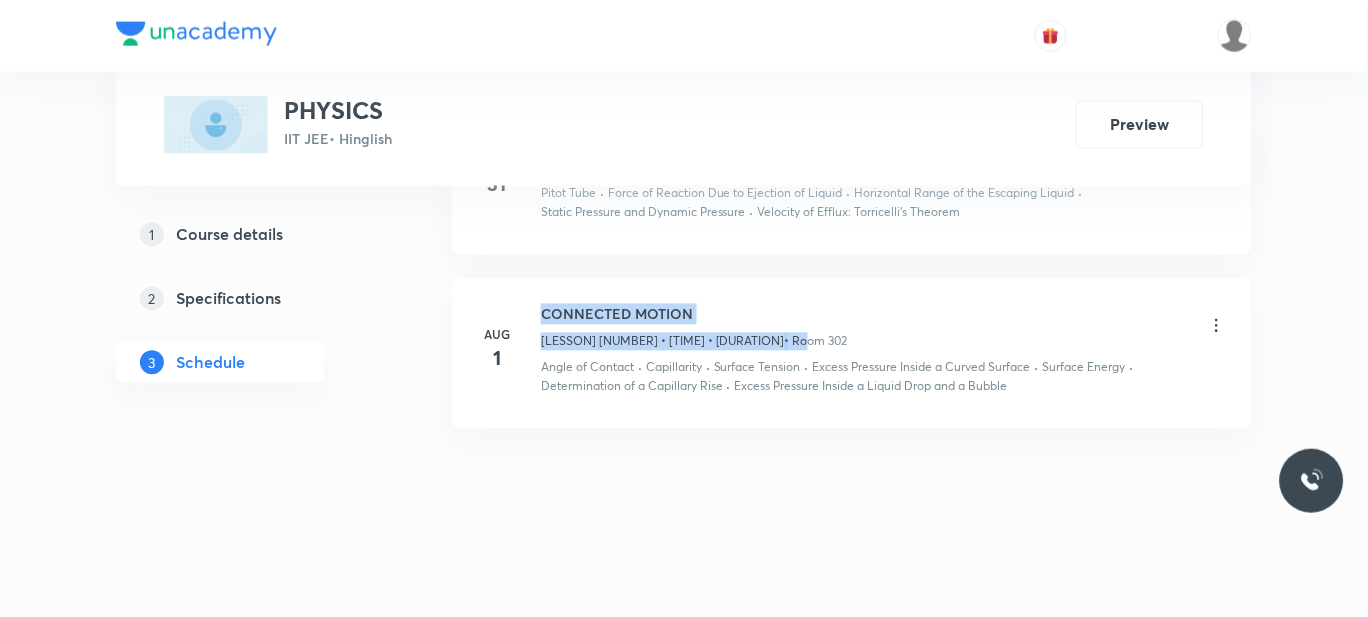 drag, startPoint x: 722, startPoint y: 328, endPoint x: 528, endPoint y: 300, distance: 196.01021 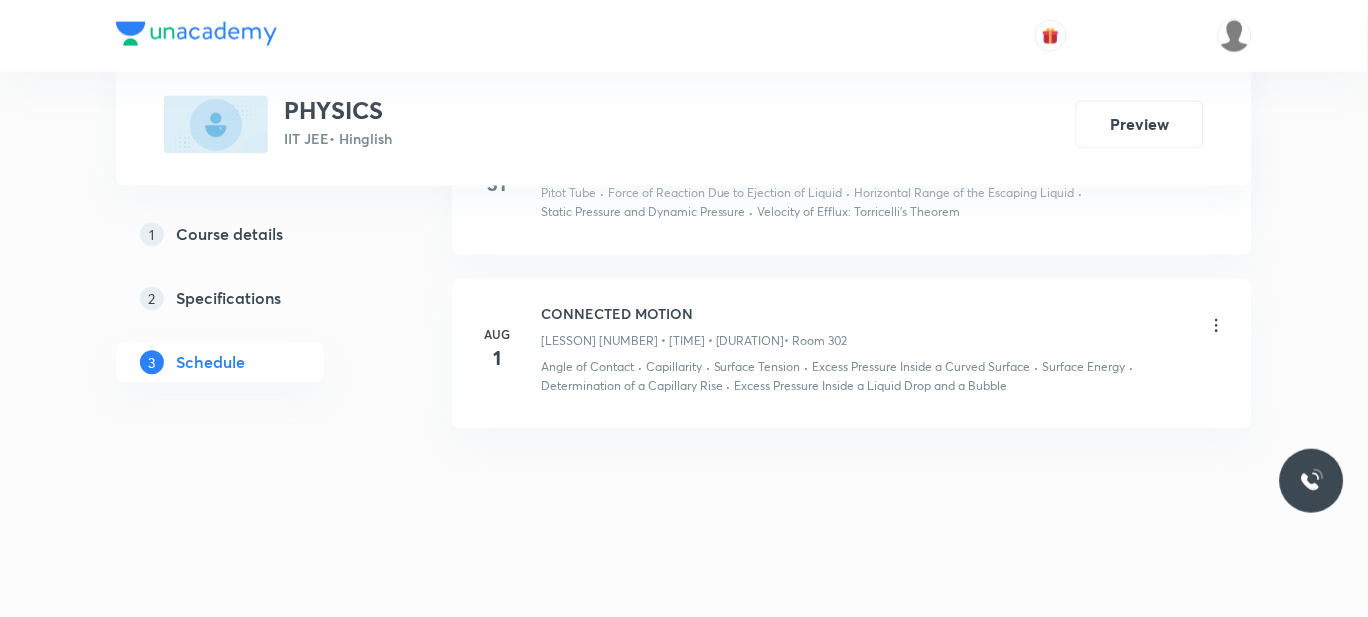 click on "Schedule [NUMBER] classes Session [NUMBER] Live class Session title [NUMBER]/[NUMBER] Schedule for [DATE], [TIME] Duration (in minutes) Session type Online Offline Room Select centre room Sub-concepts Select concepts that wil be covered in this session Add Cancel [MONTH] [NUMBER] [TOPIC] [TOPIC] [LESSON] [NUMBER] • [TIME] • [DURATION] • Room [NUMBER] [TOPIC] · [TOPIC] · [TOPIC] · [TOPIC] · [TOPIC] · [TOPIC] · [TOPIC]" at bounding box center [852, -4873] 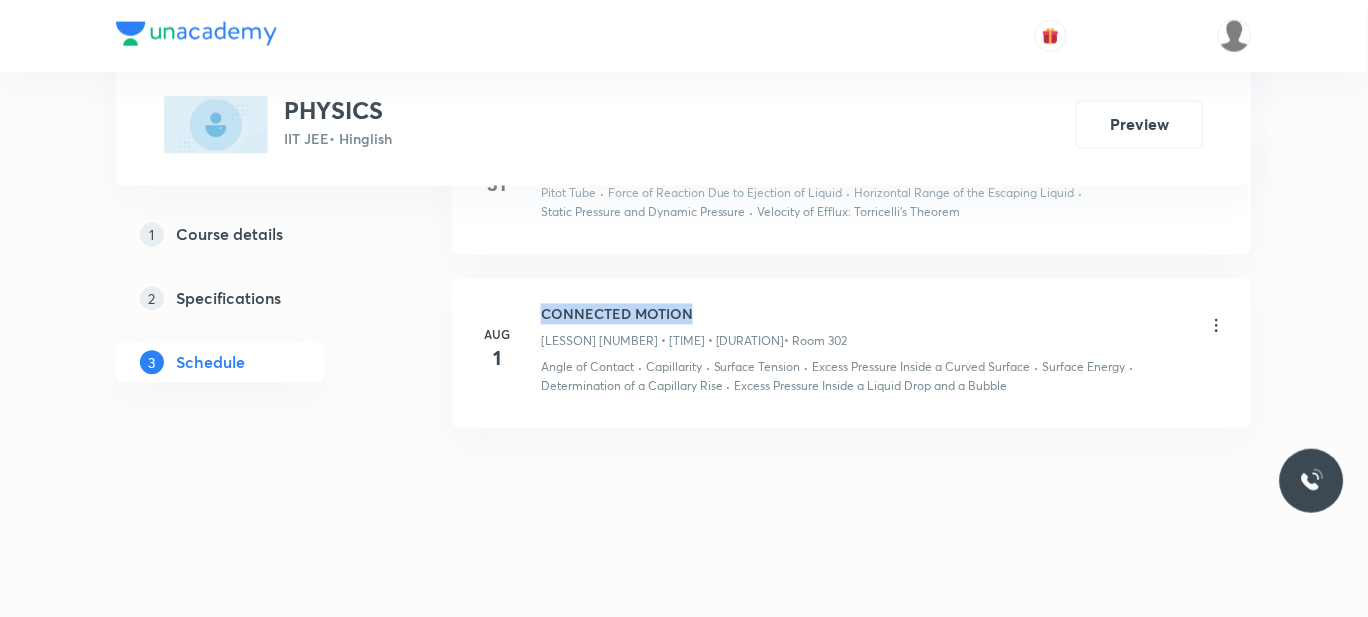 drag, startPoint x: 722, startPoint y: 302, endPoint x: 543, endPoint y: 302, distance: 179 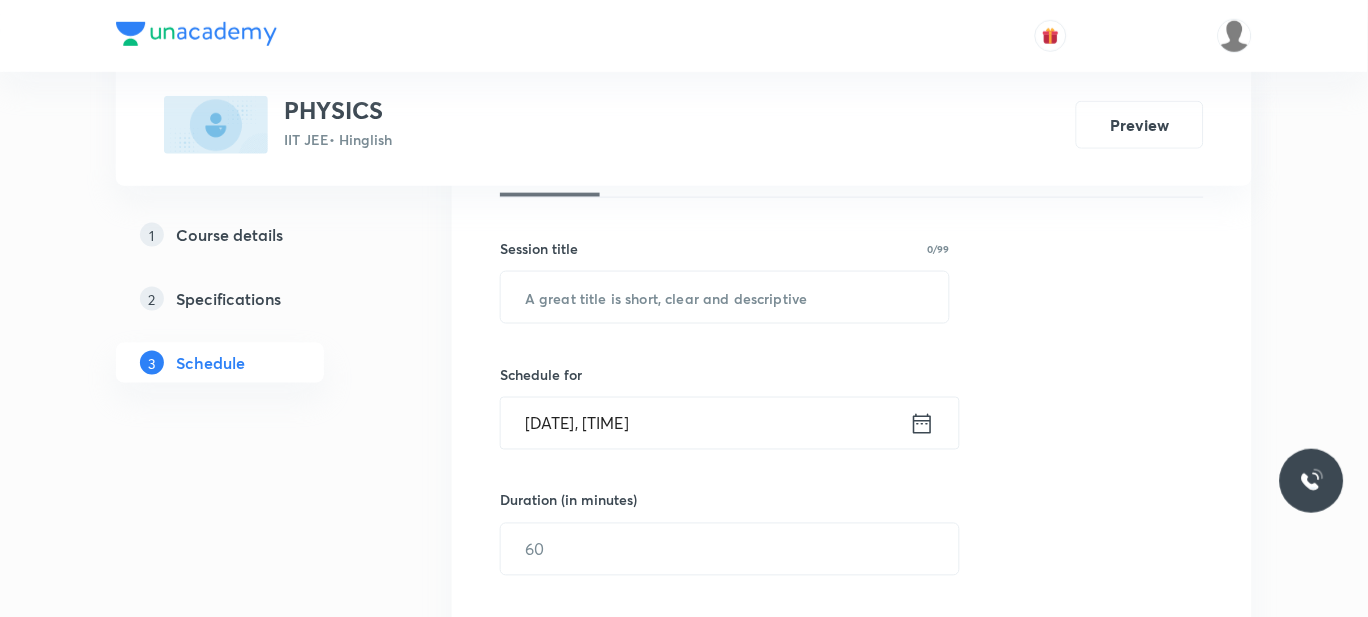 scroll, scrollTop: 328, scrollLeft: 0, axis: vertical 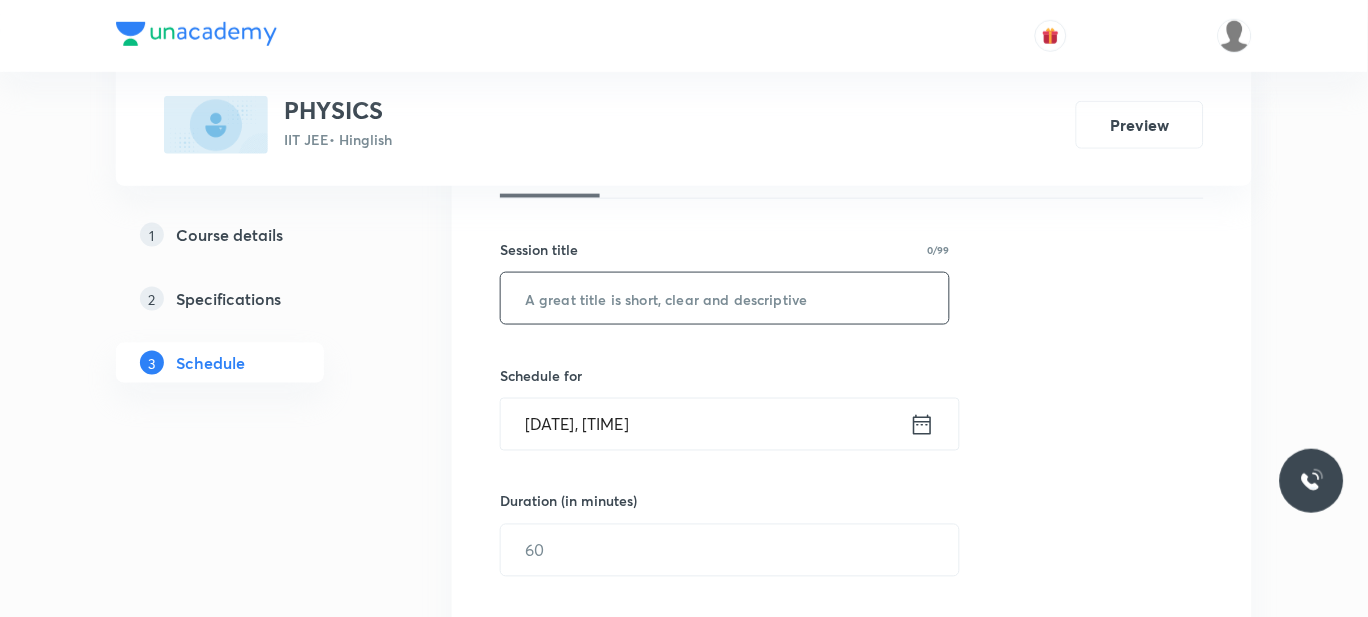 click at bounding box center (725, 298) 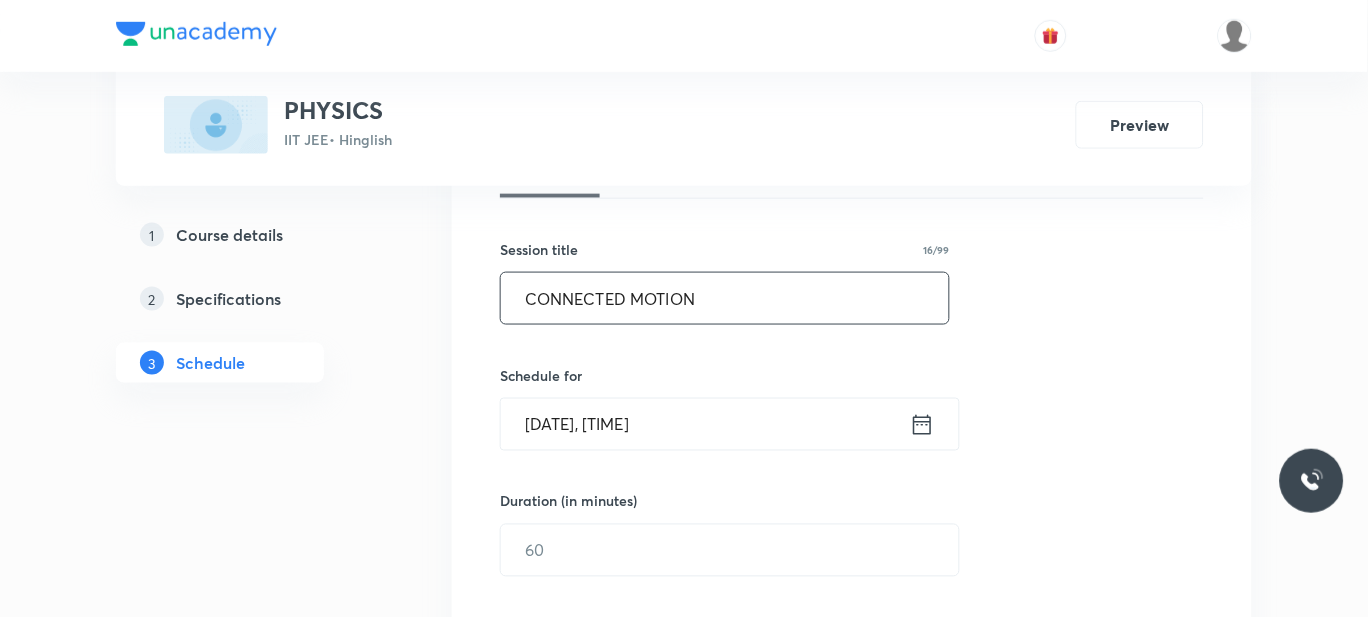 type on "CONNECTED MOTION" 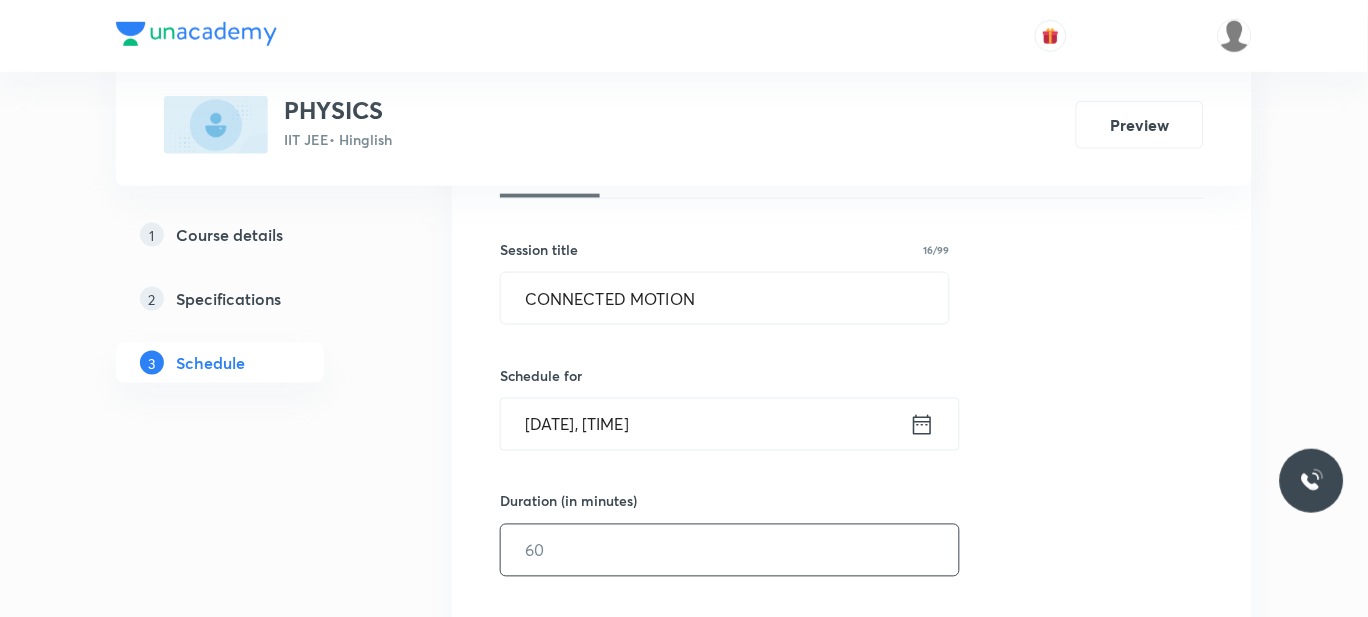 click at bounding box center [730, 550] 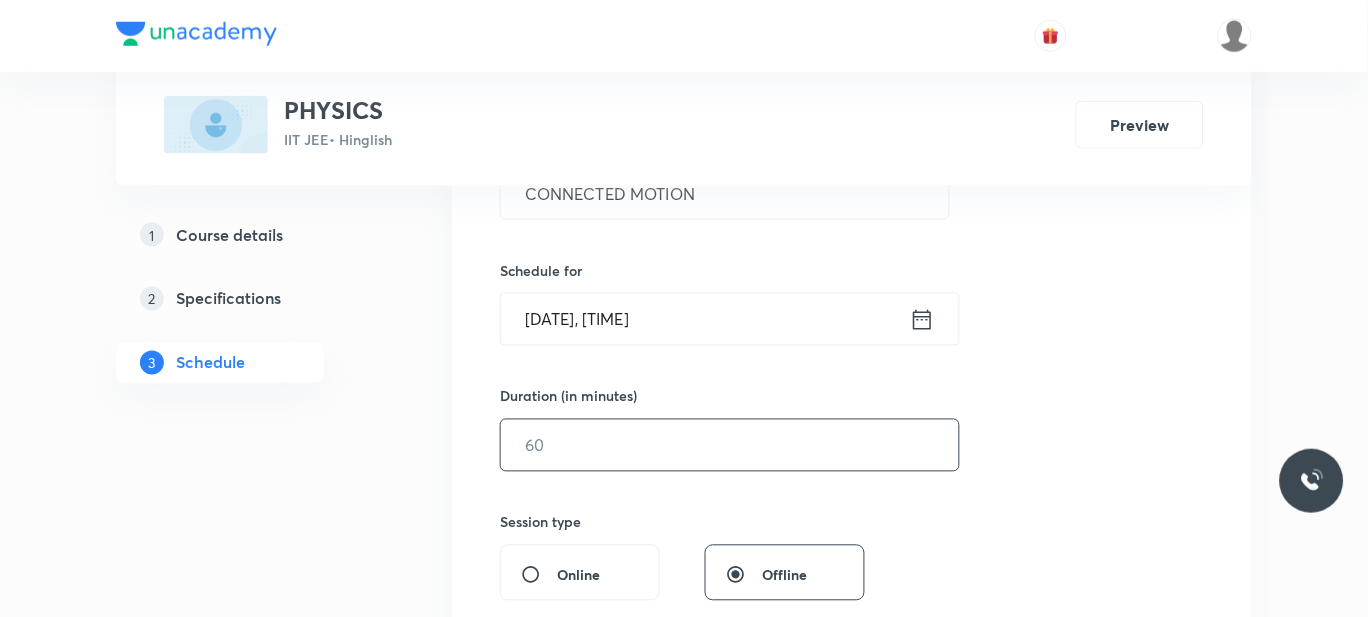 scroll, scrollTop: 432, scrollLeft: 0, axis: vertical 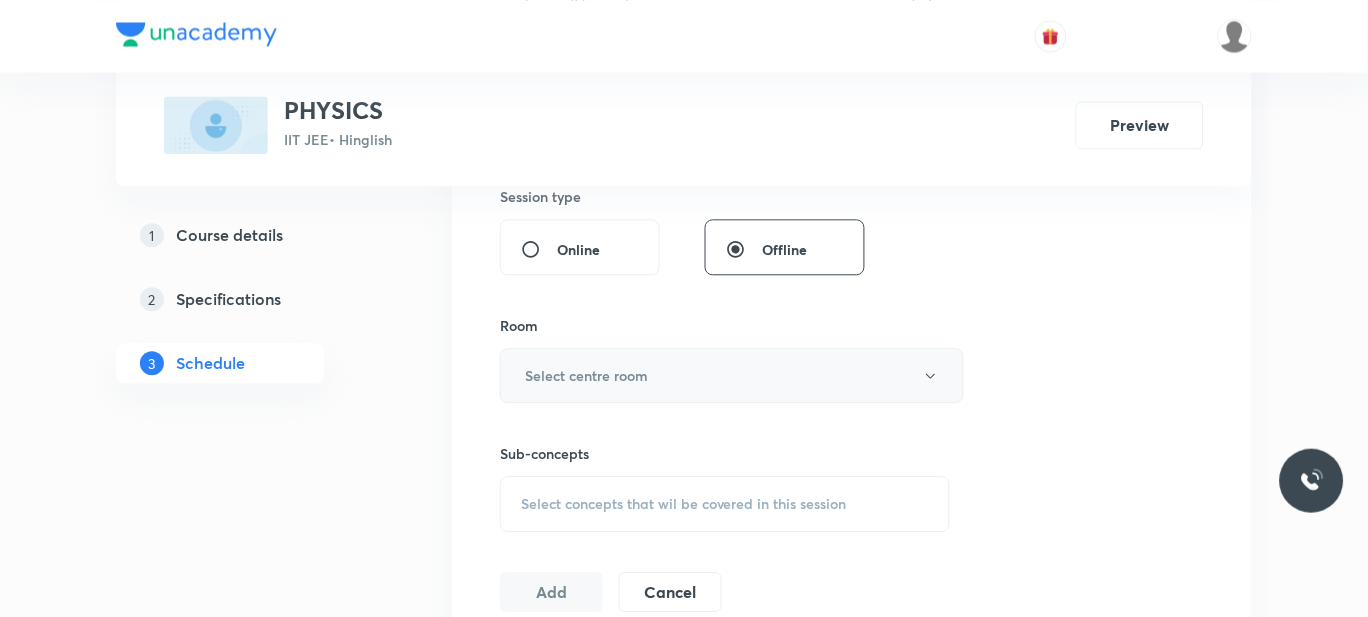 type on "70" 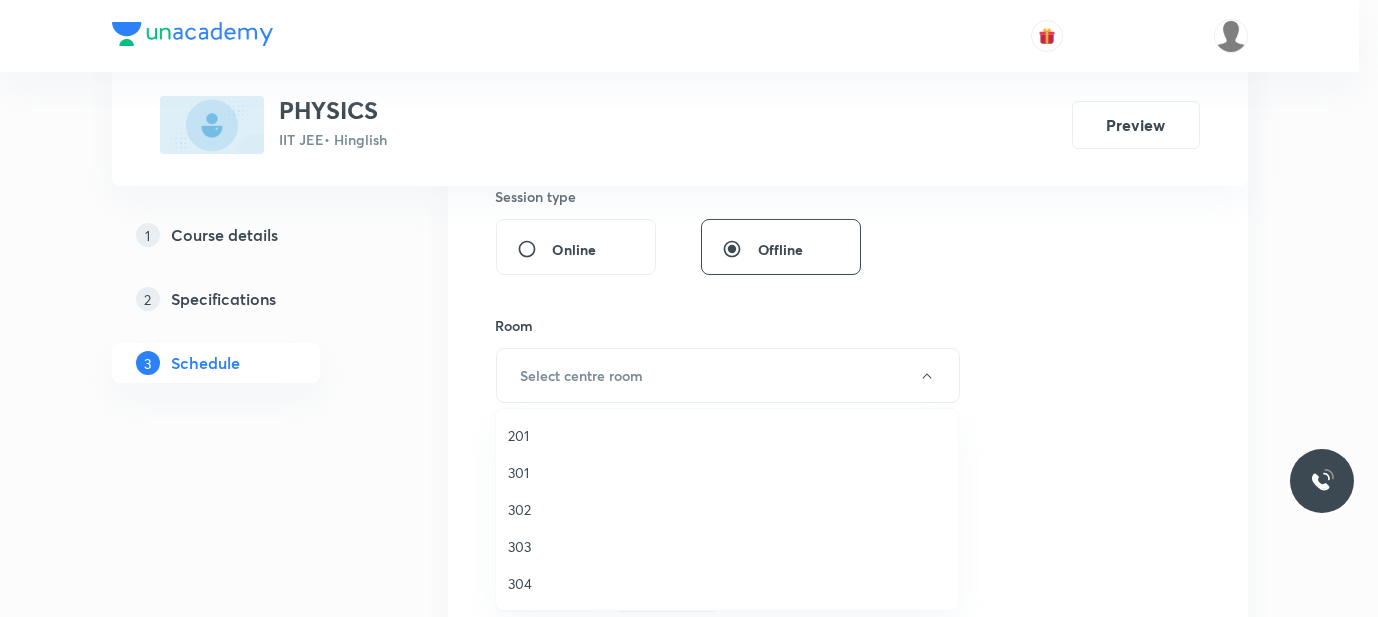 click on "301" at bounding box center (727, 472) 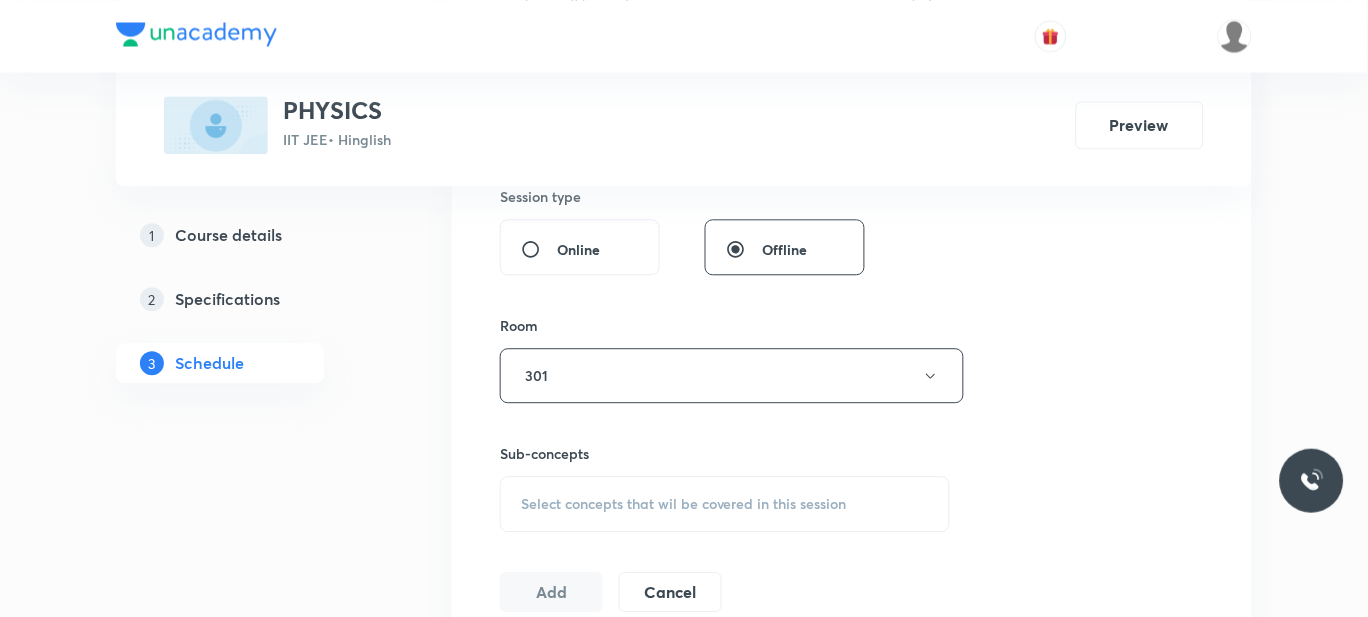click on "Plus Courses PHYSICS IIT JEE • Hinglish Preview [NUMBER] Course details [NUMBER] Specifications [NUMBER] Schedule Schedule [NUMBER] classes Session [NUMBER] Live class Session title [NUMBER]/[NUMBER] [TOPIC] Schedule for [DATE], [TIME] Duration (in minutes) [NUMBER] Session type Online Offline Room [NUMBER] Sub-concepts Select concepts that wil be covered in this session Add Cancel [MONTH] [NUMBER] [TOPIC] [TOPIC] [LESSON] [NUMBER] • [TIME] • [DURATION] • Room [NUMBER] [TOPIC] · [TOPIC] · [TOPIC] · [TOPIC] · [TOPIC] · [TOPIC] · [TOPIC]" at bounding box center [684, 4919] 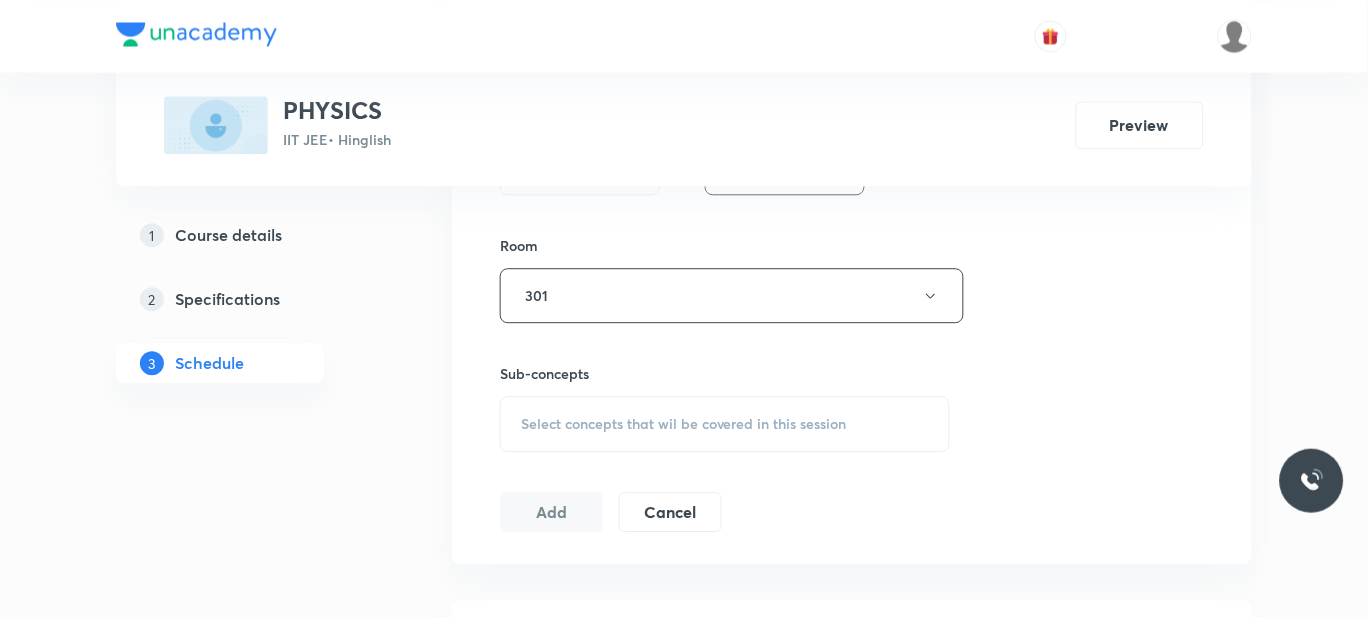 scroll, scrollTop: 843, scrollLeft: 0, axis: vertical 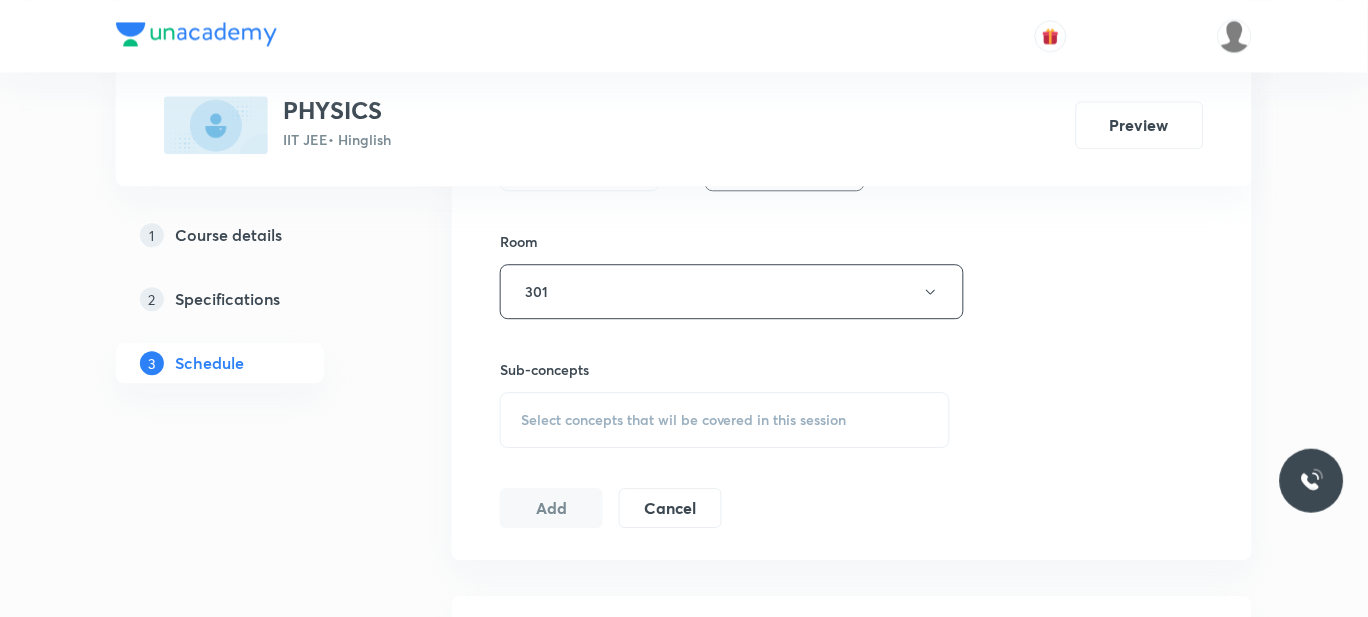 click on "Select concepts that wil be covered in this session" at bounding box center [684, 420] 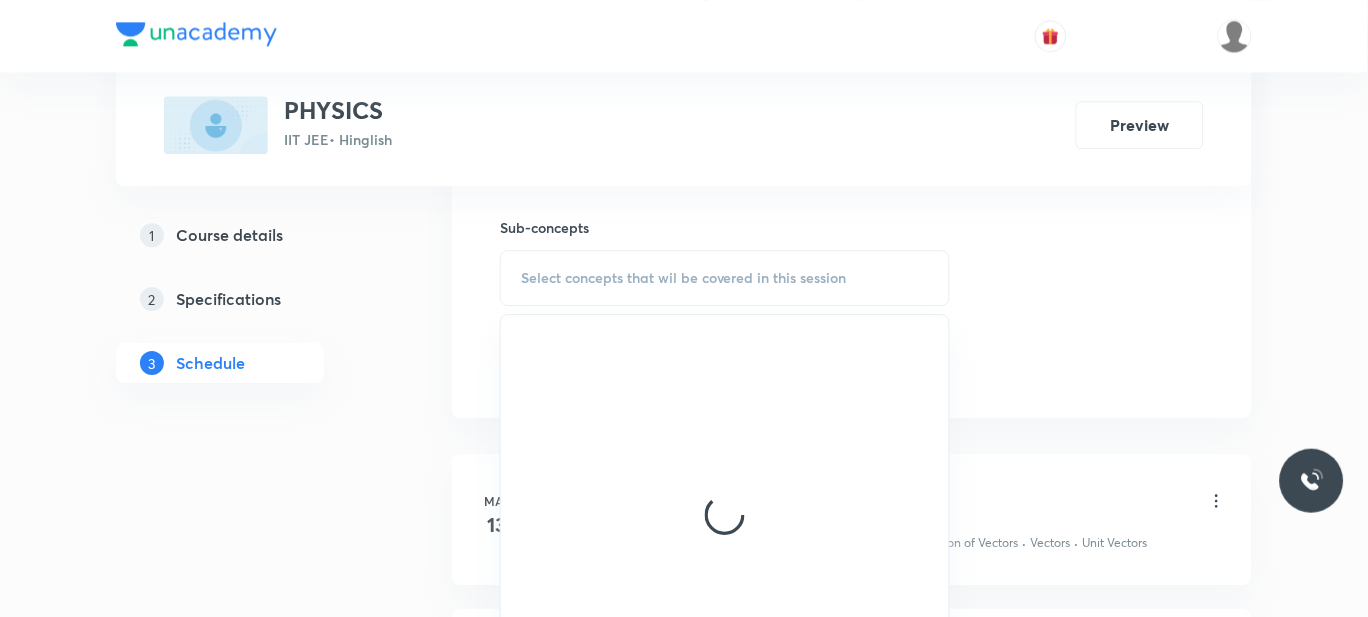 scroll, scrollTop: 984, scrollLeft: 0, axis: vertical 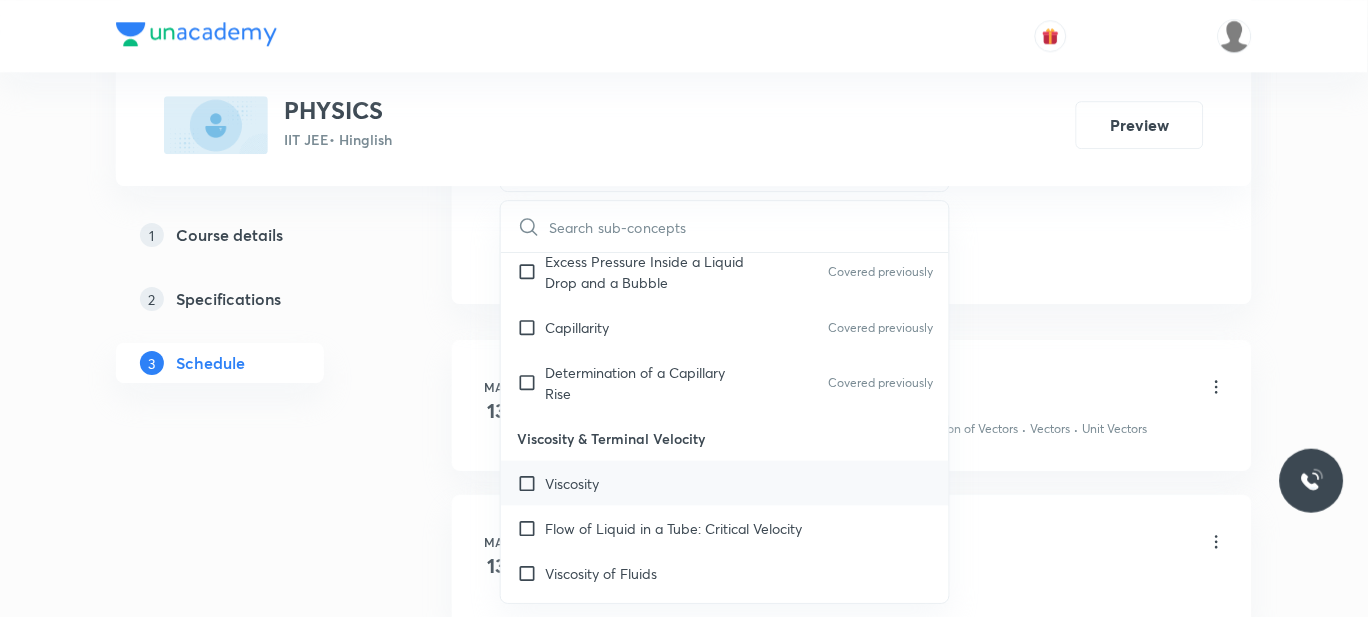 click on "Viscosity" at bounding box center (725, 483) 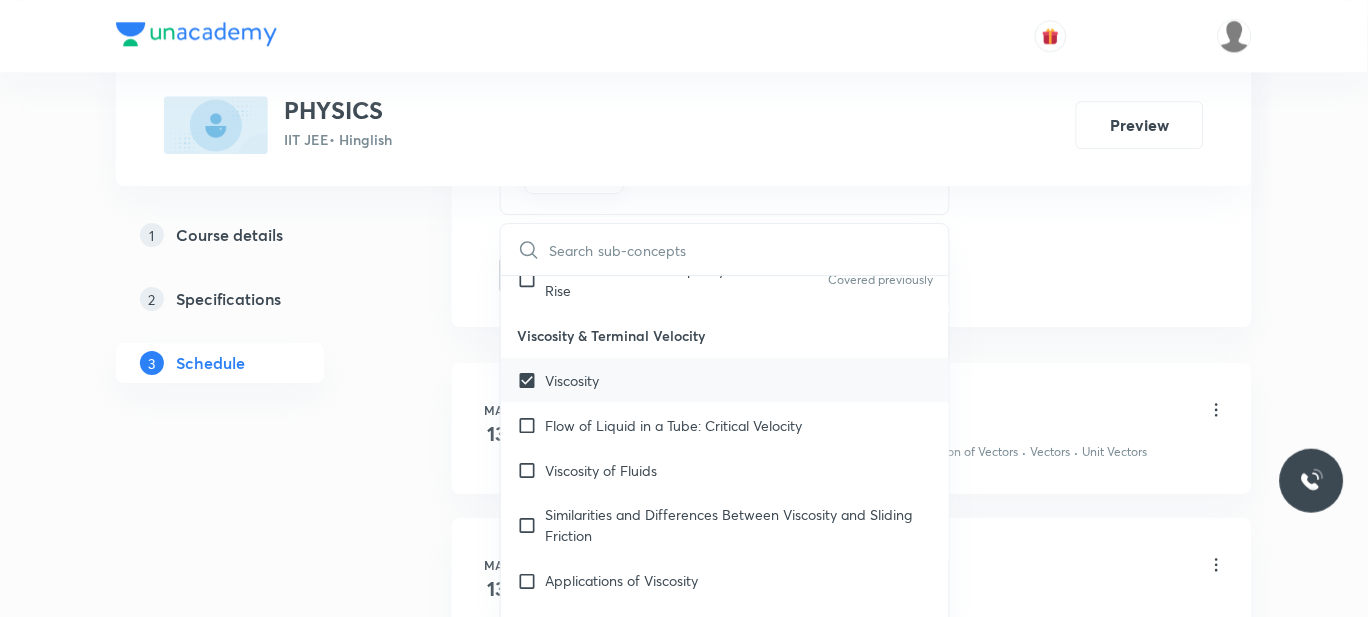 scroll, scrollTop: 13446, scrollLeft: 0, axis: vertical 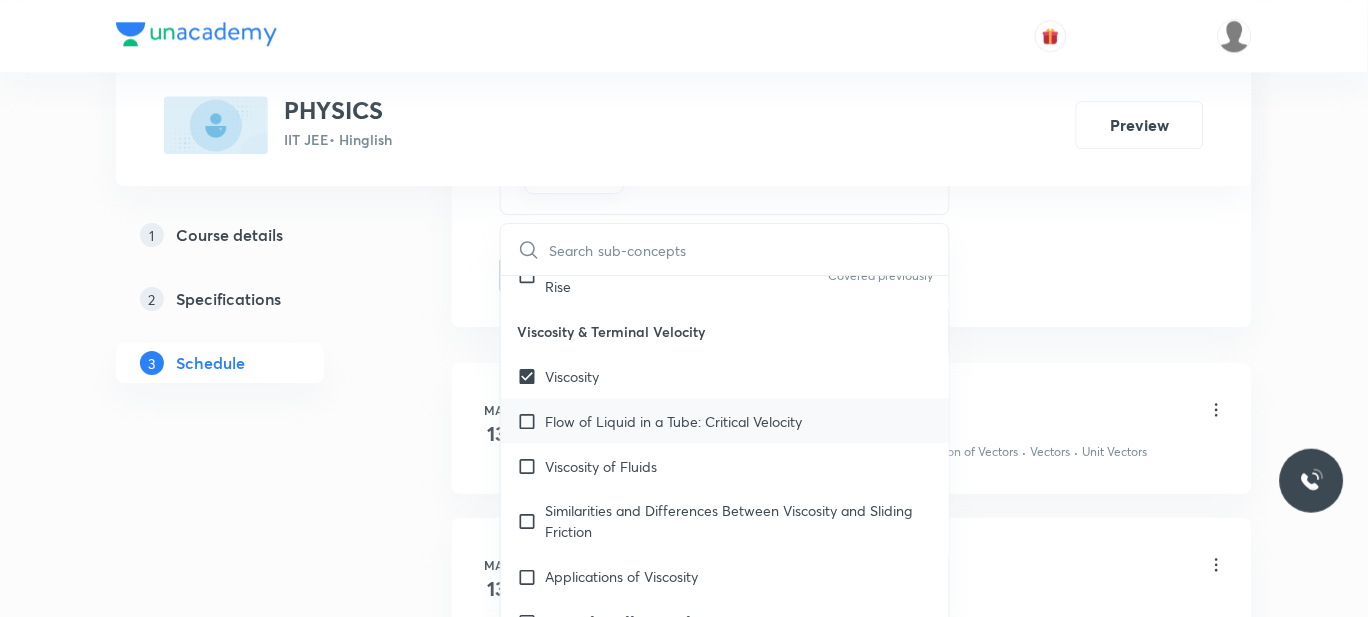 click on "Flow of Liquid in a Tube: Critical Velocity" at bounding box center (673, 421) 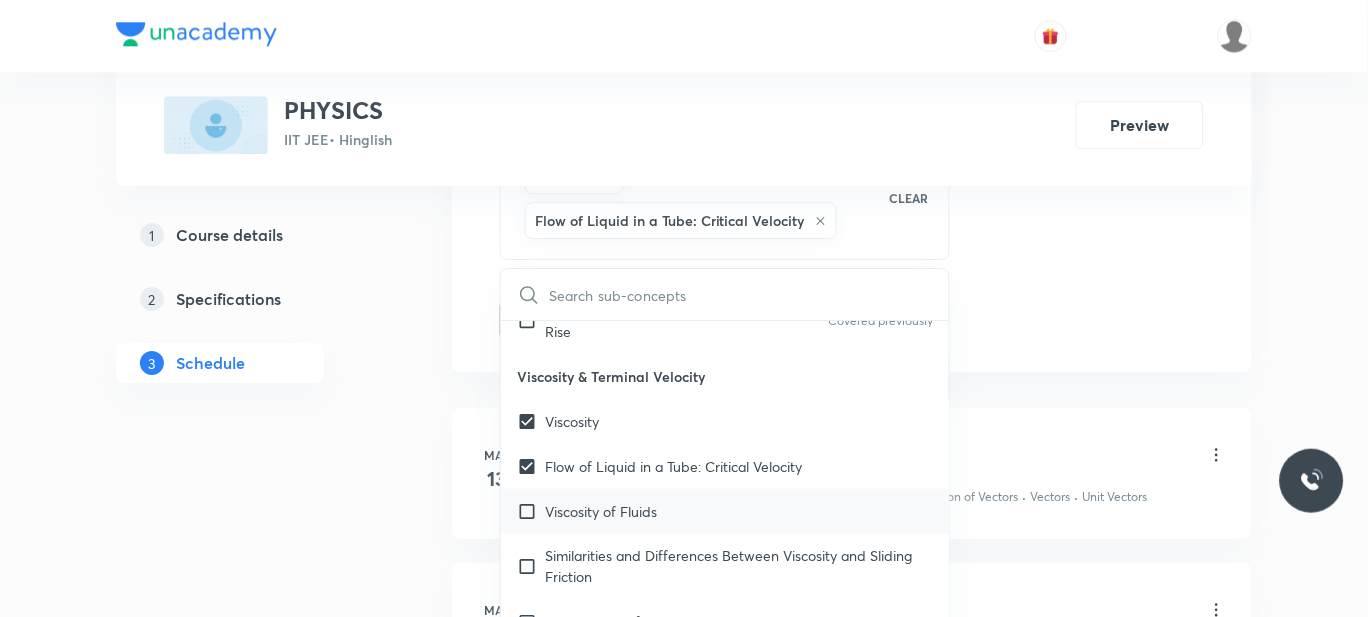 click on "Viscosity of Fluids" at bounding box center (601, 511) 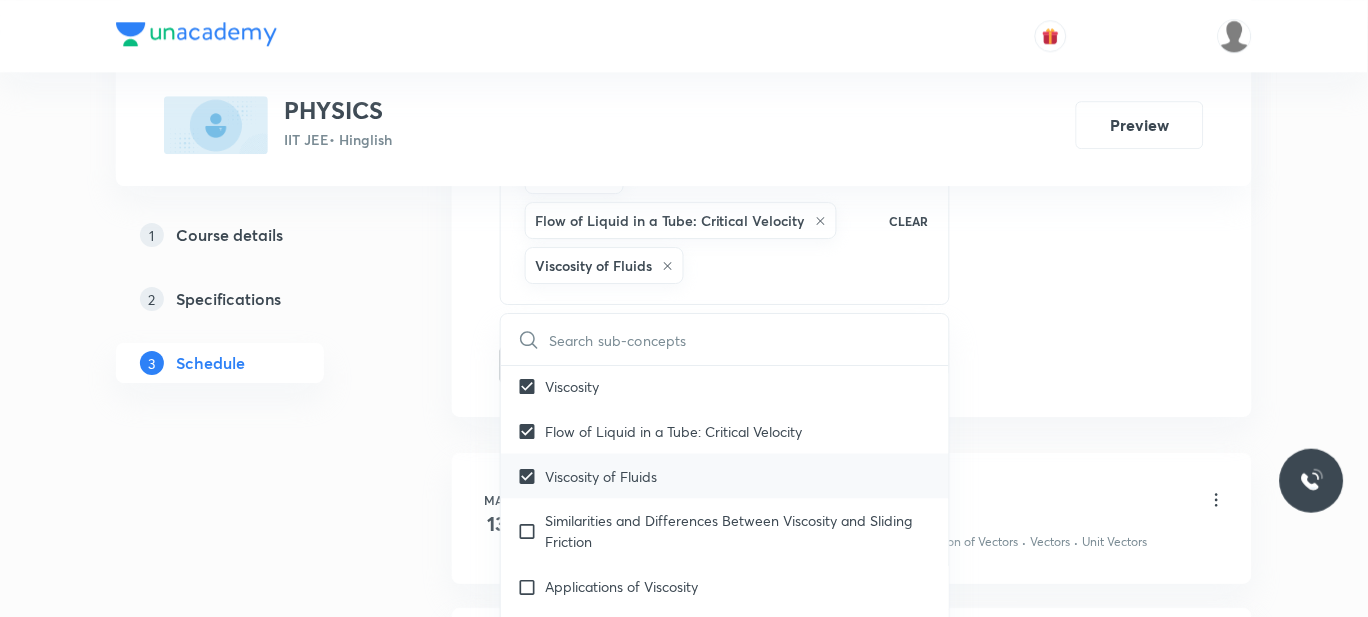scroll, scrollTop: 13529, scrollLeft: 0, axis: vertical 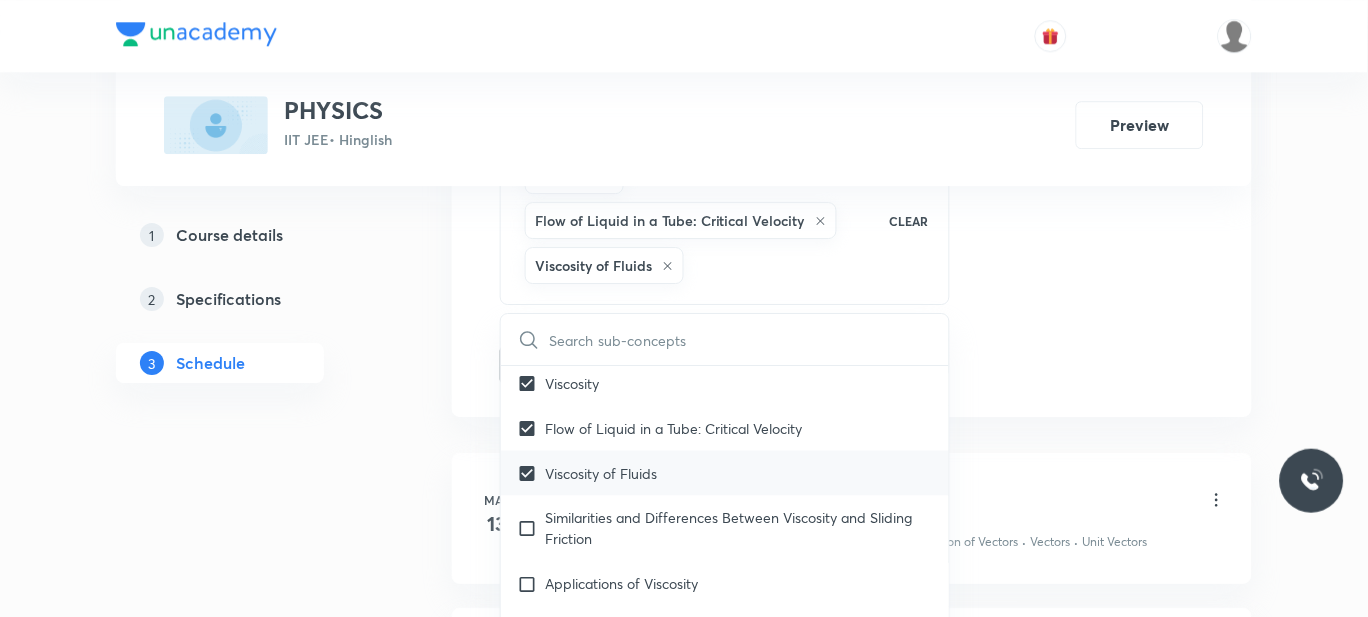click on "Similarities and Differences Between Viscosity and Sliding Friction" at bounding box center (725, 529) 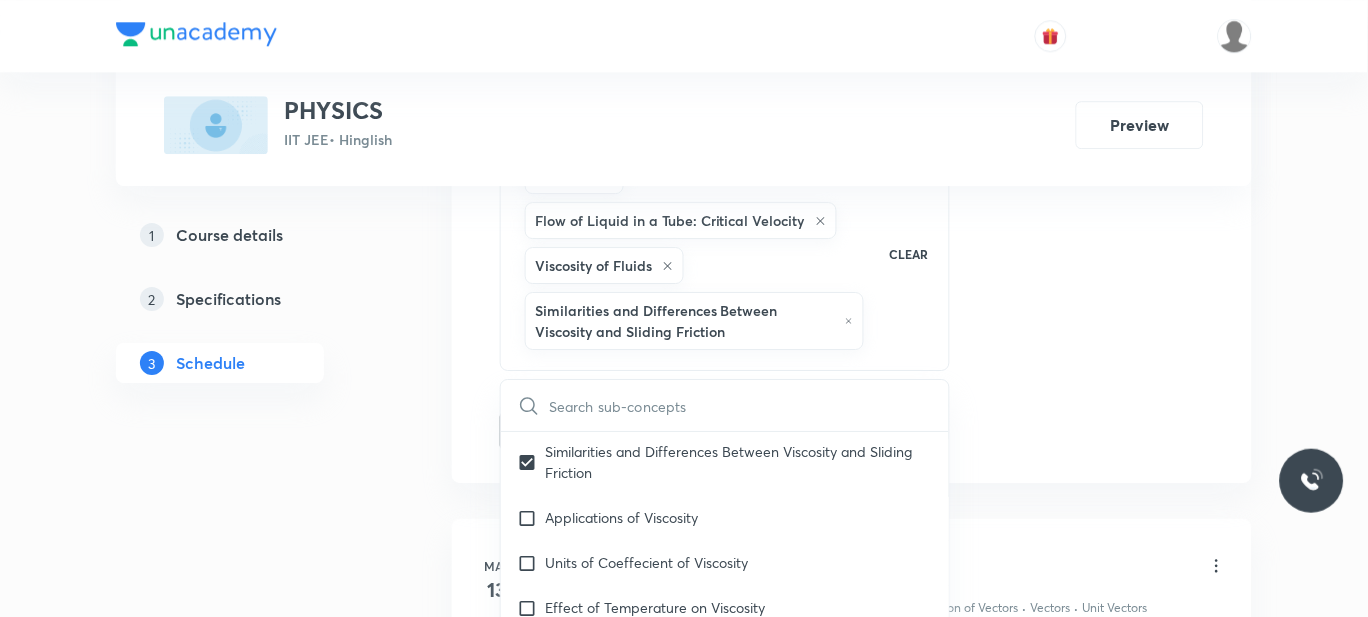 scroll, scrollTop: 13668, scrollLeft: 0, axis: vertical 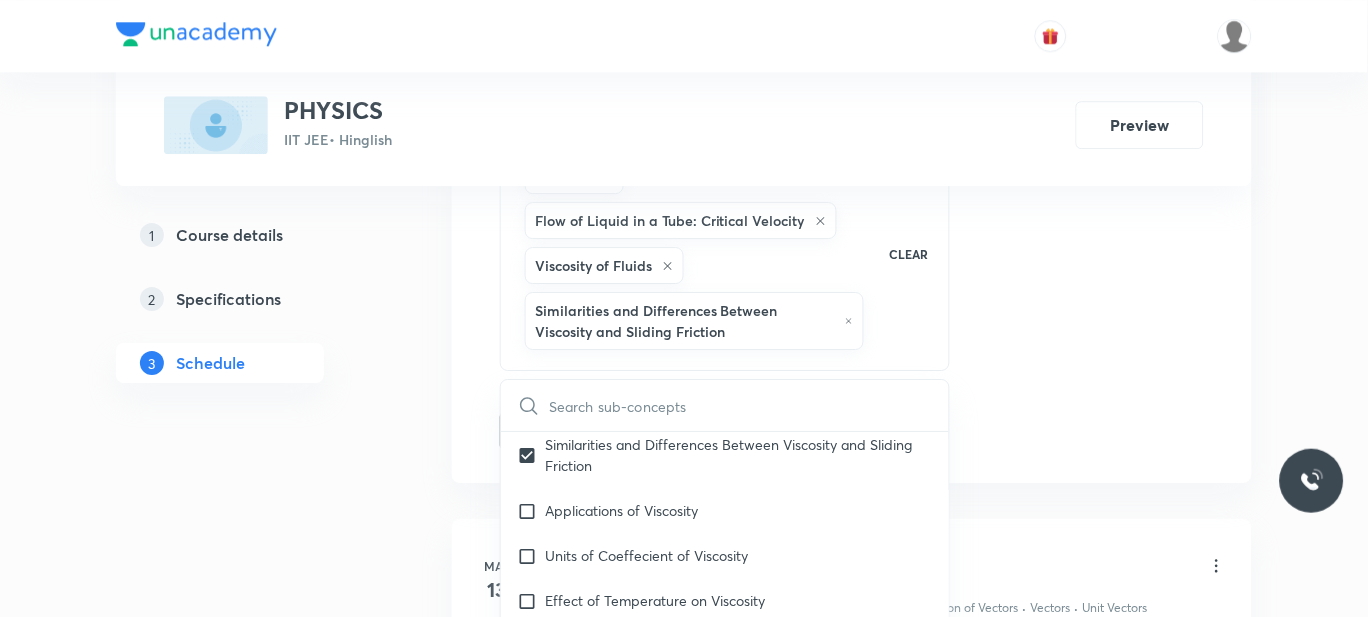 click on "Applications of Viscosity" at bounding box center (621, 511) 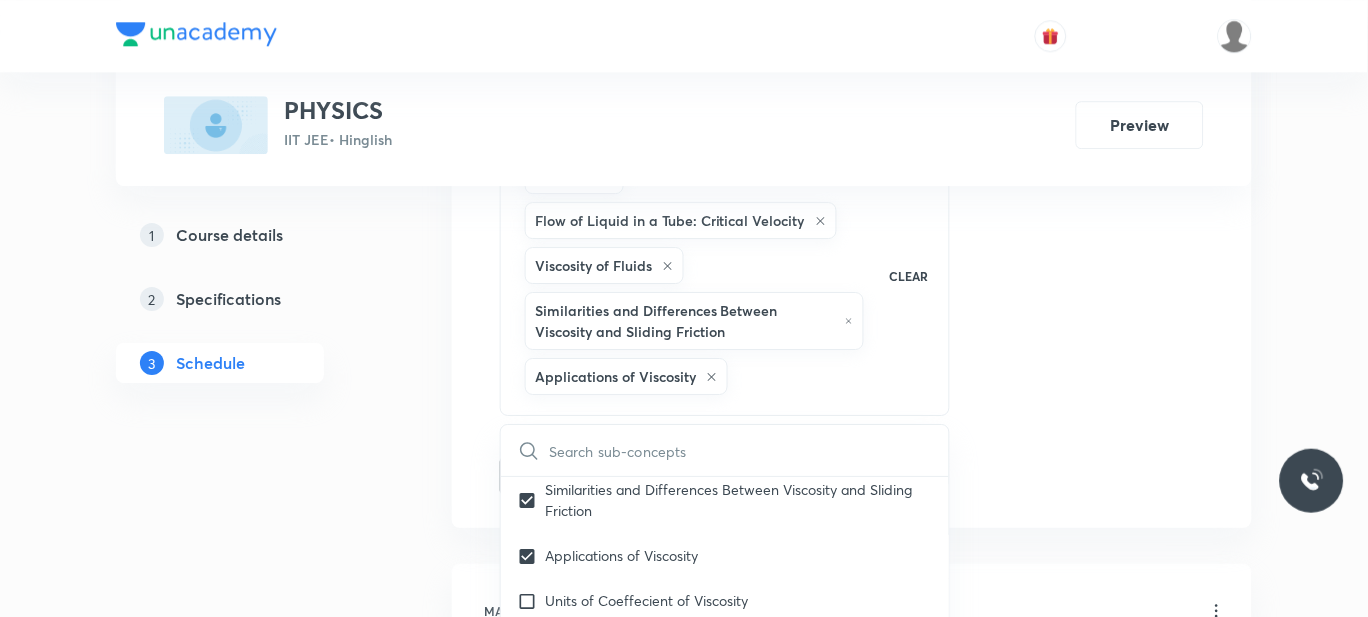 checkbox on "true" 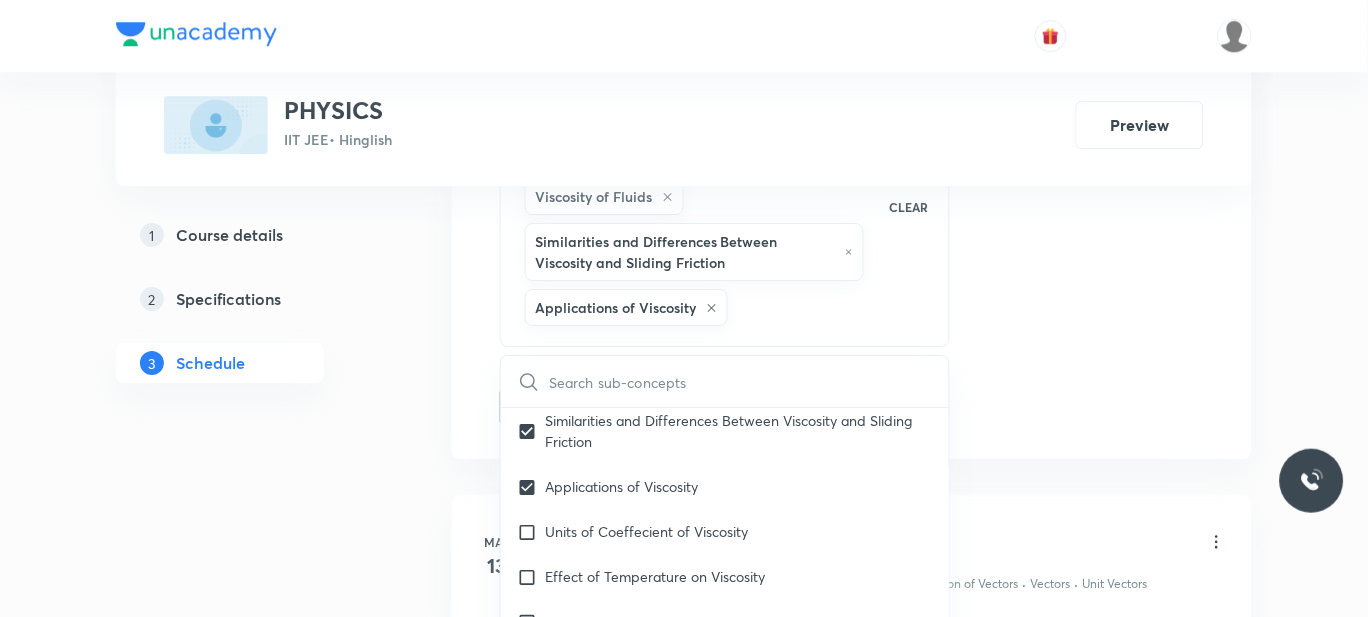 scroll, scrollTop: 1172, scrollLeft: 0, axis: vertical 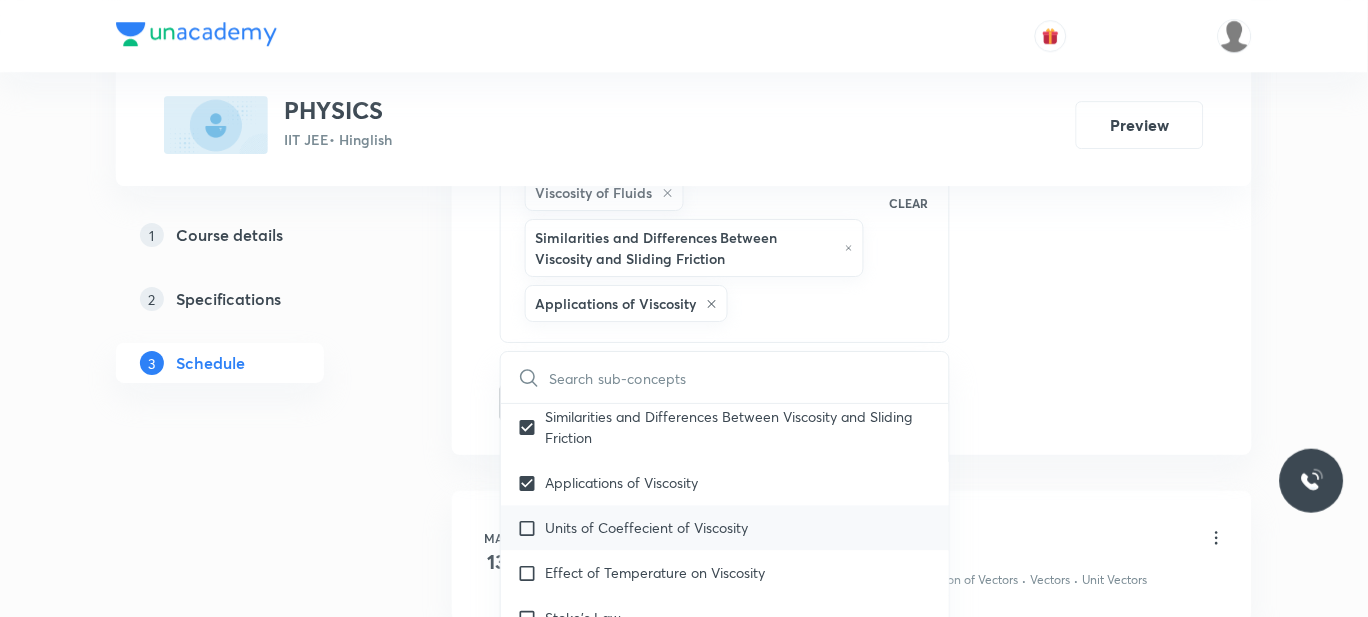 click on "Units of Coeffecient of Viscosity" at bounding box center [646, 528] 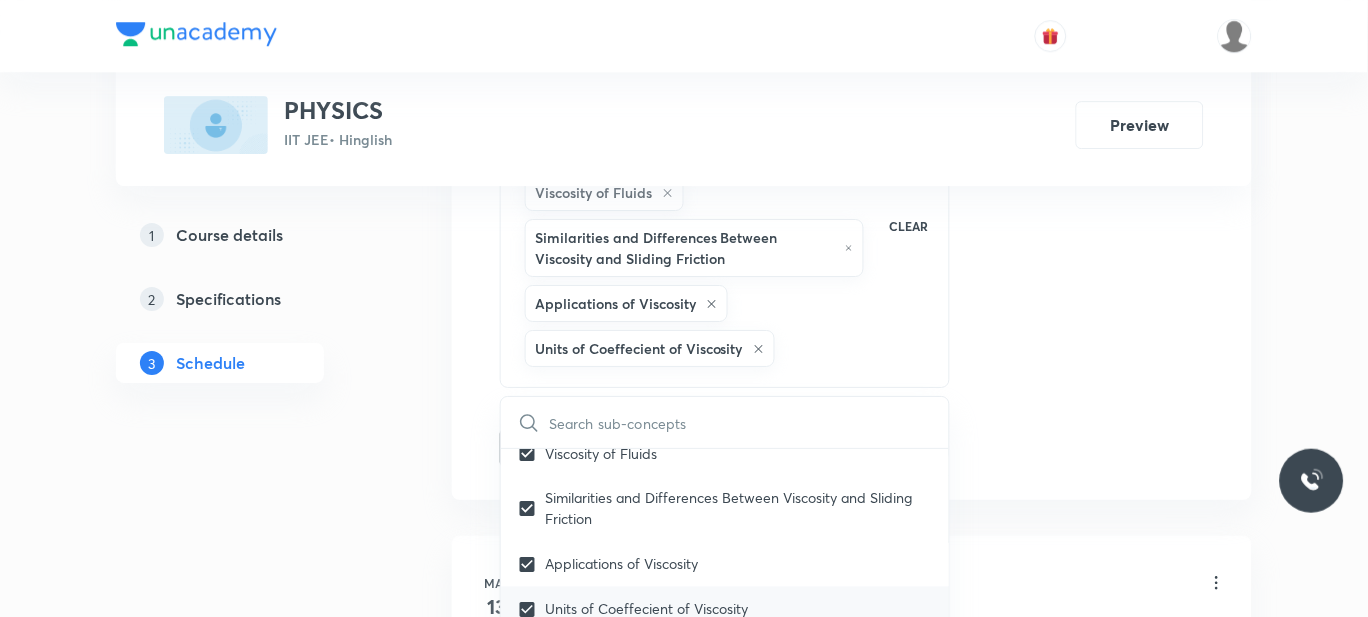 scroll, scrollTop: 13632, scrollLeft: 0, axis: vertical 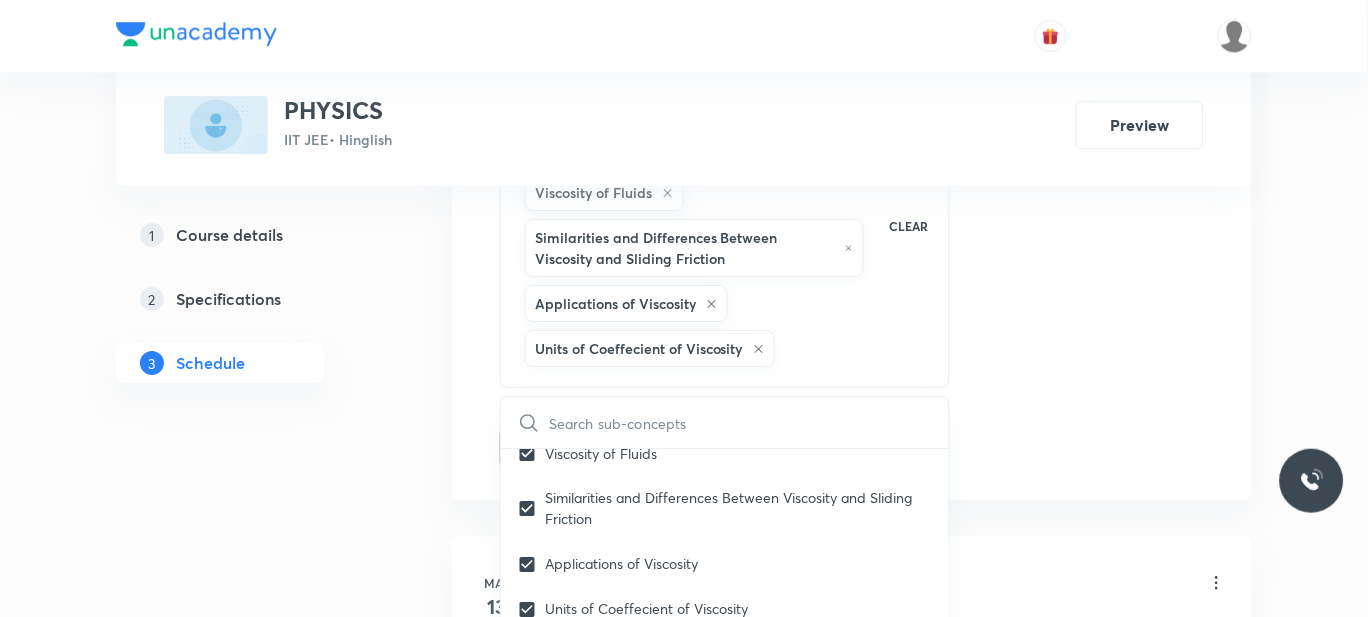click on "1 Course details 2 Specifications 3 Schedule" at bounding box center [252, 4754] 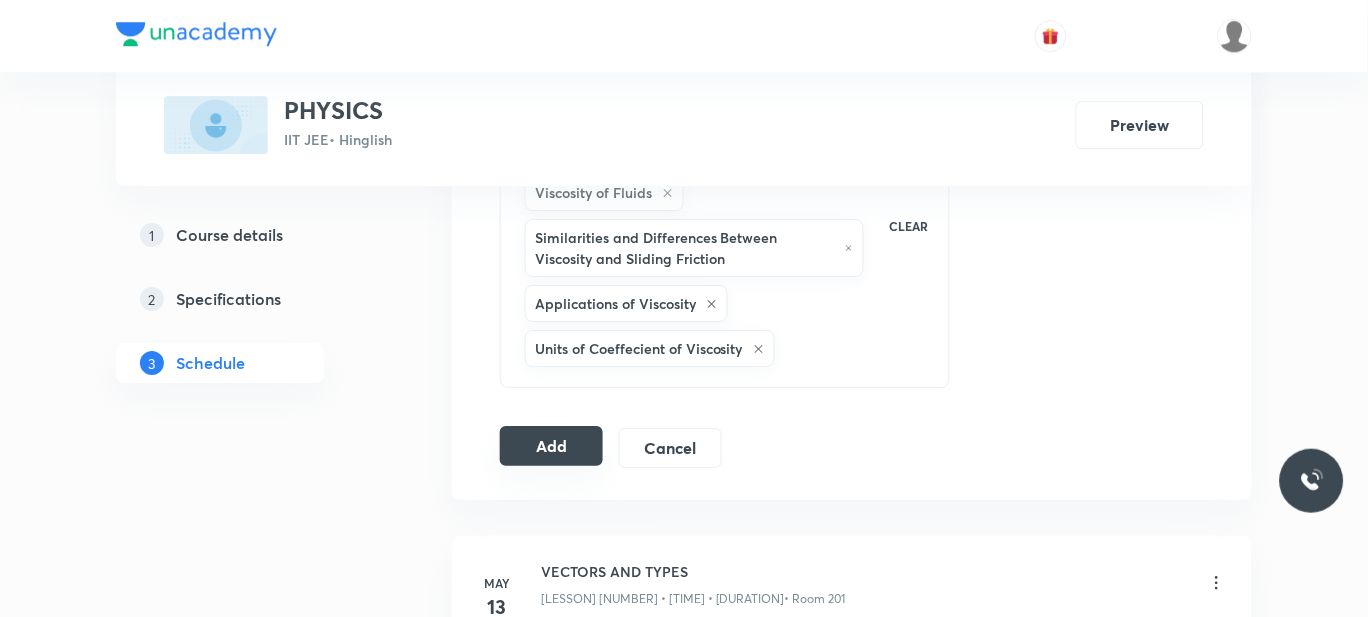click on "Add" at bounding box center (551, 446) 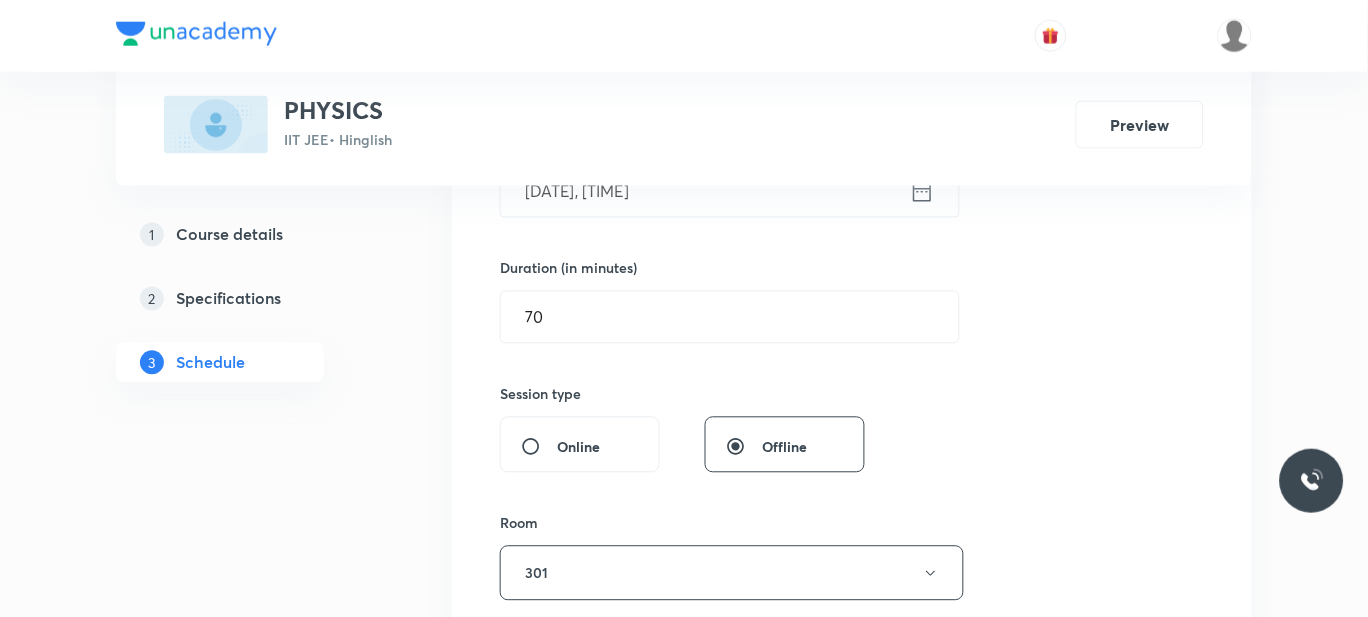 scroll, scrollTop: 430, scrollLeft: 0, axis: vertical 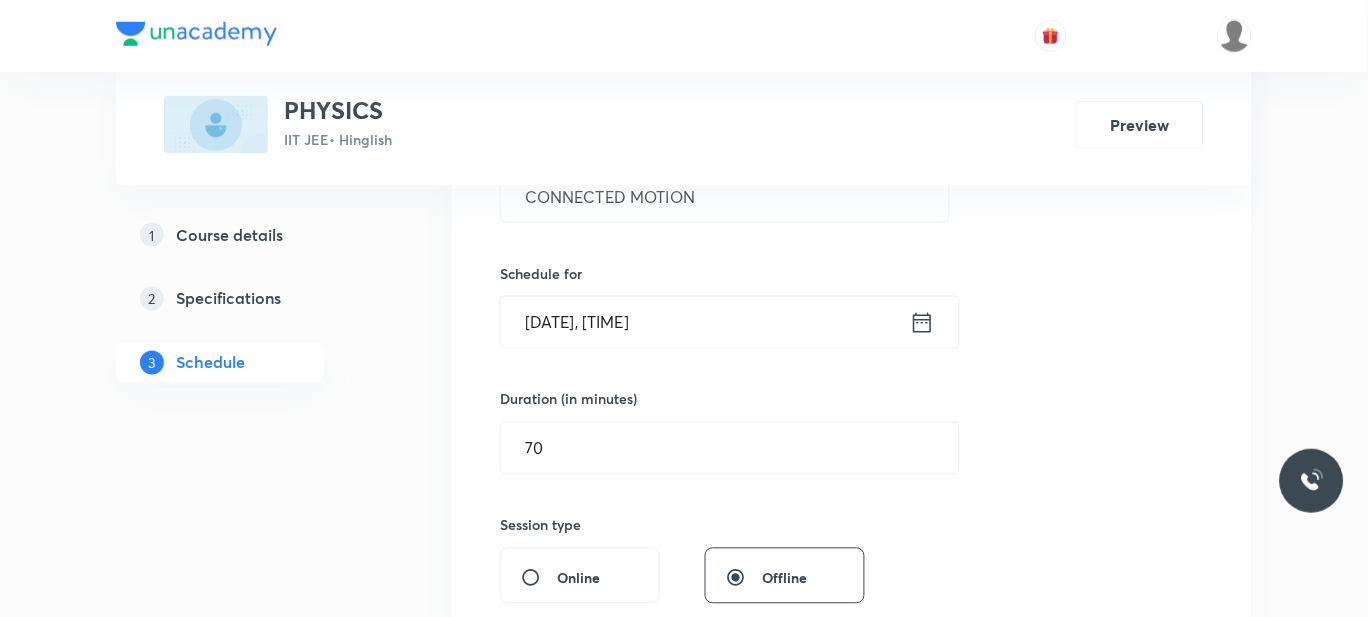 click on "Aug 2, 2025, 10:03 AM" at bounding box center [705, 322] 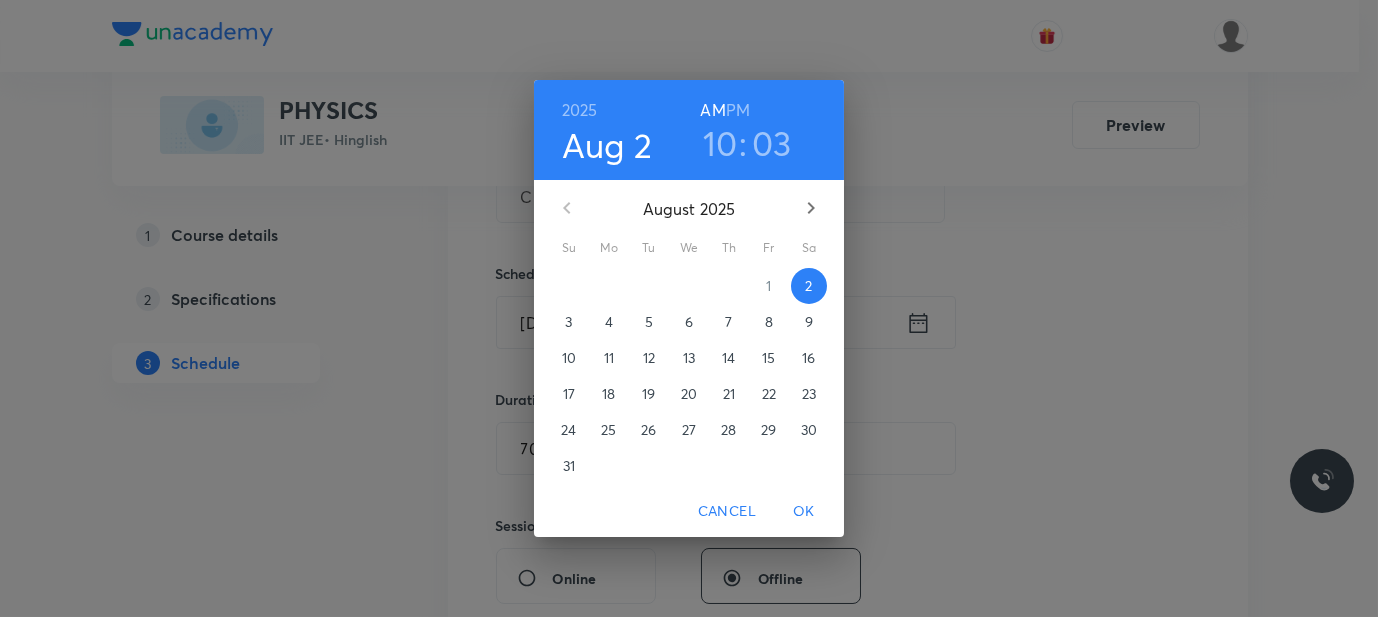 click on "PM" at bounding box center [738, 110] 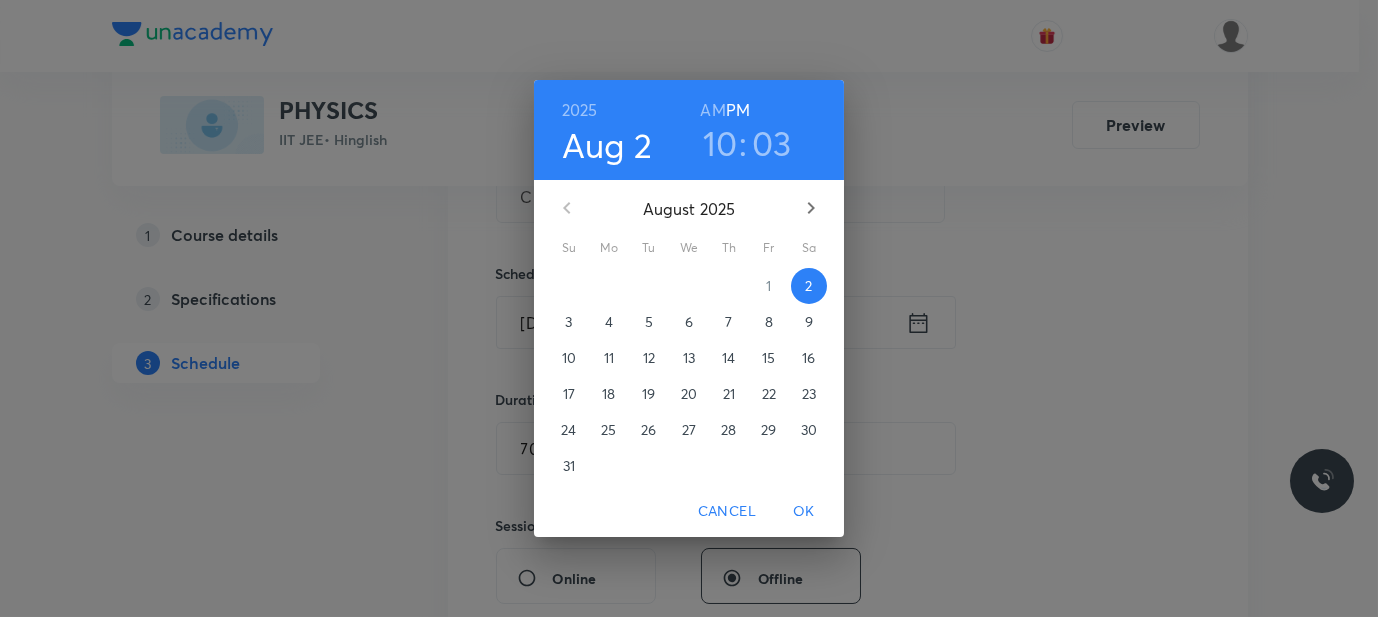 click on "10" at bounding box center (720, 143) 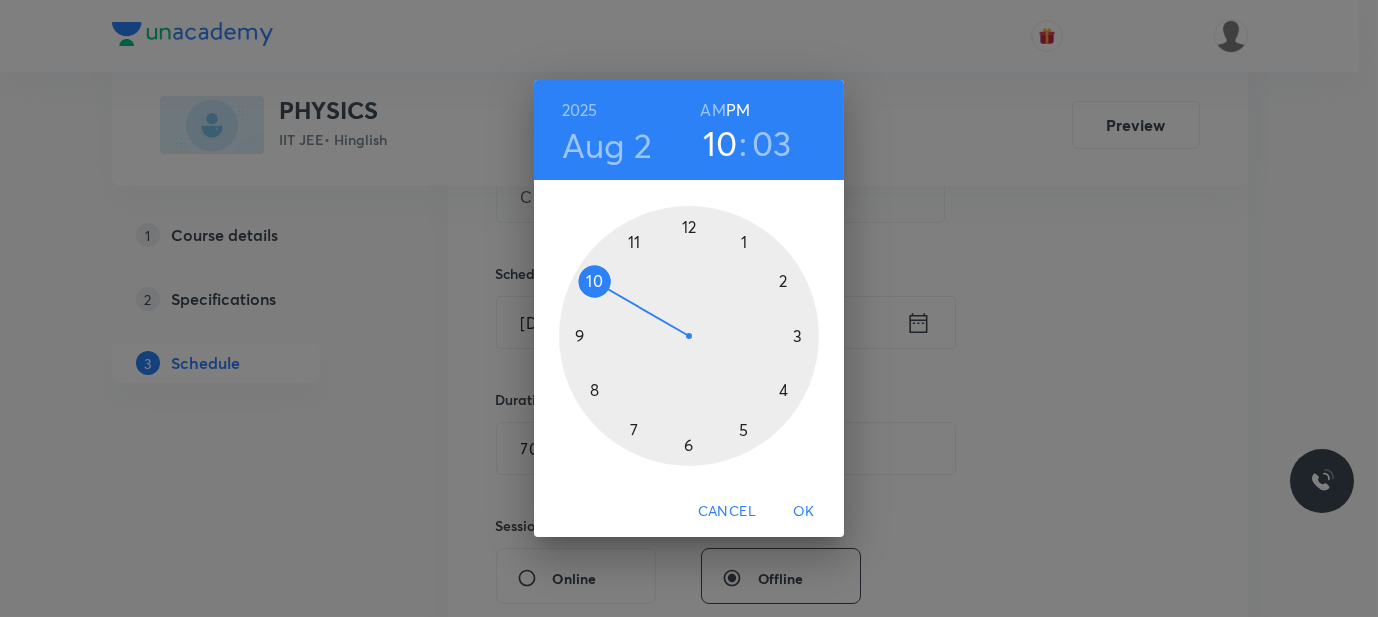 click at bounding box center (689, 336) 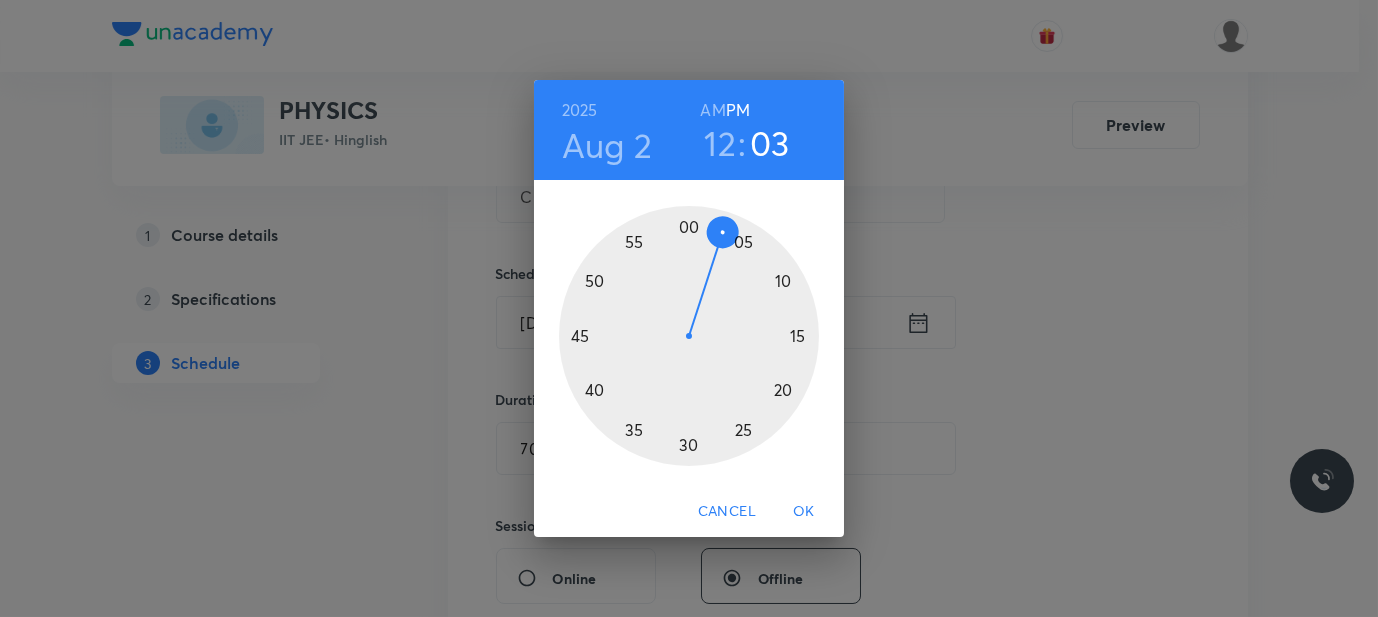 click at bounding box center (689, 336) 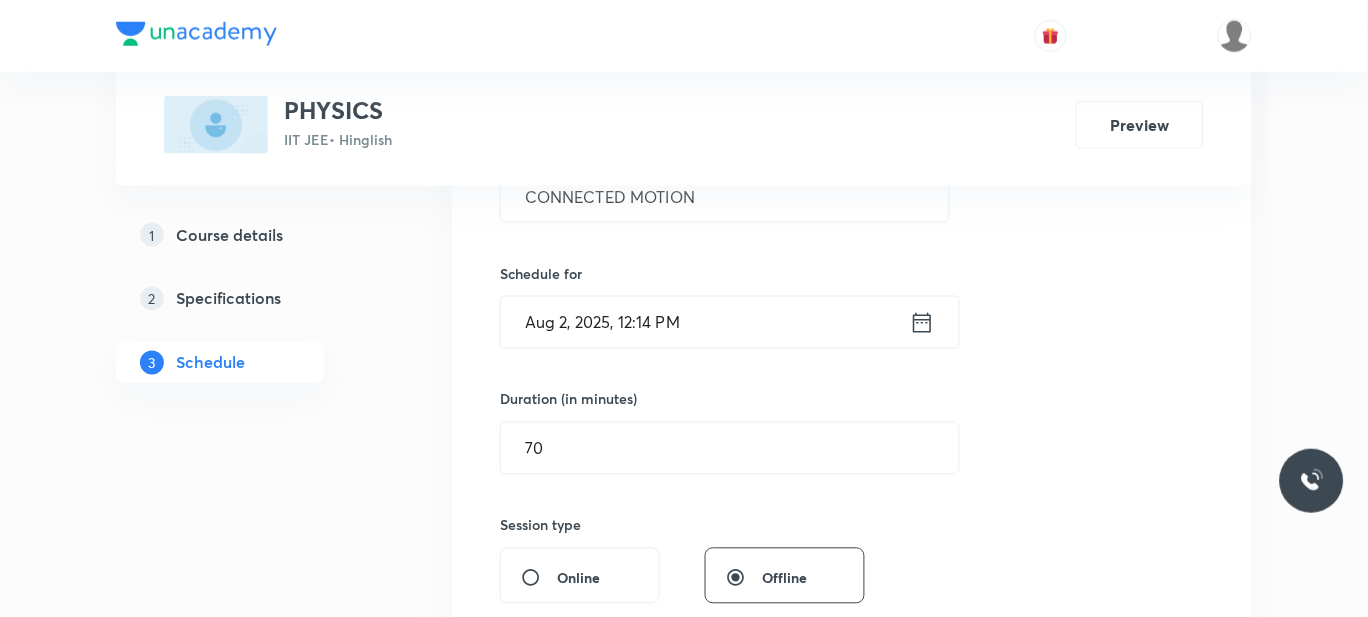 click on "Aug 2, 2025, 12:14 PM" at bounding box center [705, 322] 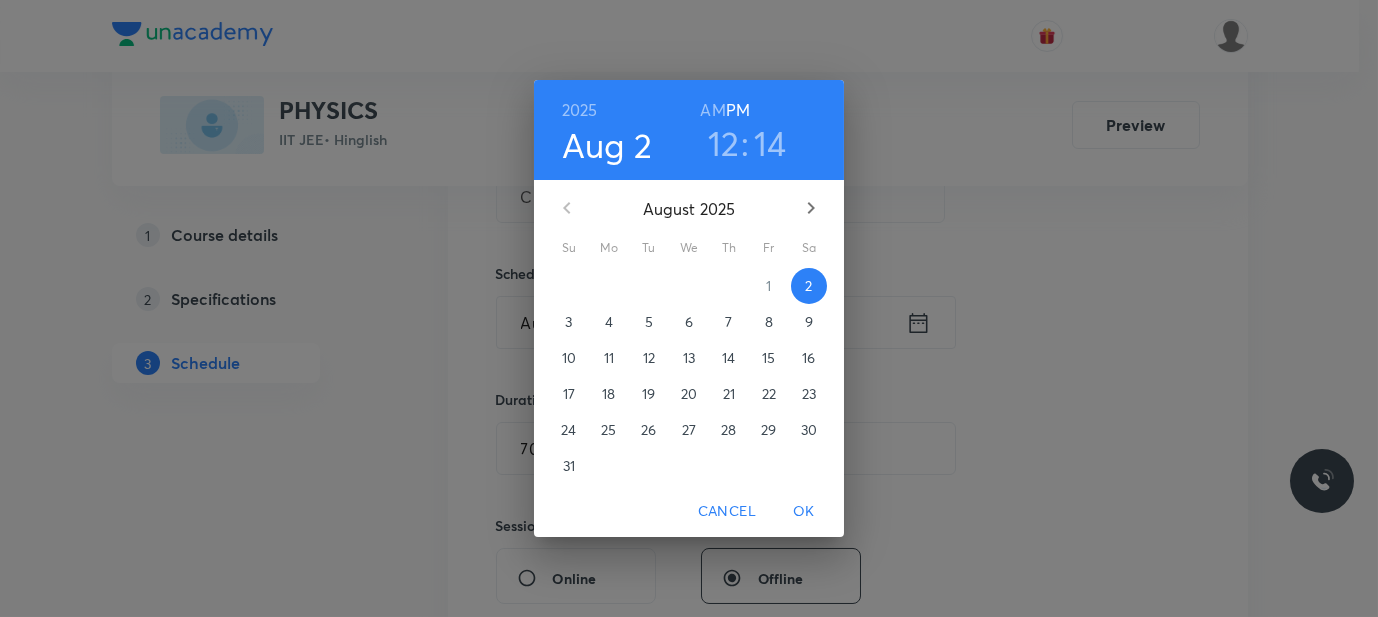 click on "14" at bounding box center (770, 143) 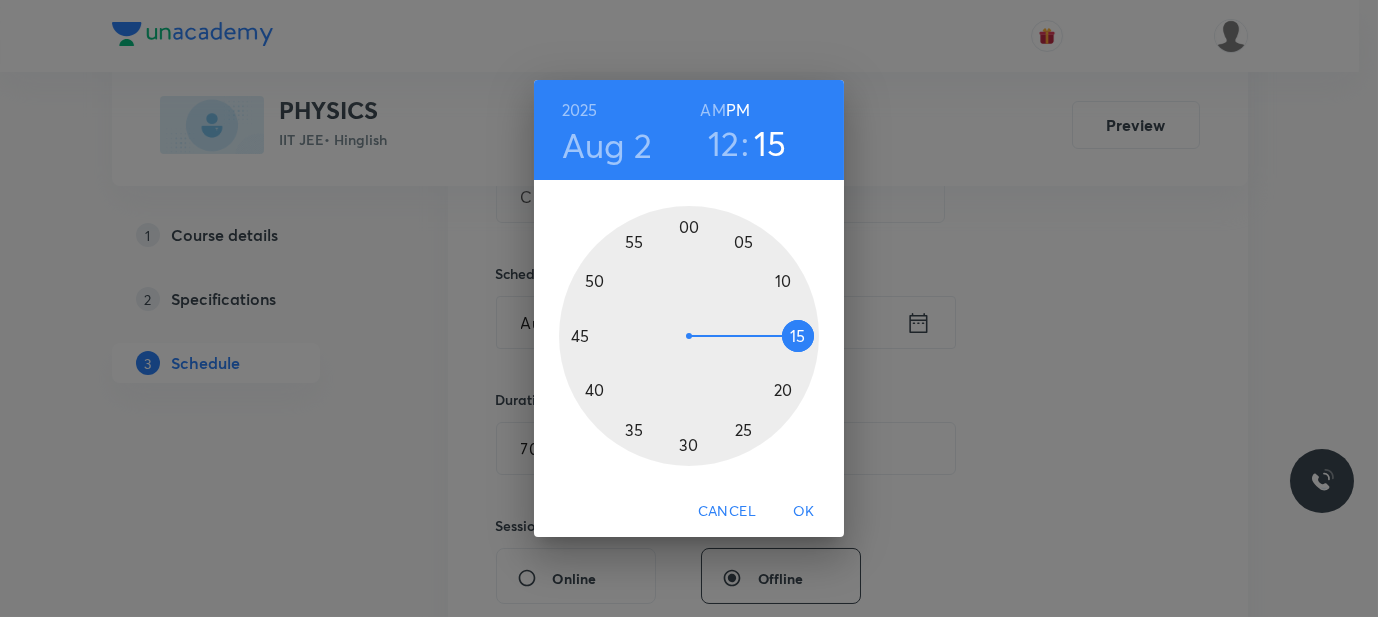 click at bounding box center [689, 336] 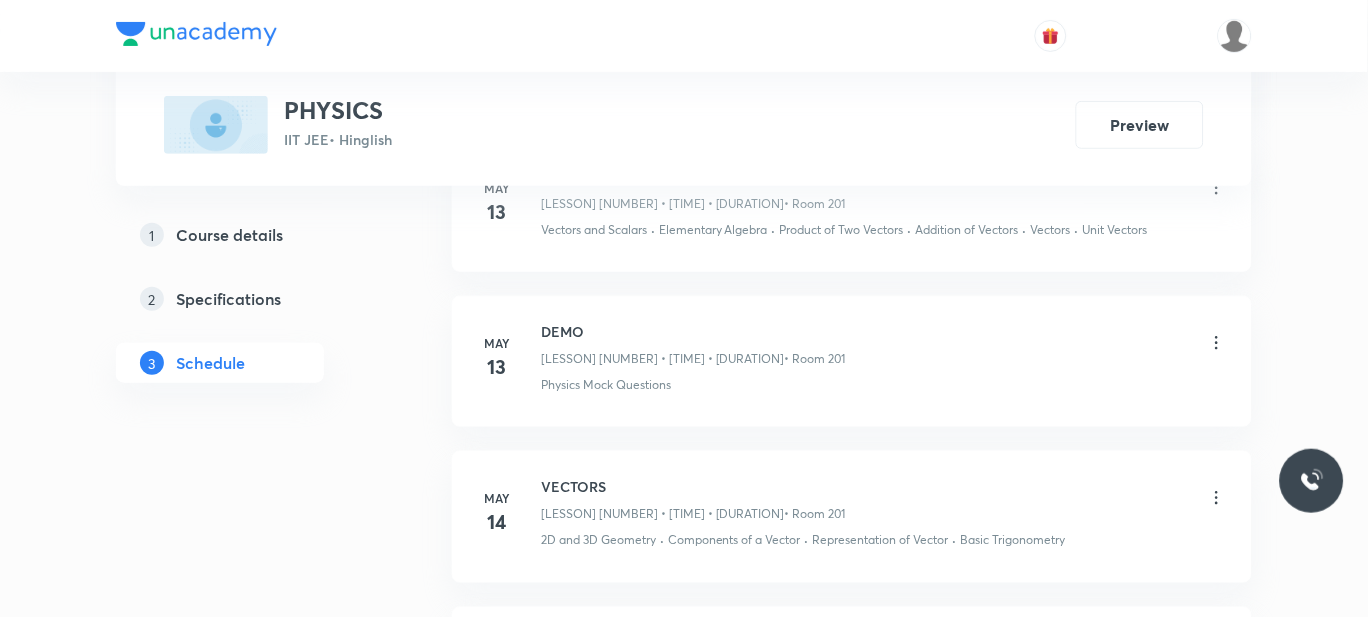 scroll, scrollTop: 1192, scrollLeft: 0, axis: vertical 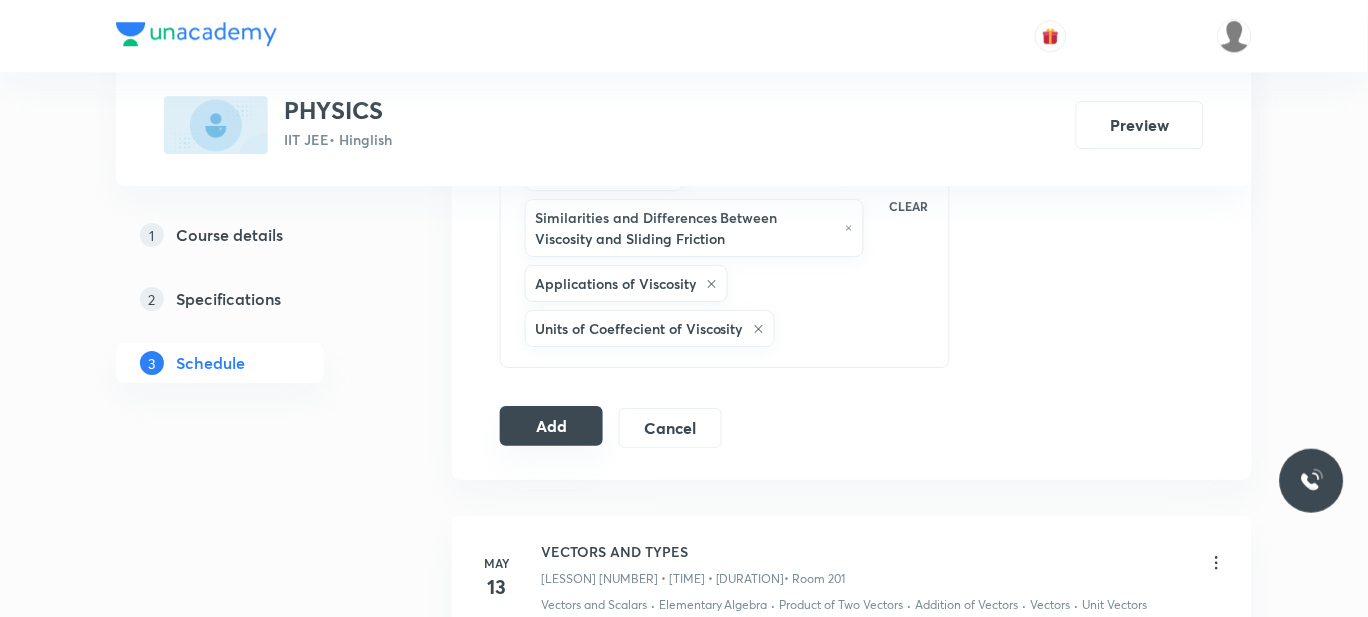 click on "Add" at bounding box center (551, 426) 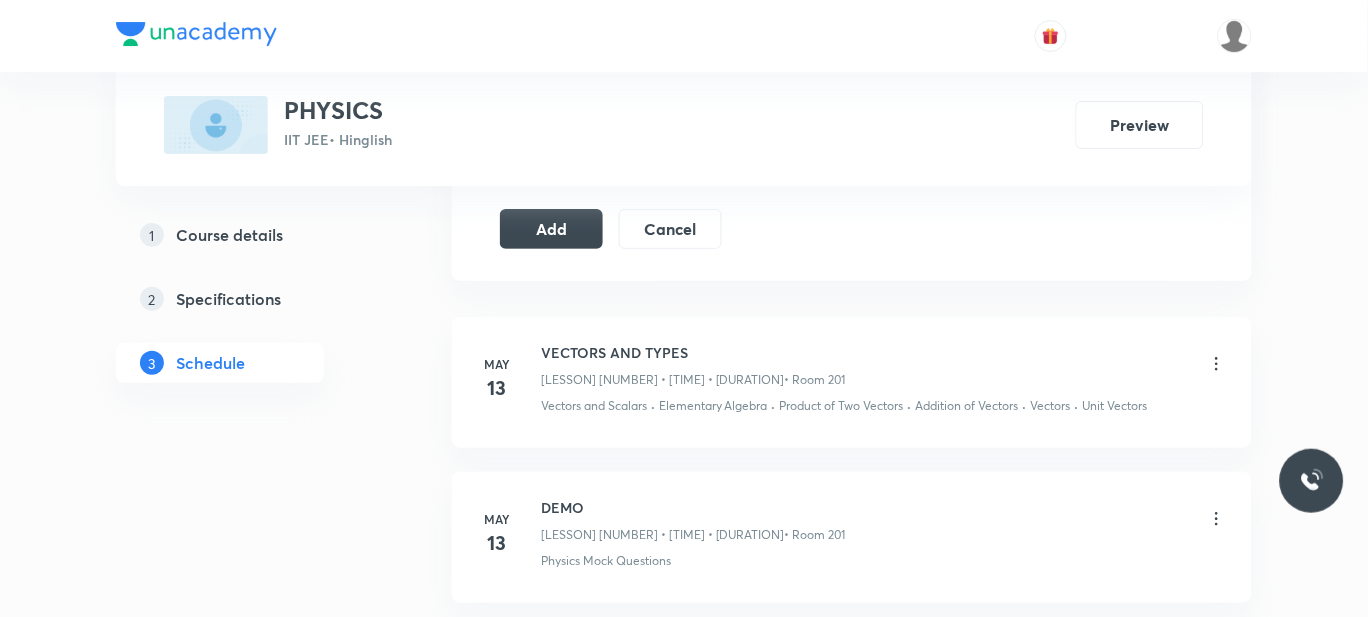 scroll, scrollTop: 1407, scrollLeft: 0, axis: vertical 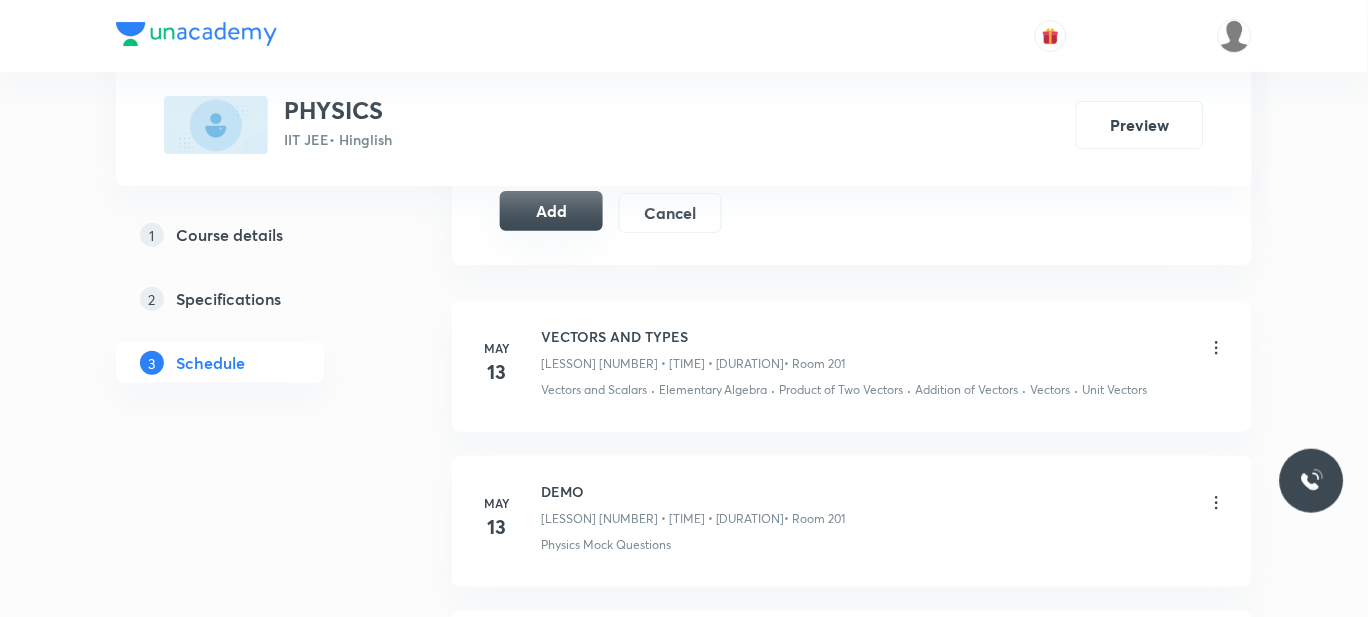 click on "Add" at bounding box center [551, 211] 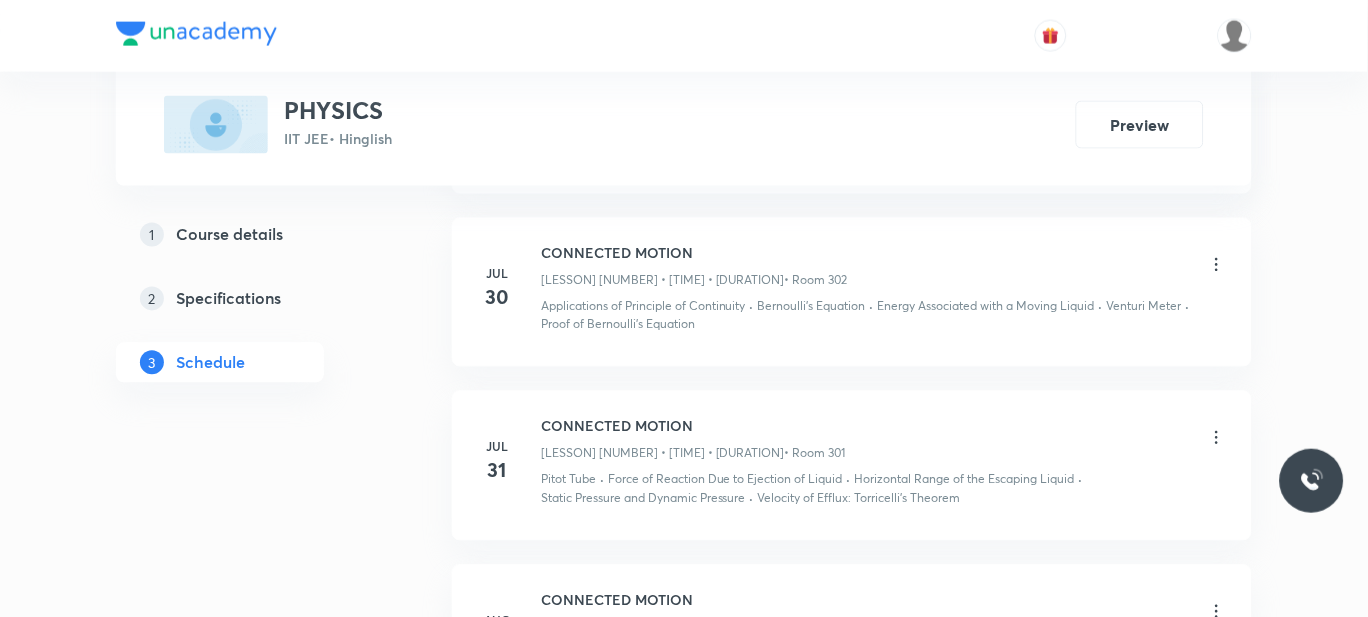 scroll, scrollTop: 10946, scrollLeft: 0, axis: vertical 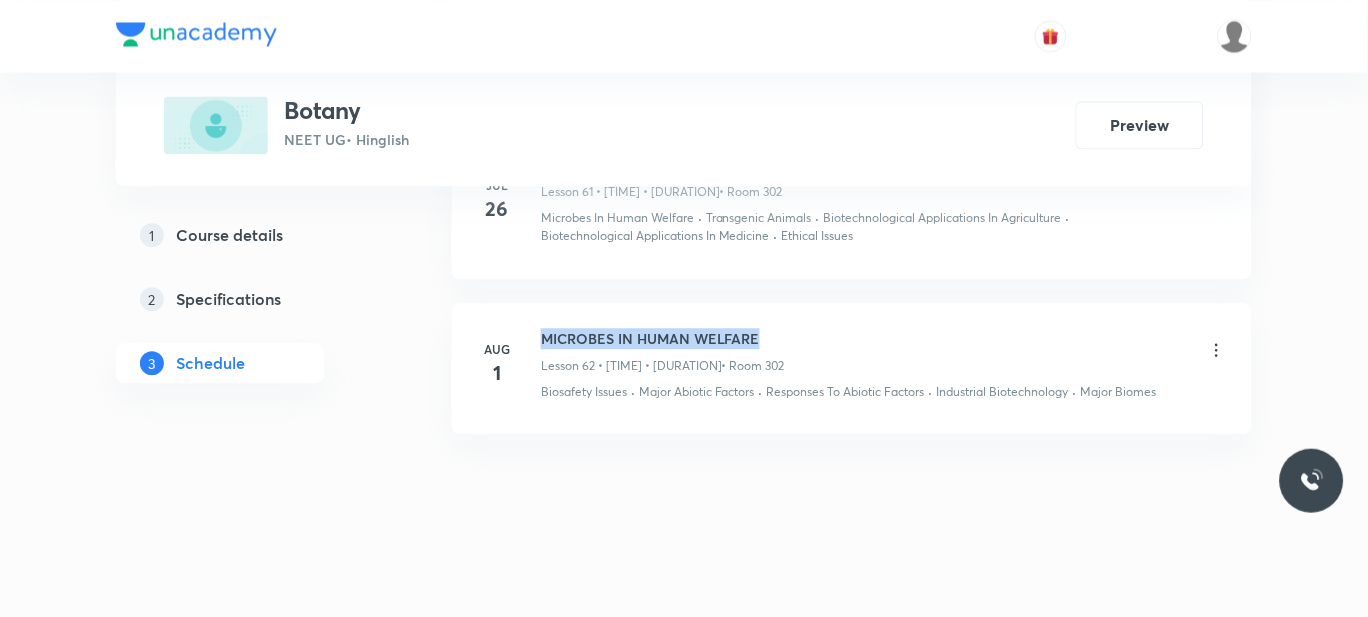 drag, startPoint x: 767, startPoint y: 325, endPoint x: 548, endPoint y: 323, distance: 219.00912 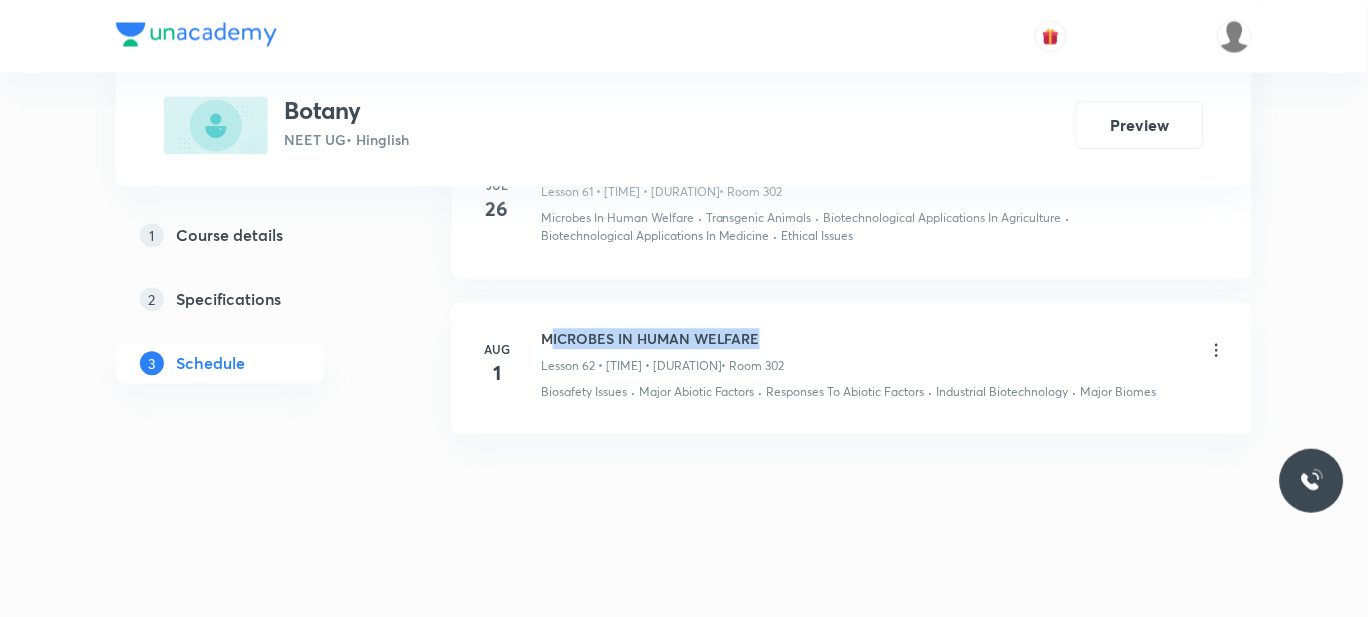 copy on "ICROBES IN HUMAN WELFARE" 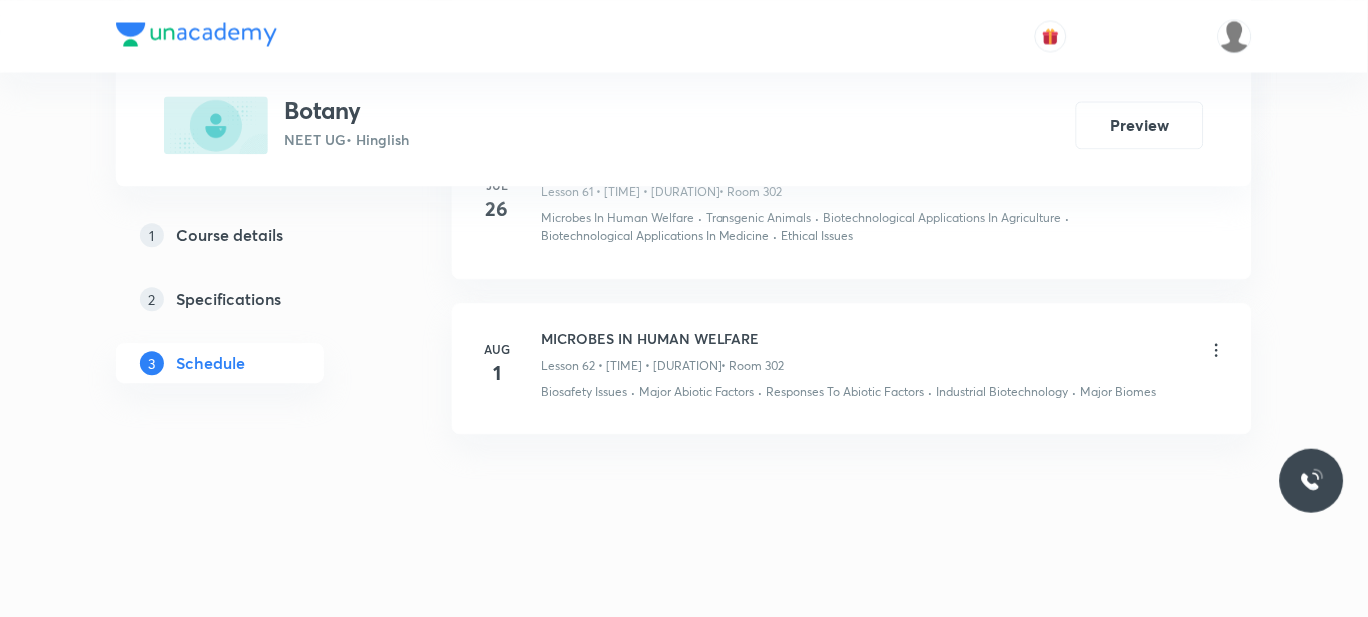 click on "Aug 1 MICROBES IN HUMAN WELFARE Lesson 62 • [TIME] • [DURATION]  • Room [NUMBER] Biosafety Issues · Major Abiotic Factors · Responses To Abiotic Factors · Industrial Biotechnology · Major Biomes" at bounding box center (852, 368) 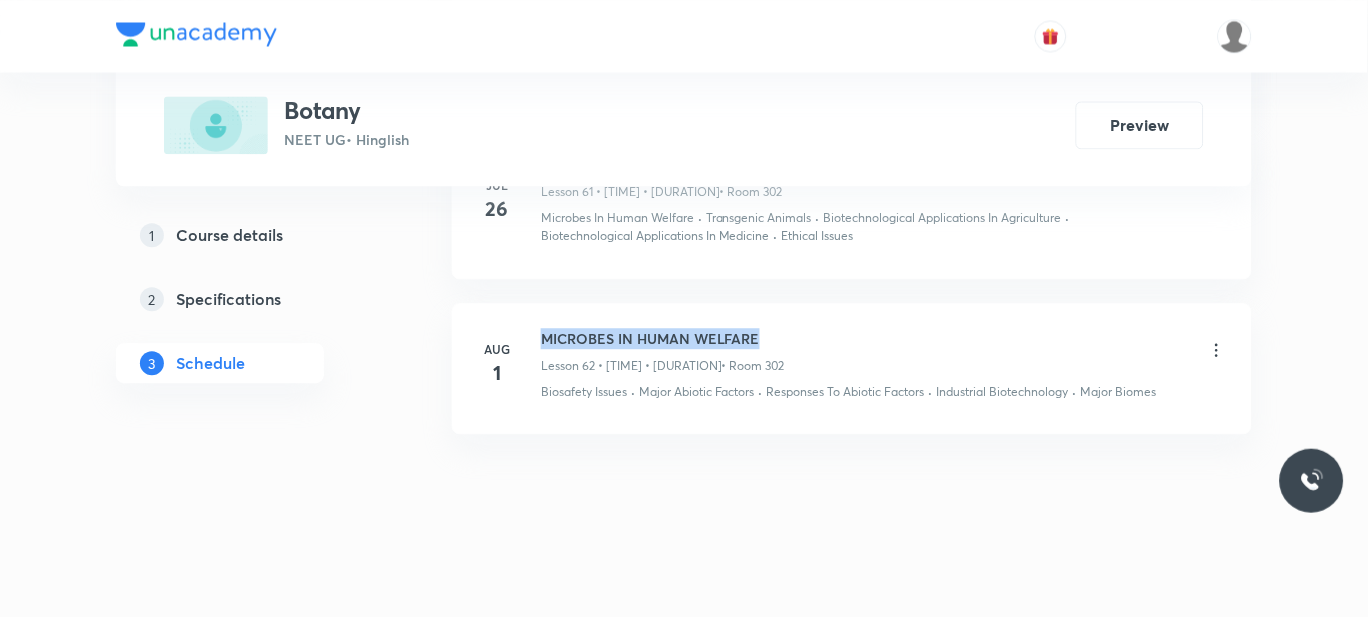 drag, startPoint x: 770, startPoint y: 332, endPoint x: 540, endPoint y: 326, distance: 230.07825 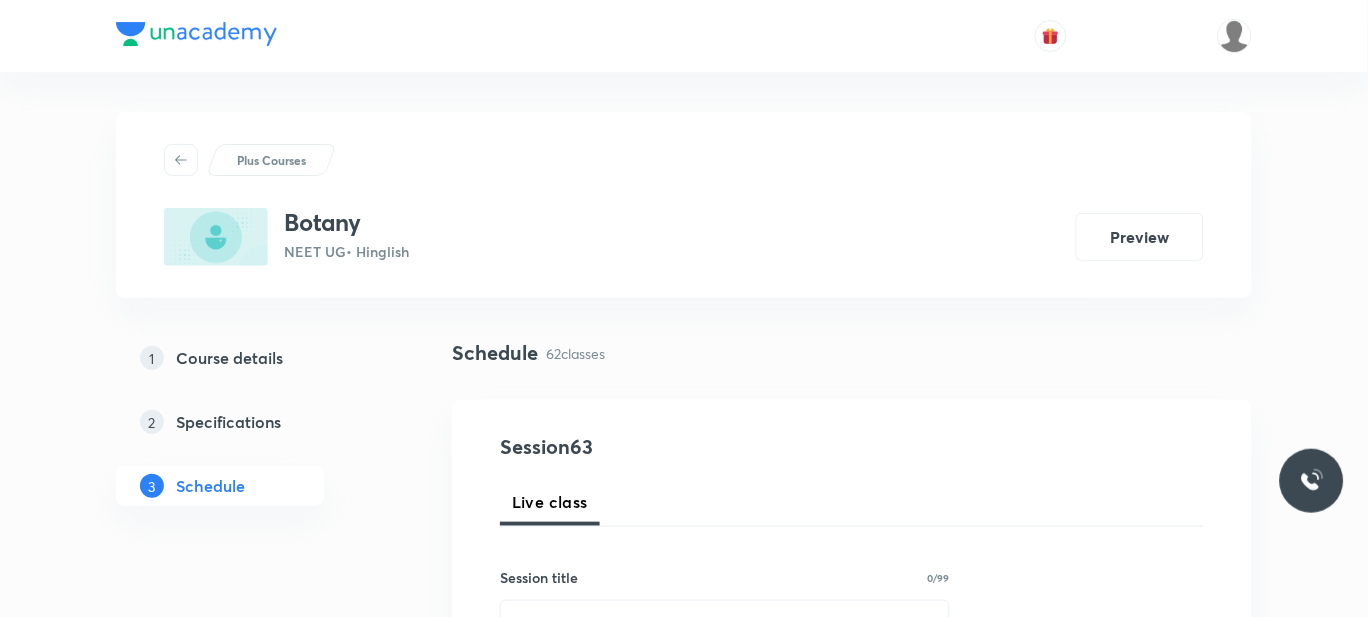 scroll, scrollTop: 260, scrollLeft: 0, axis: vertical 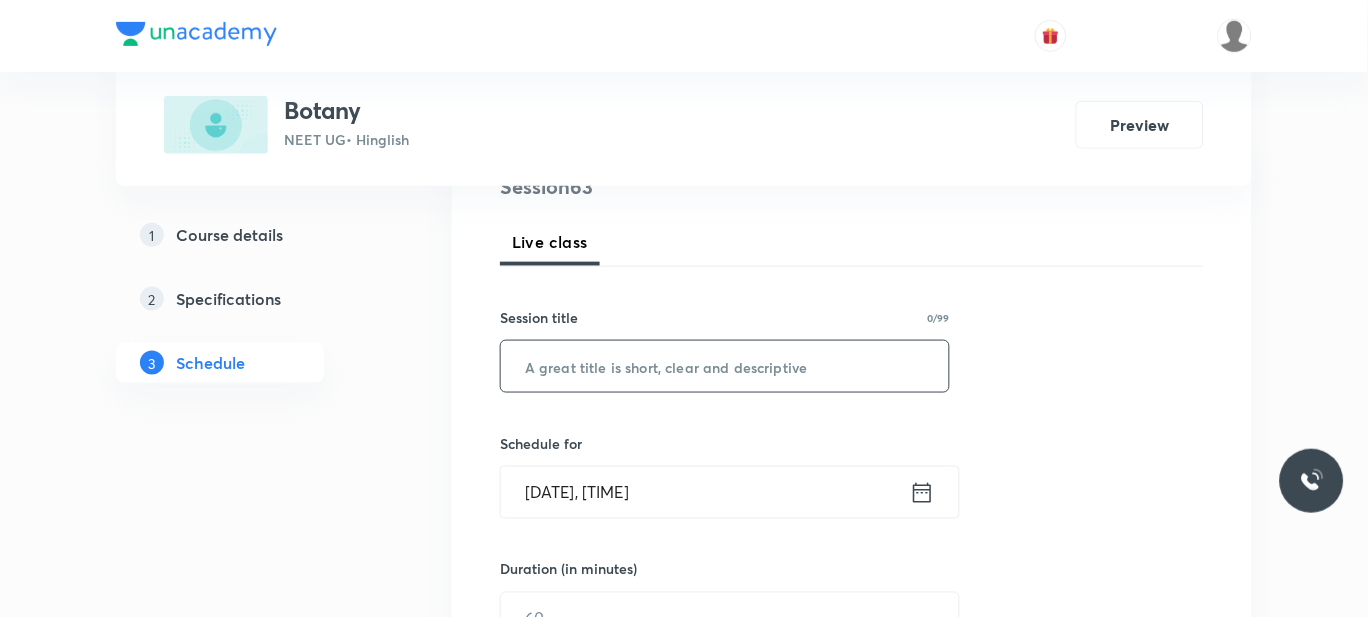 click at bounding box center (725, 366) 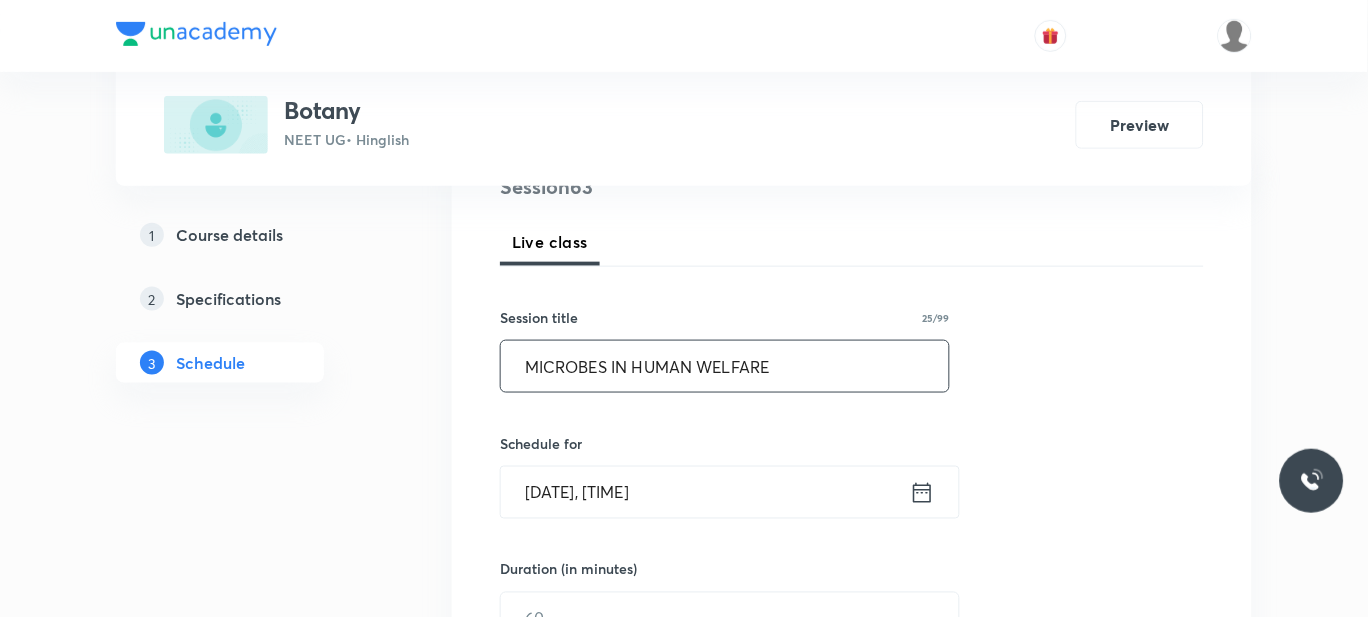 scroll, scrollTop: 391, scrollLeft: 0, axis: vertical 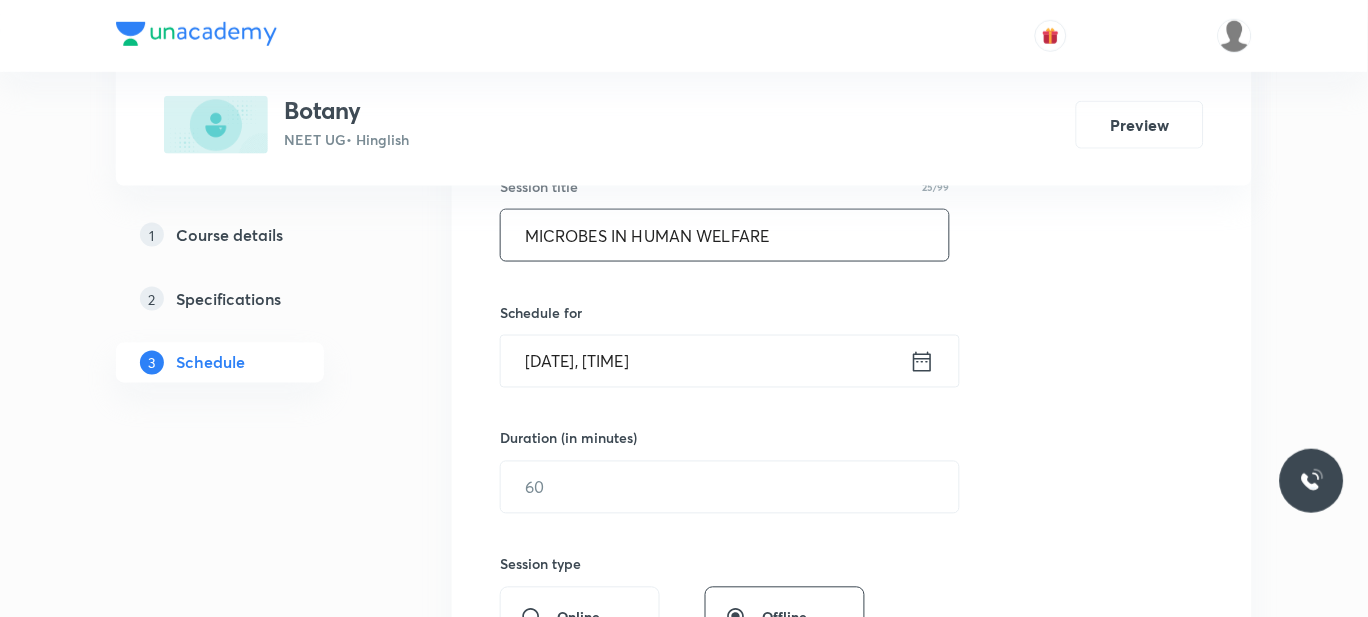 type on "MICROBES IN HUMAN WELFARE" 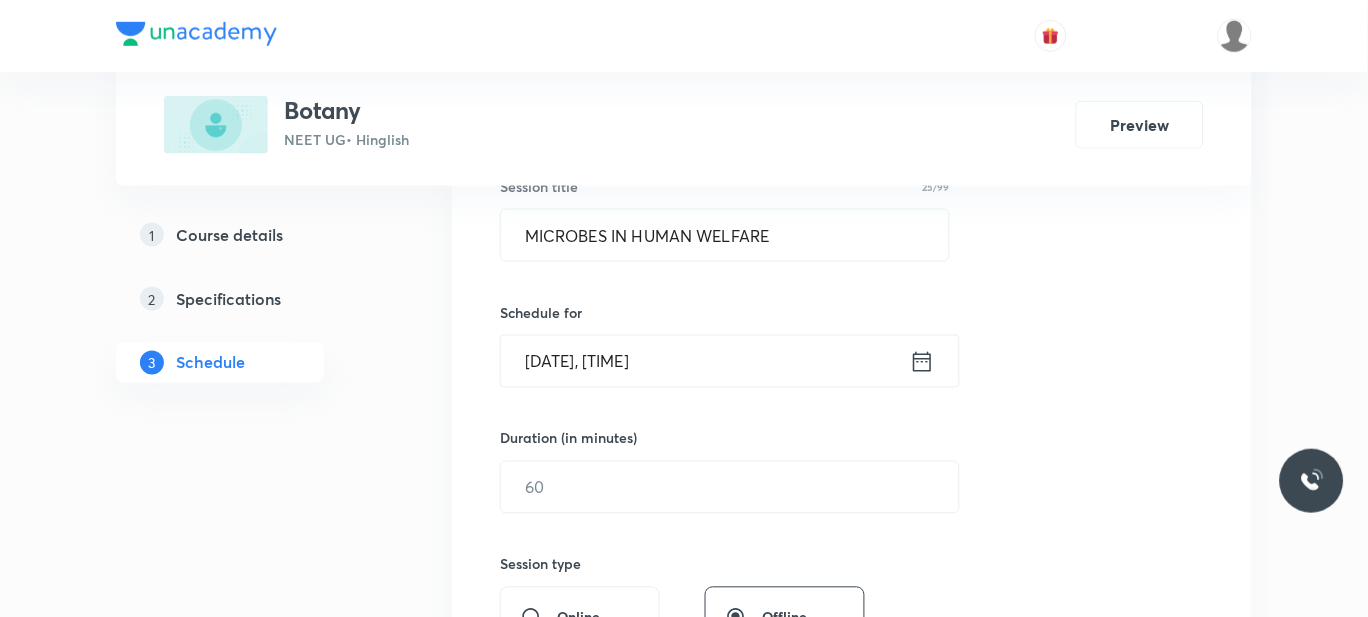 click on "Aug 2, 2025, 10:11 AM" at bounding box center (705, 361) 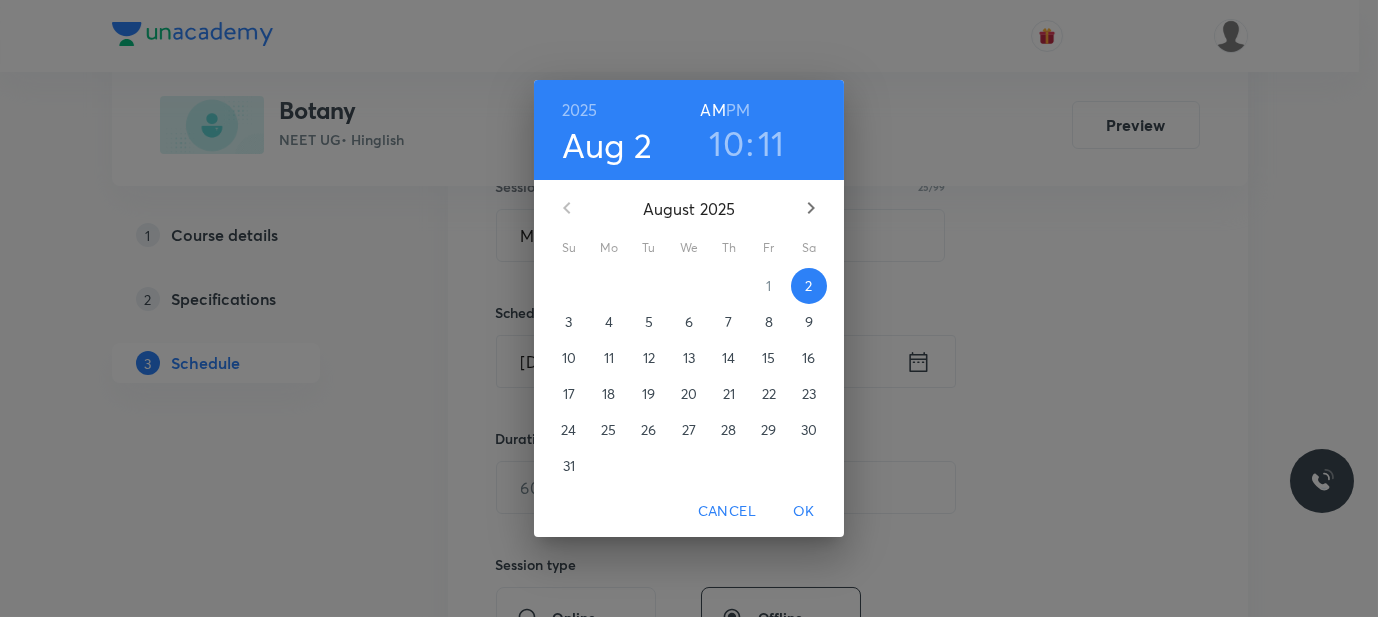 click on "10" at bounding box center (726, 143) 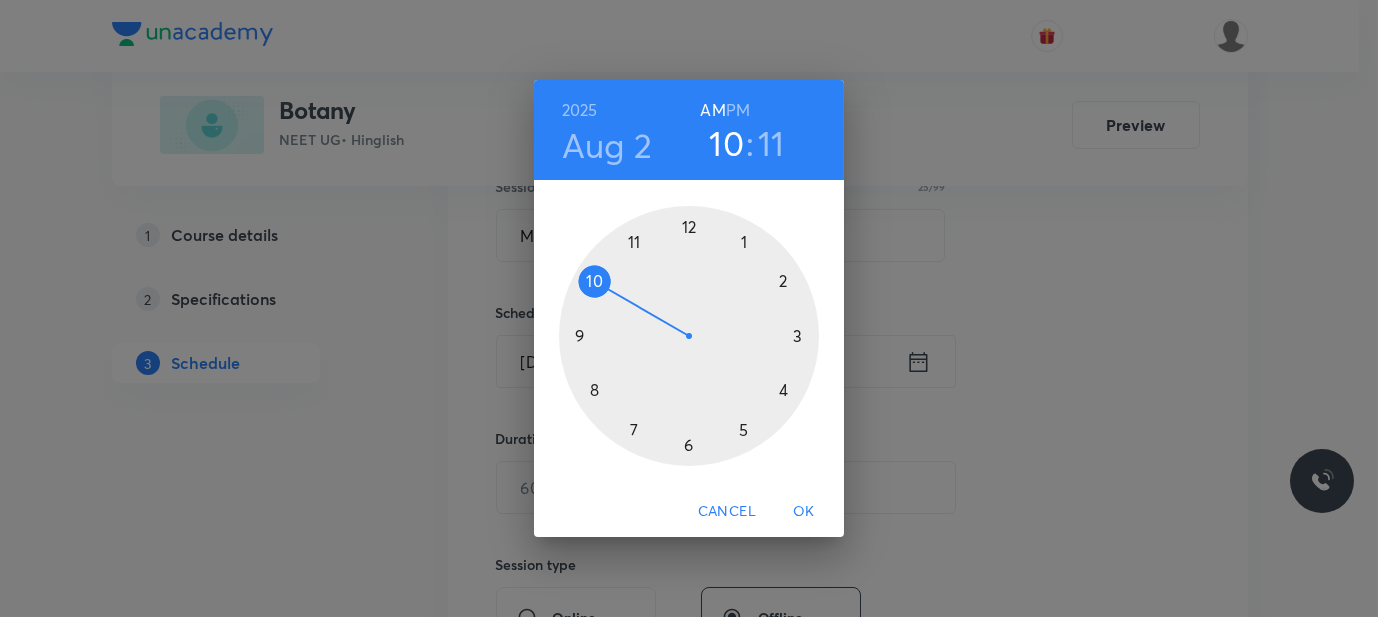 click at bounding box center [689, 336] 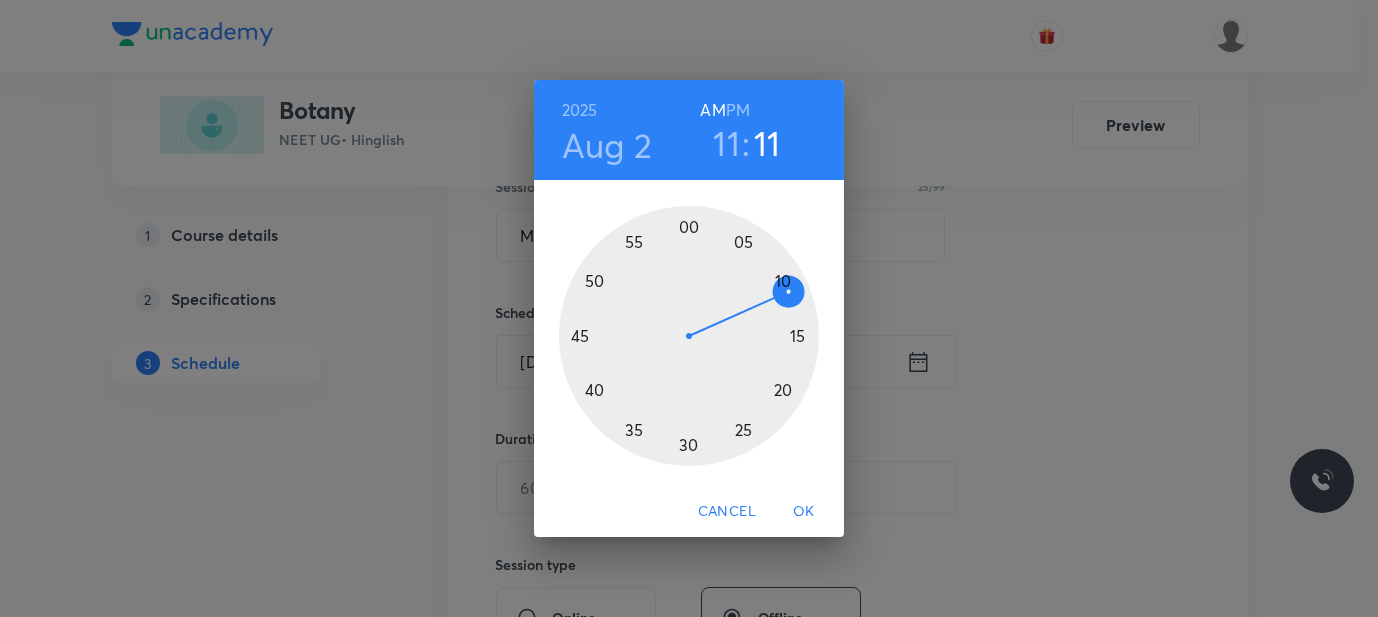 click at bounding box center (689, 336) 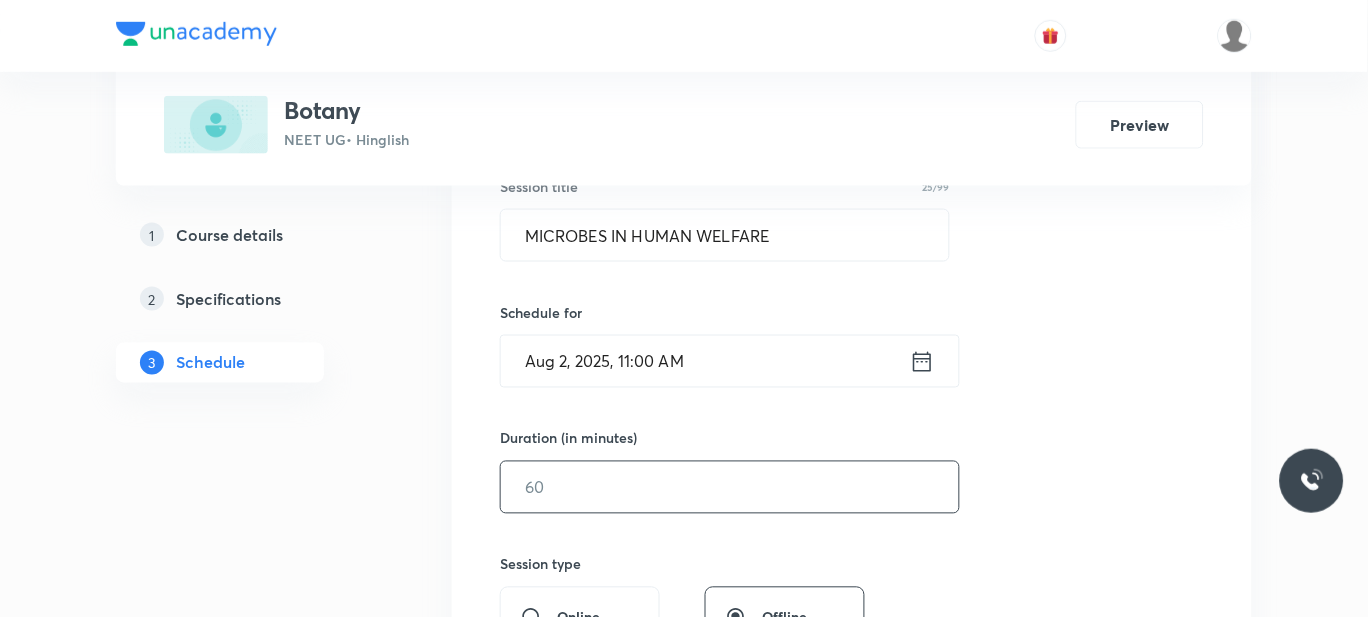 click at bounding box center [730, 487] 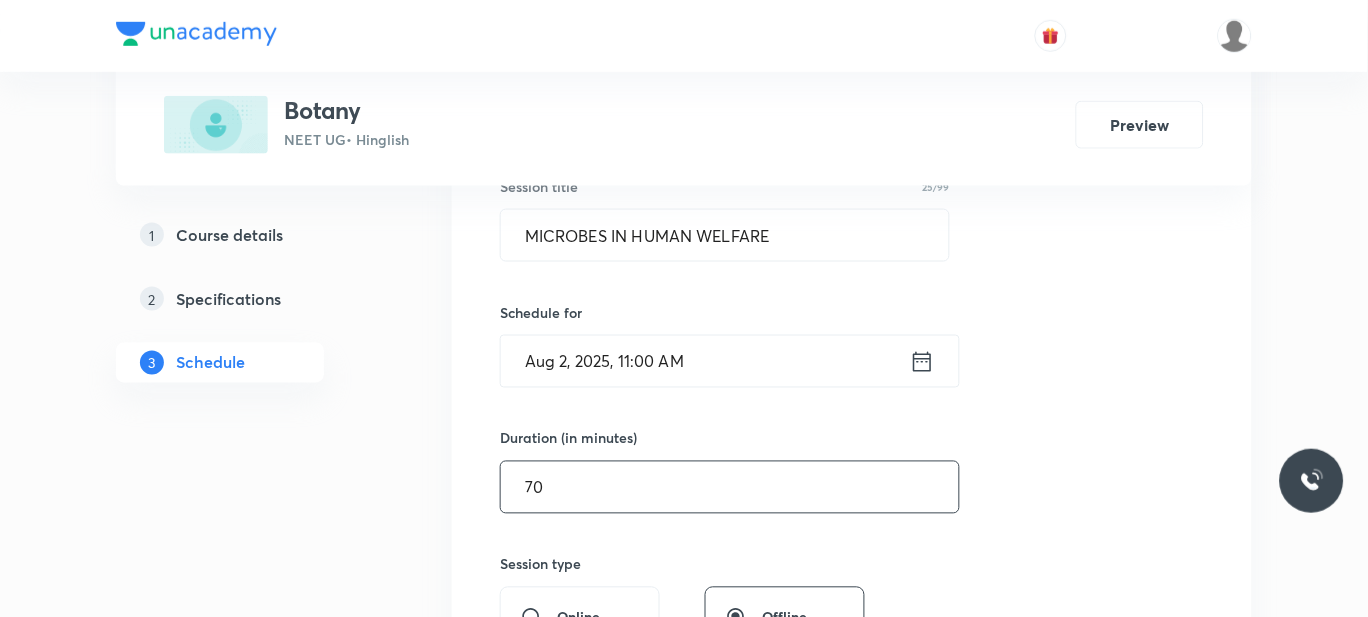 scroll, scrollTop: 599, scrollLeft: 0, axis: vertical 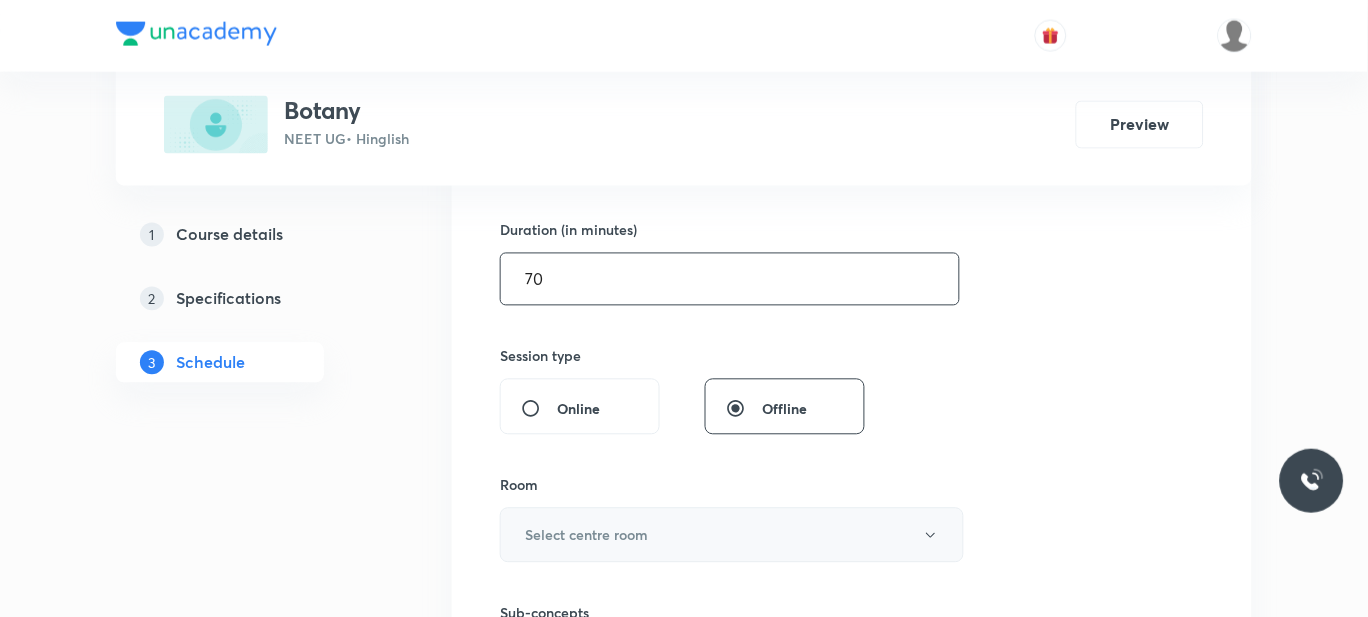 type on "70" 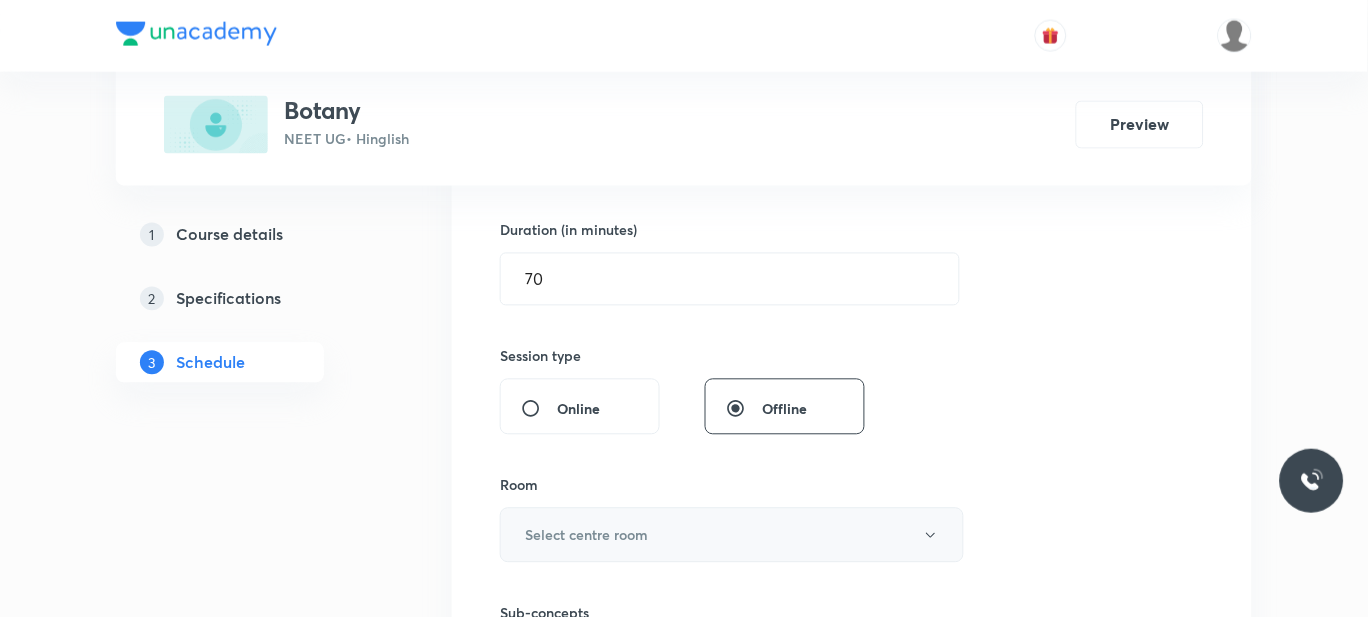 click on "Select centre room" at bounding box center (586, 535) 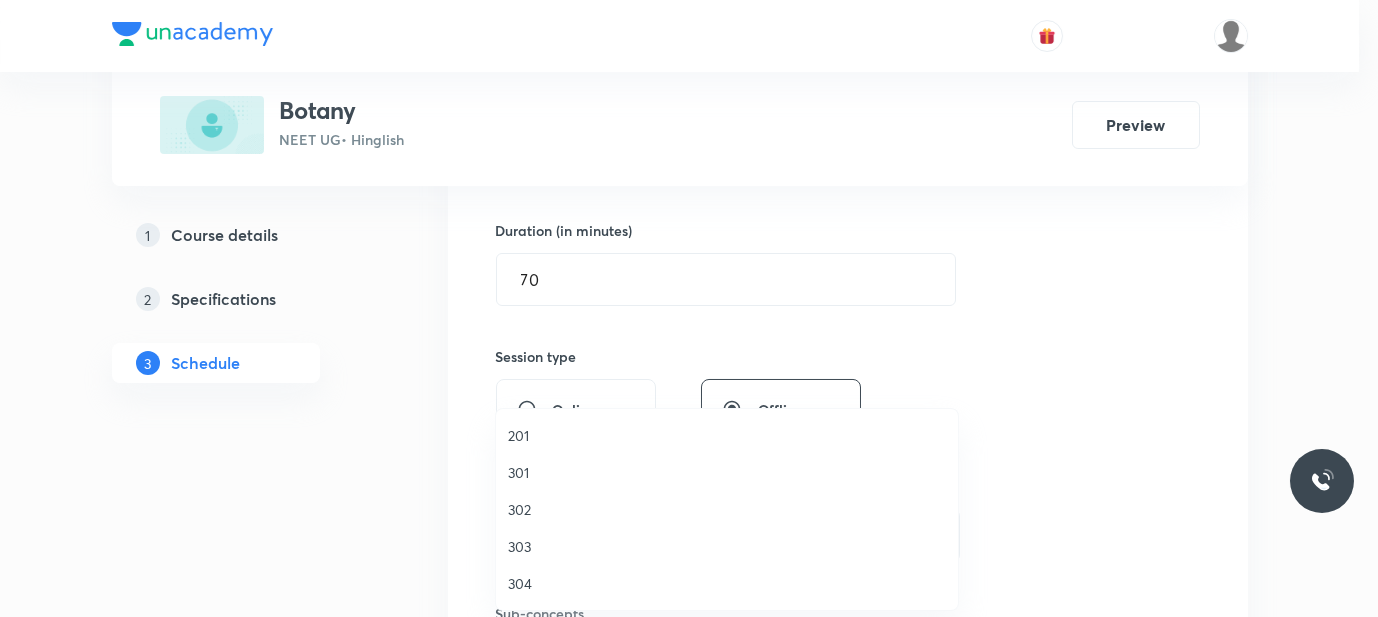 click on "302" at bounding box center (727, 509) 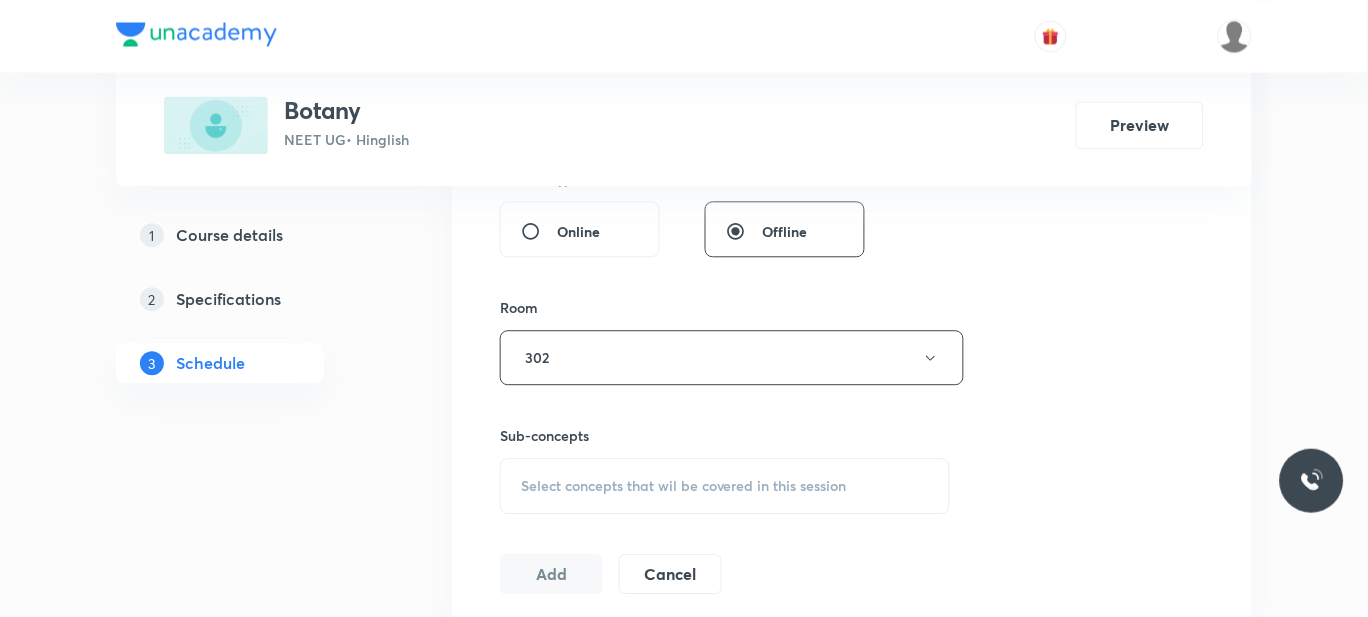 scroll, scrollTop: 776, scrollLeft: 0, axis: vertical 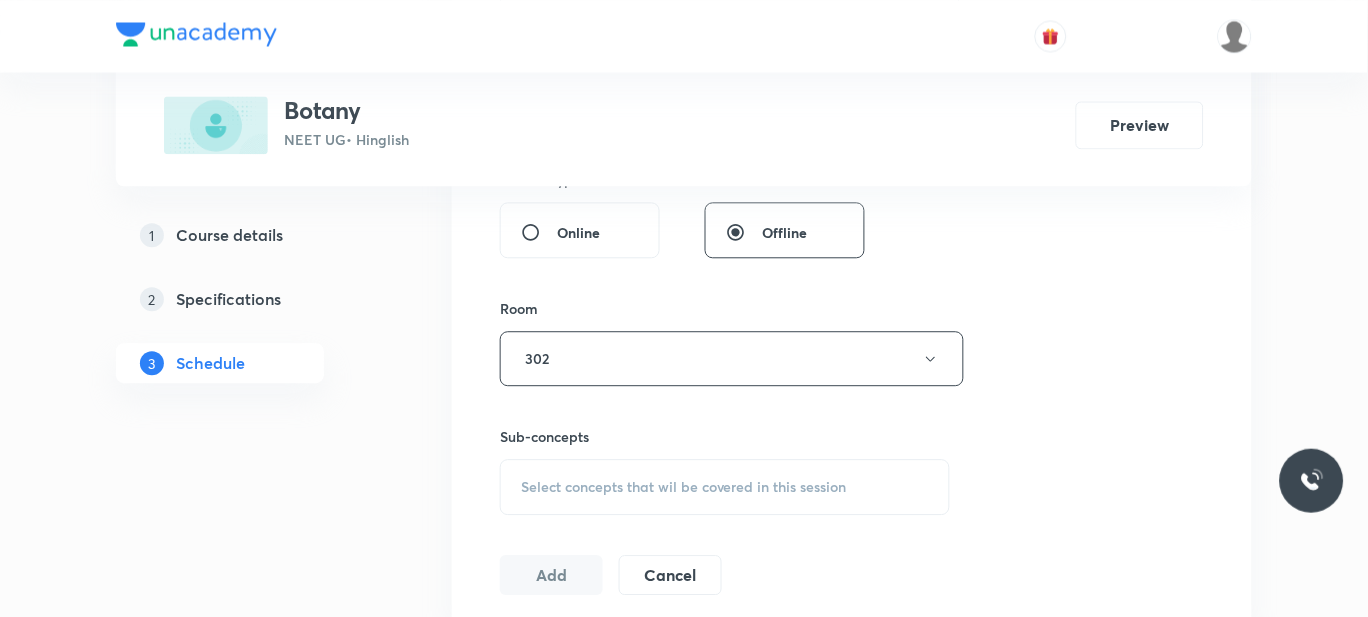 click on "Select concepts that wil be covered in this session" at bounding box center [684, 487] 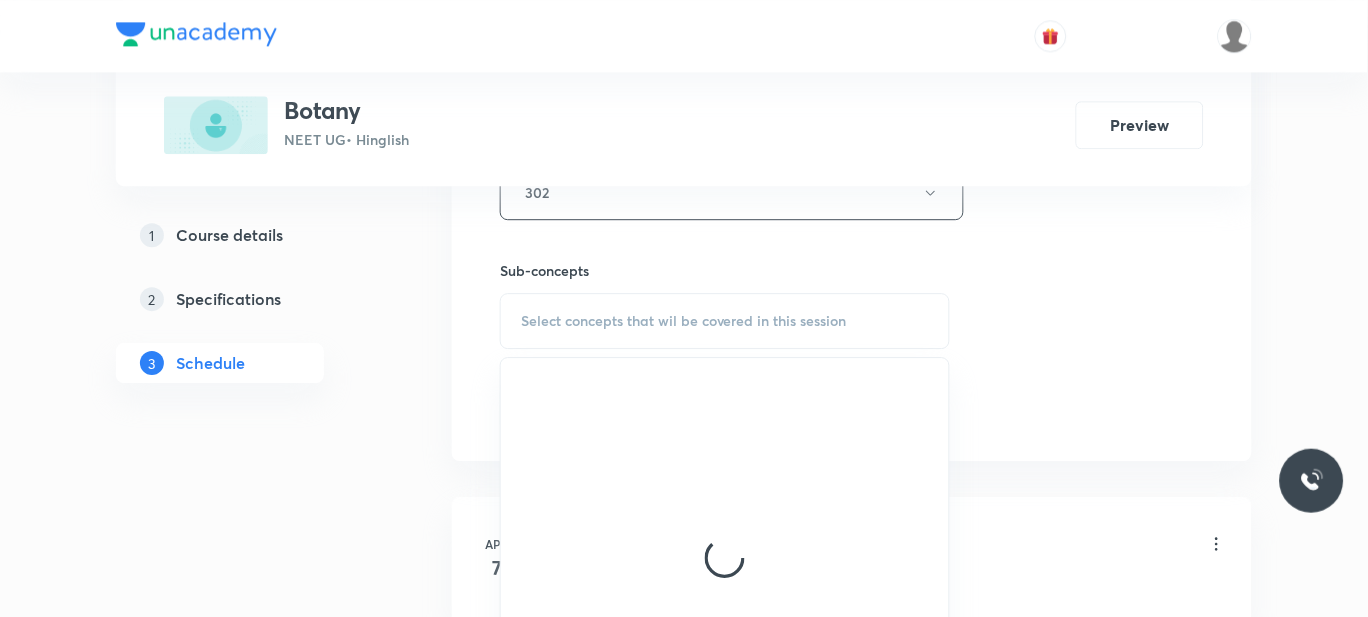 scroll, scrollTop: 1002, scrollLeft: 0, axis: vertical 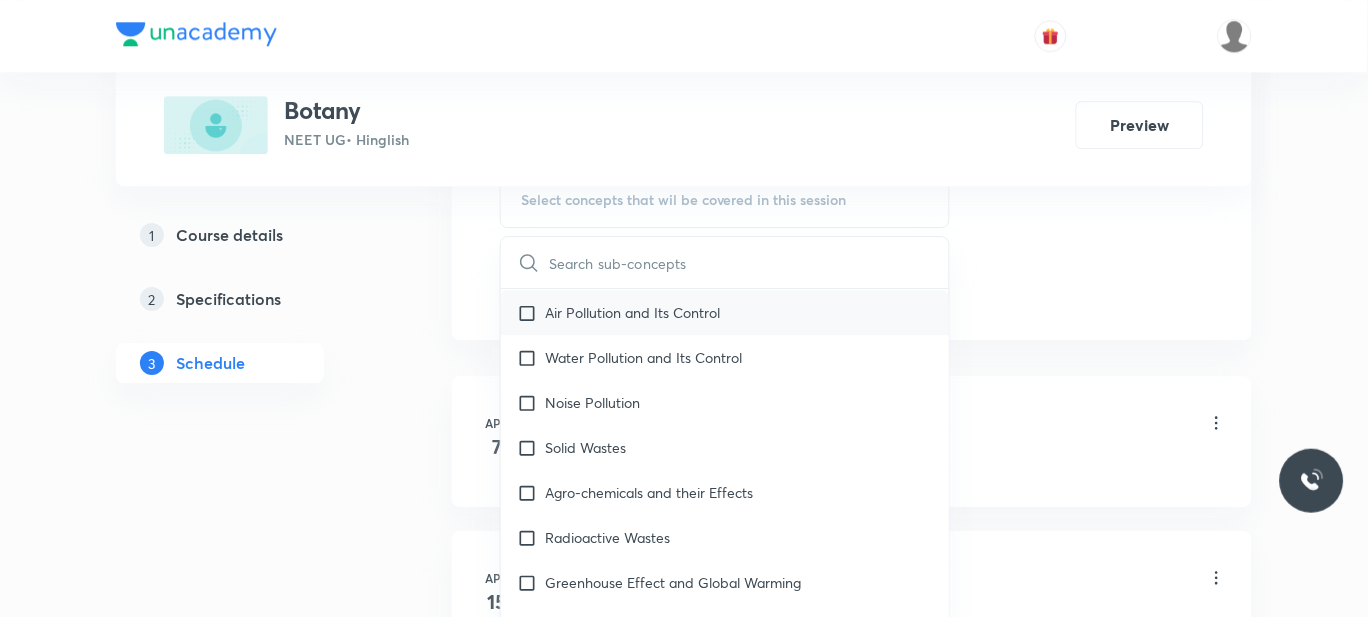 click on "Air Pollution and Its Control" at bounding box center (725, 312) 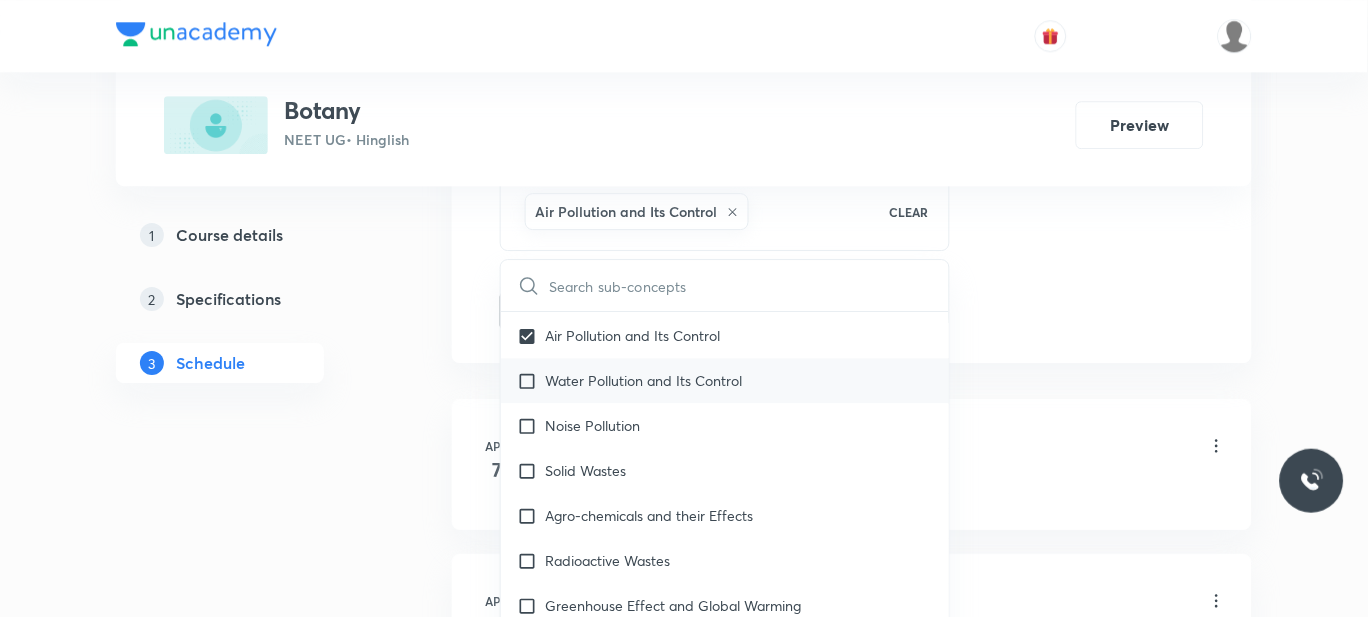 click on "Water Pollution and Its Control" at bounding box center [725, 380] 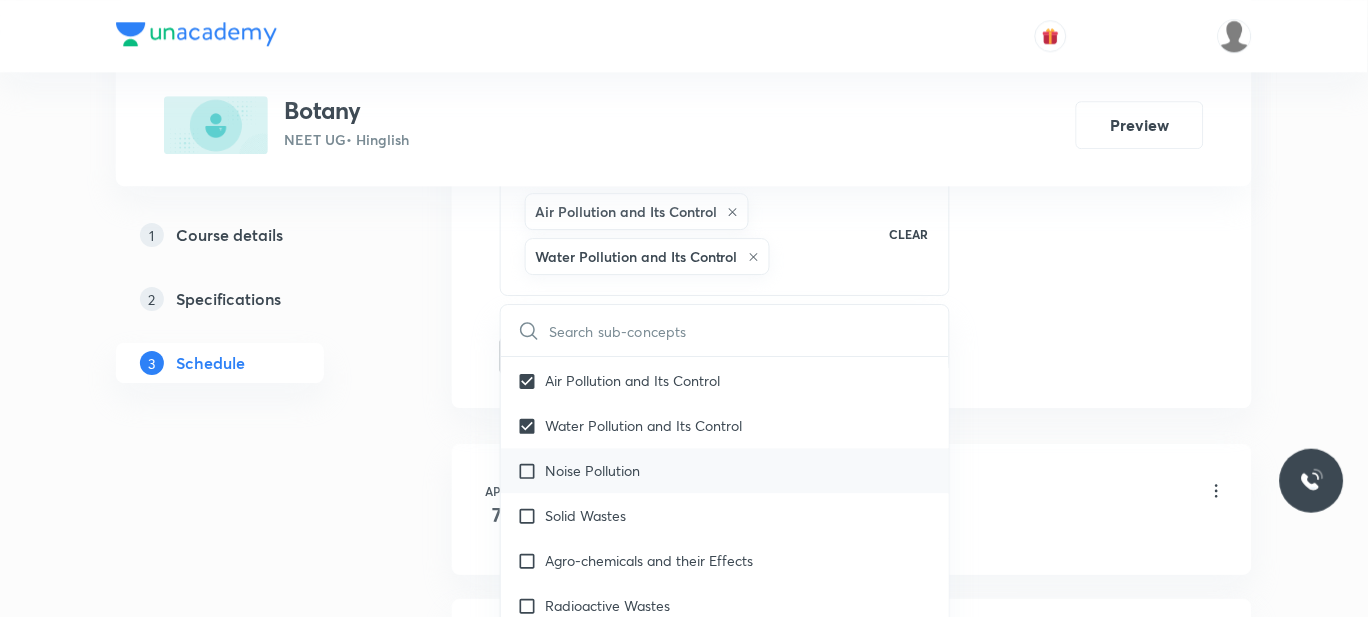 click on "Noise Pollution" at bounding box center (725, 470) 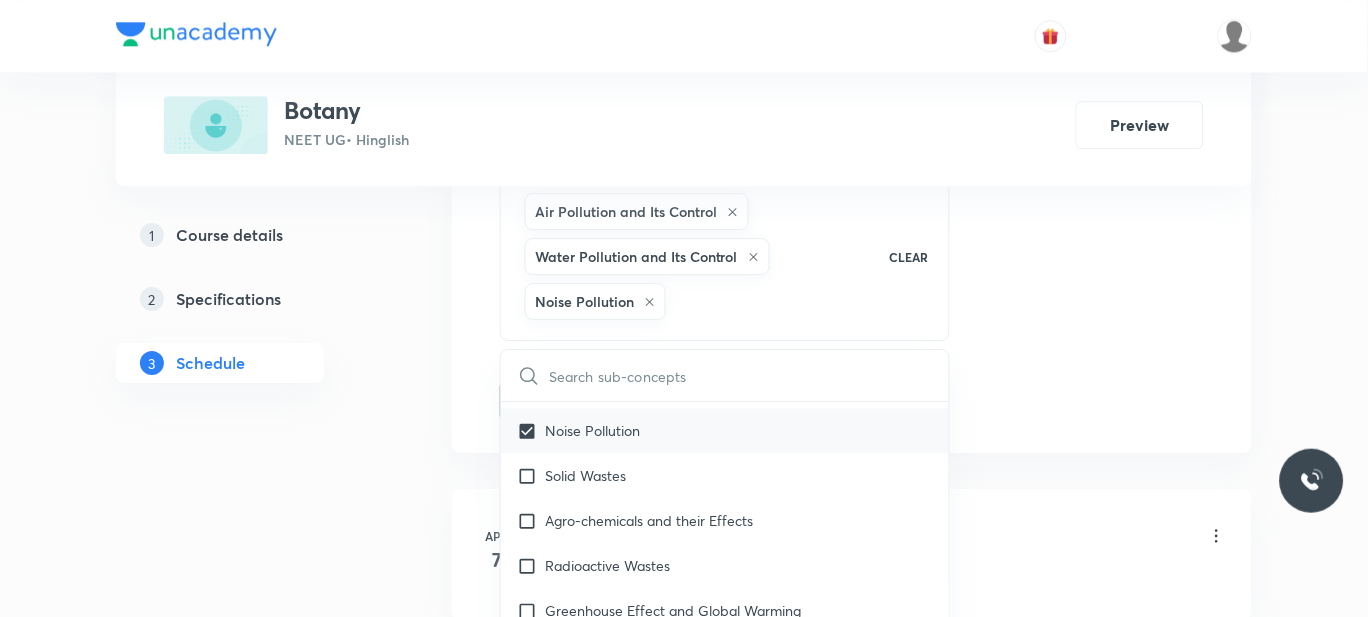 scroll, scrollTop: 19652, scrollLeft: 0, axis: vertical 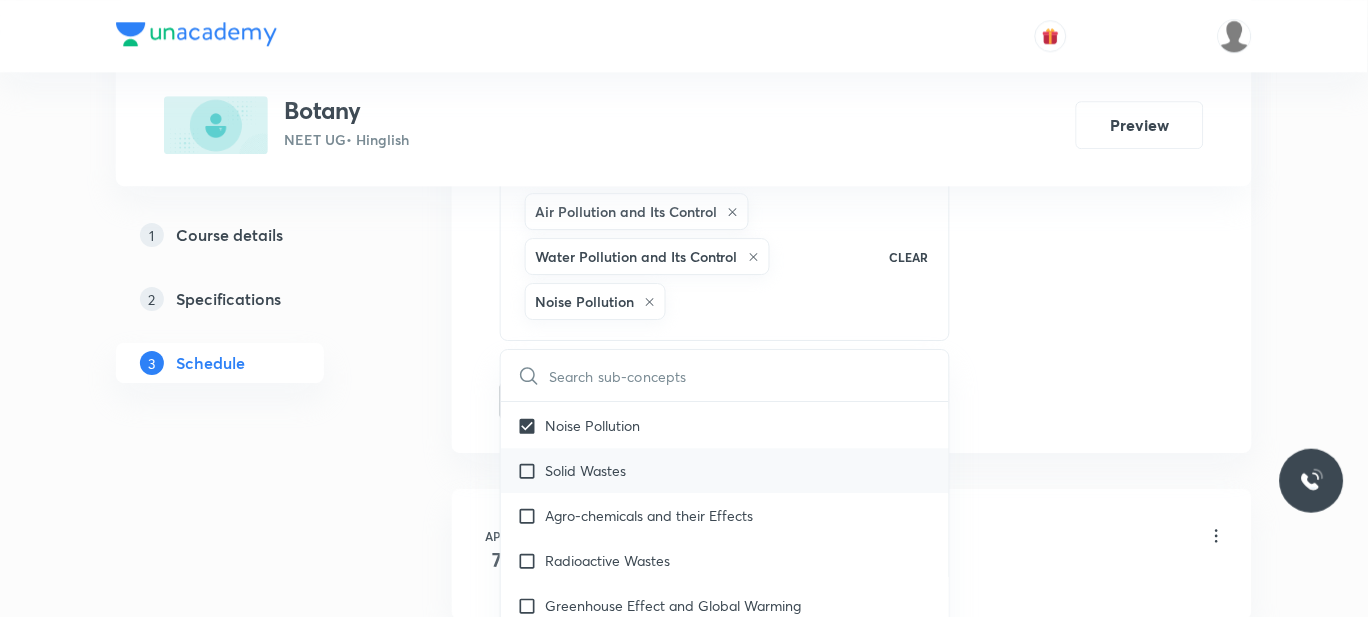 click on "Solid Wastes" at bounding box center (725, 470) 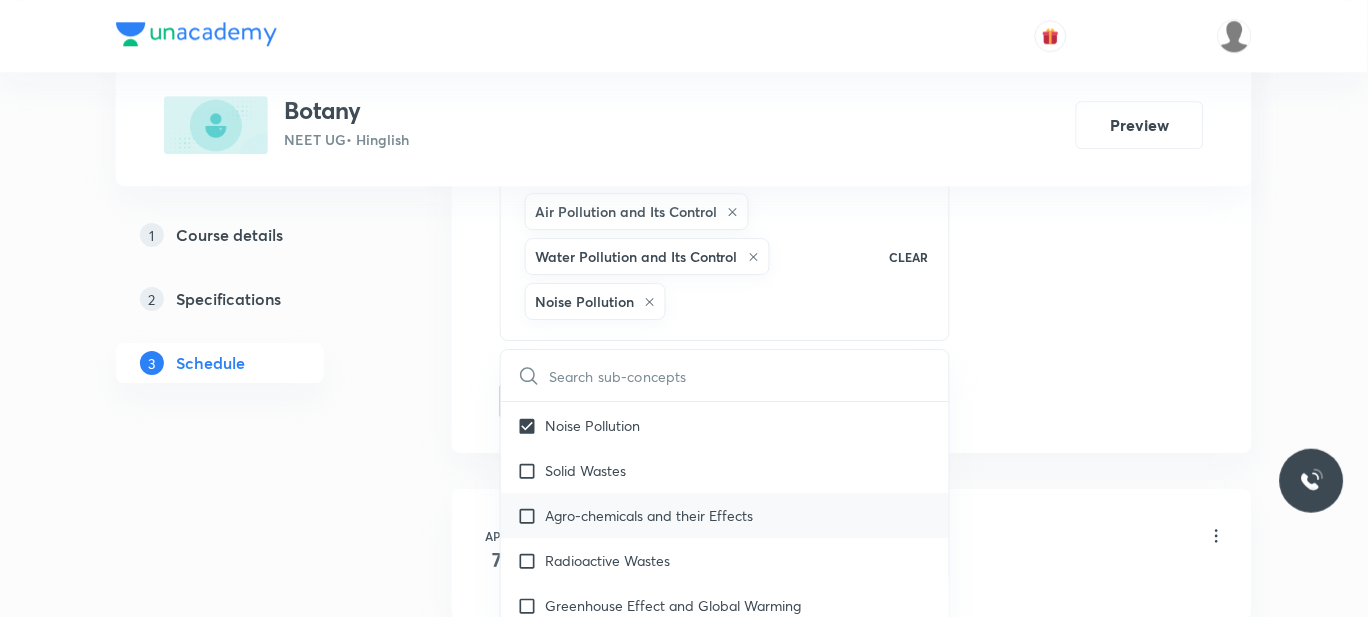 checkbox on "true" 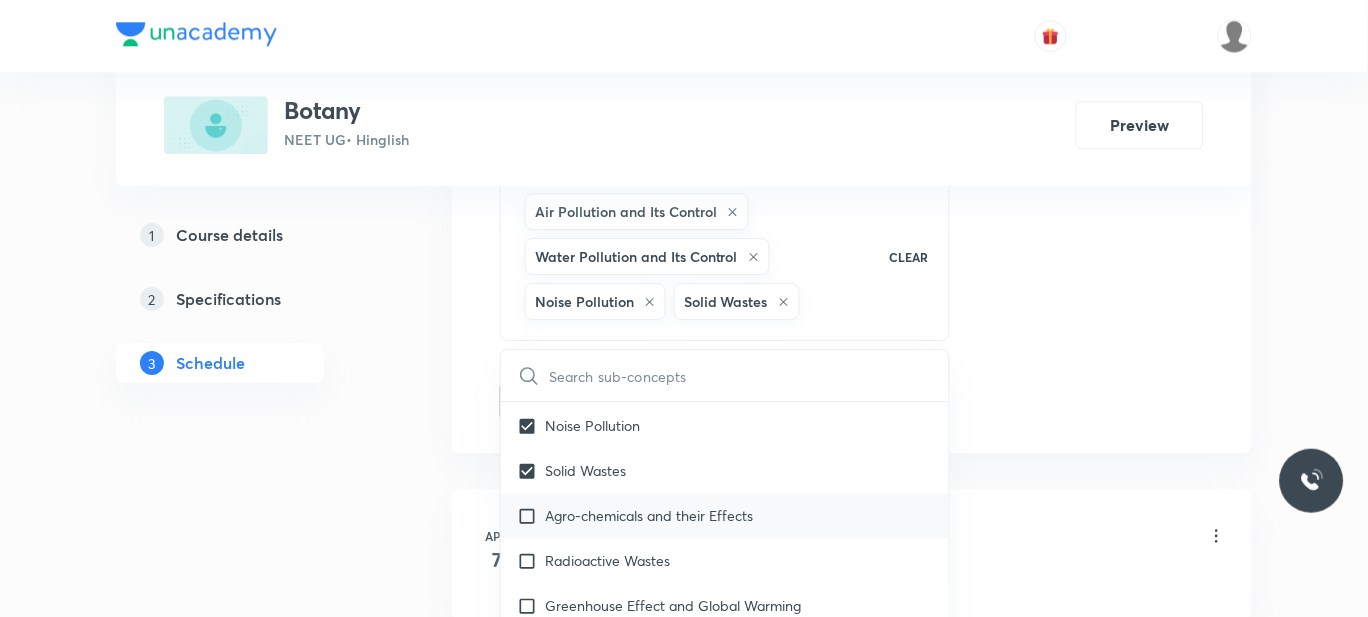 click on "Agro-chemicals and their Effects" at bounding box center (649, 515) 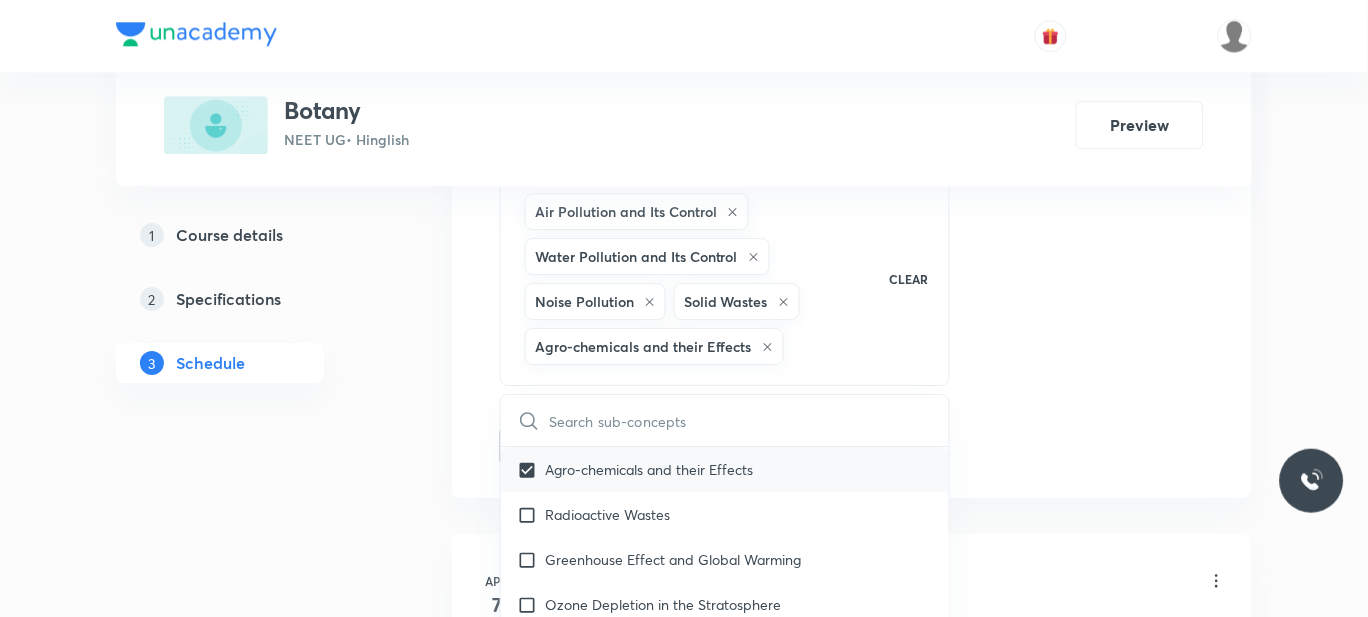 scroll, scrollTop: 19744, scrollLeft: 0, axis: vertical 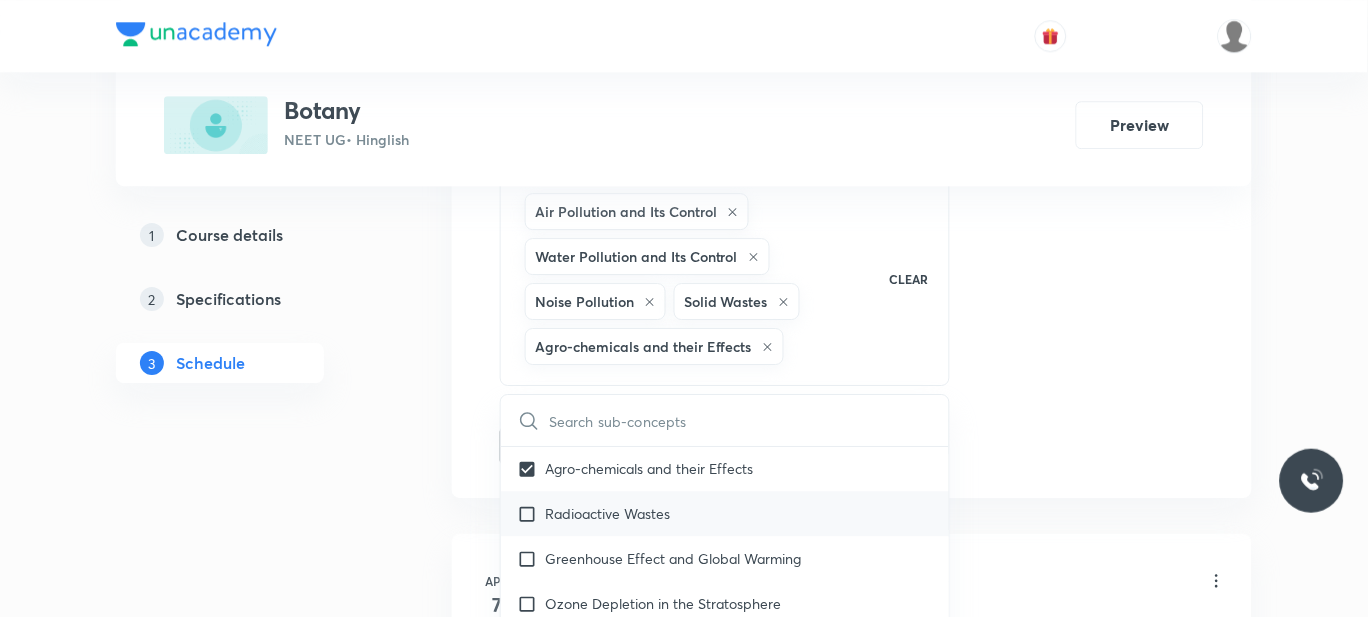 click on "Radioactive Wastes" at bounding box center [607, 513] 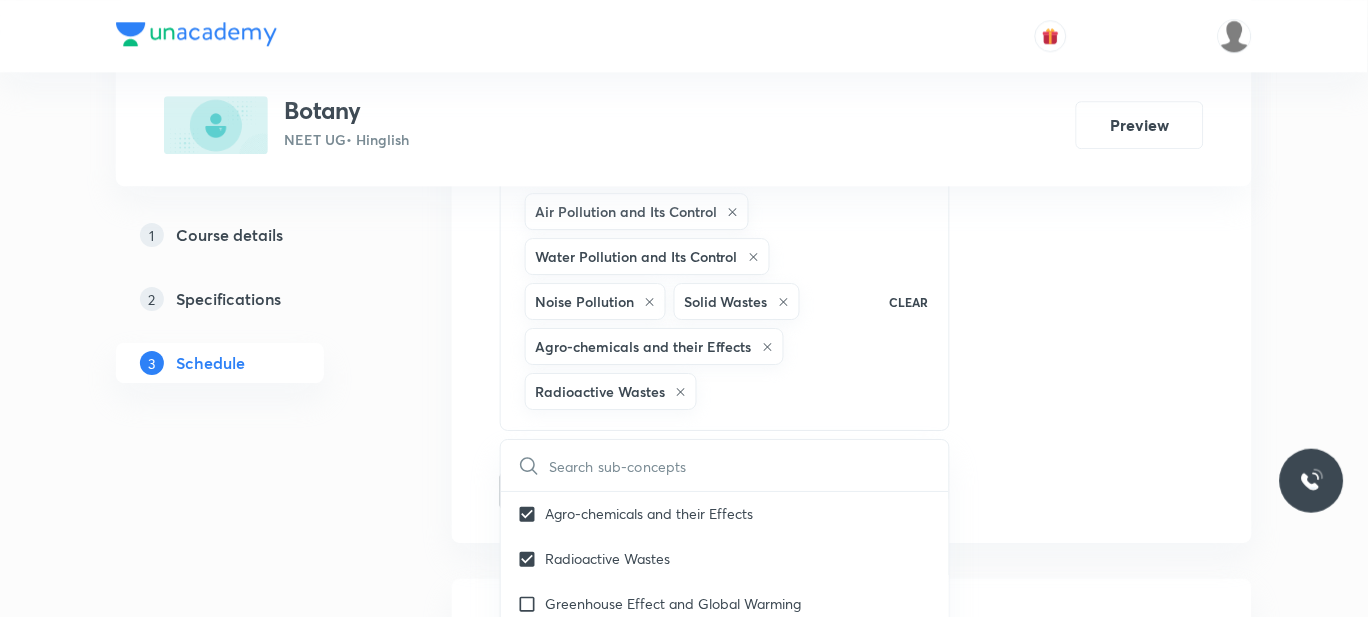 click on "Session  63 Live class Session title 25/99 MICROBES IN HUMAN WELFARE ​ Schedule for Aug 2, 2025, 11:00 AM ​ Duration (in minutes) 70 ​   Session type Online Offline Room 302 Sub-concepts Air Pollution and Its Control Water Pollution and Its Control Noise Pollution Solid Wastes Agro-chemicals and their Effects Radioactive Wastes CLEAR ​ Biology - Full Syllabus Mock Questions Biology - Full Syllabus Mock Questions Covered previously Practice questions Practice Questions Covered previously Biology Previous Year Questions Maths Previous Year Questions Covered previously Living World What Is Living? Covered previously Diversity In The Living World Covered previously Systematics Covered previously Types Of Taxonomy Covered previously Fundamental Components Of Taxonomy Covered previously Taxonomic Categories Covered previously Taxonomical Aids Covered previously The Three Domains Of Life Covered previously Biological Nomenclature  Covered previously Biological Classification System Of Classification Linchens" at bounding box center (852, -60) 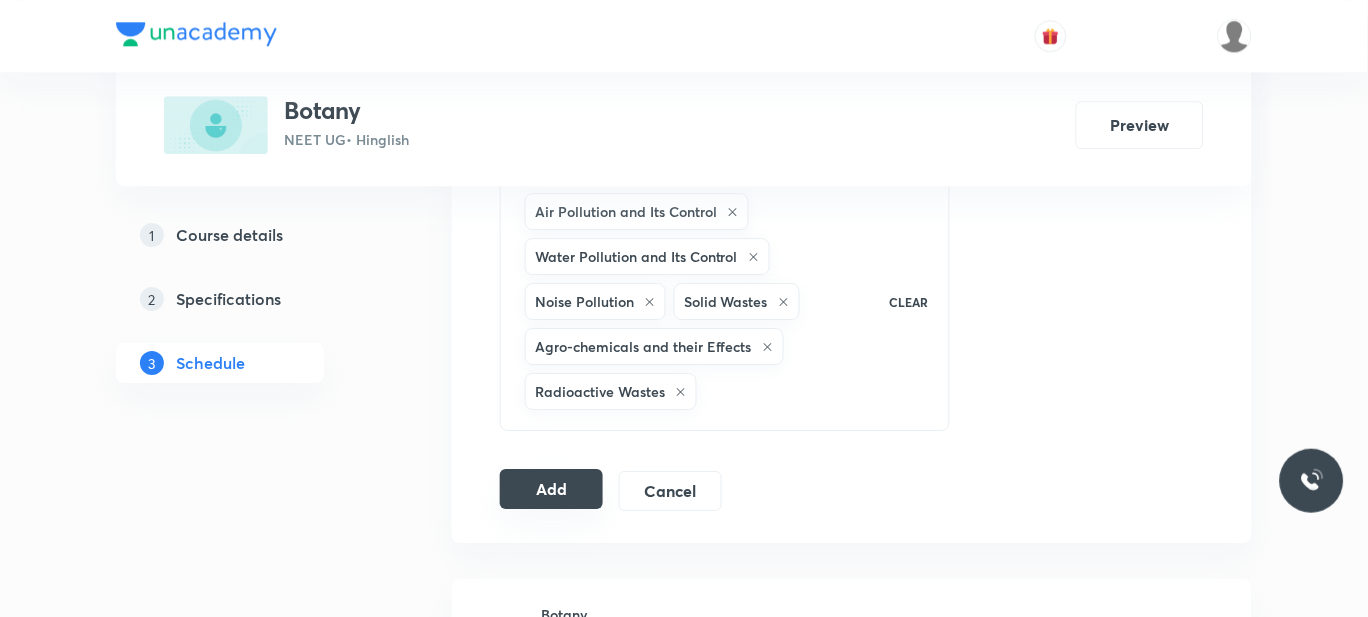click on "Add" at bounding box center [551, 489] 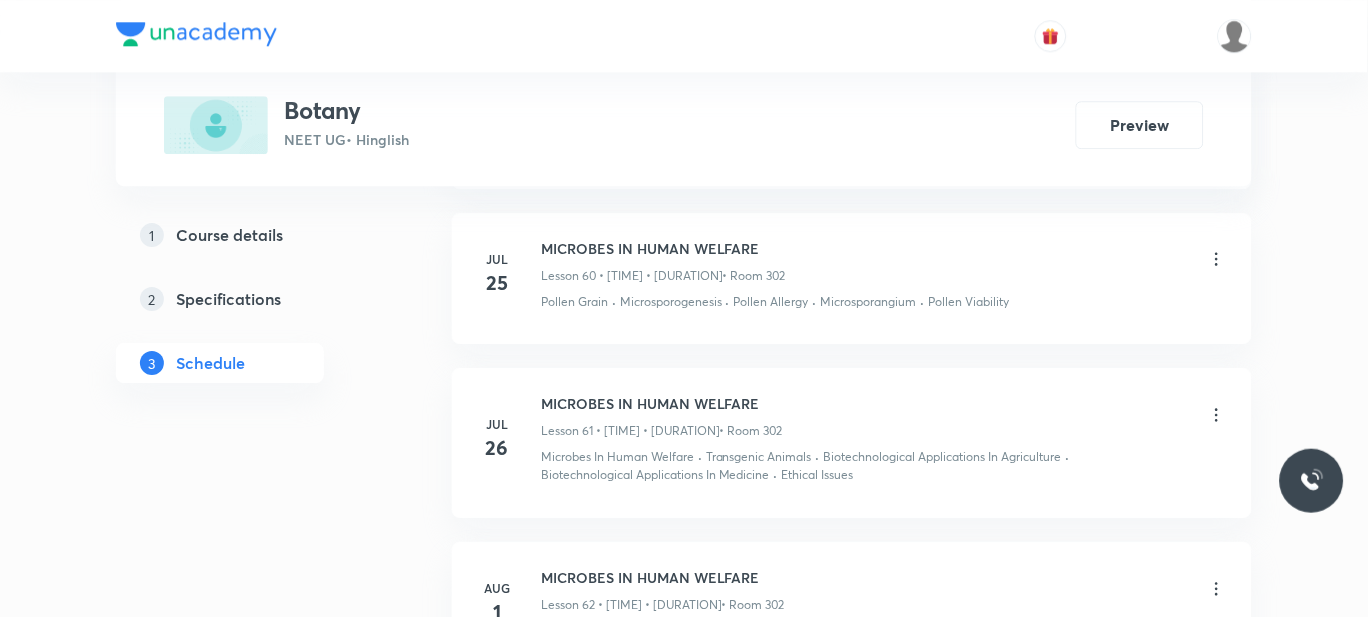 scroll, scrollTop: 9909, scrollLeft: 0, axis: vertical 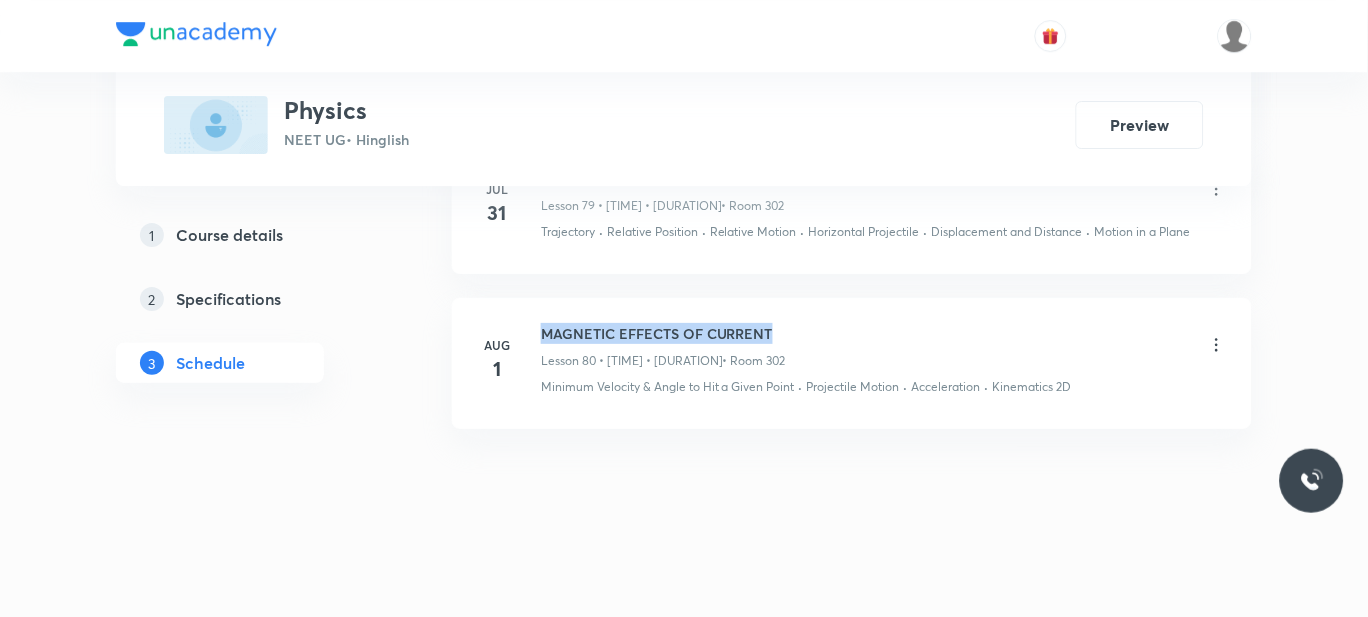 drag, startPoint x: 778, startPoint y: 340, endPoint x: 542, endPoint y: 336, distance: 236.03389 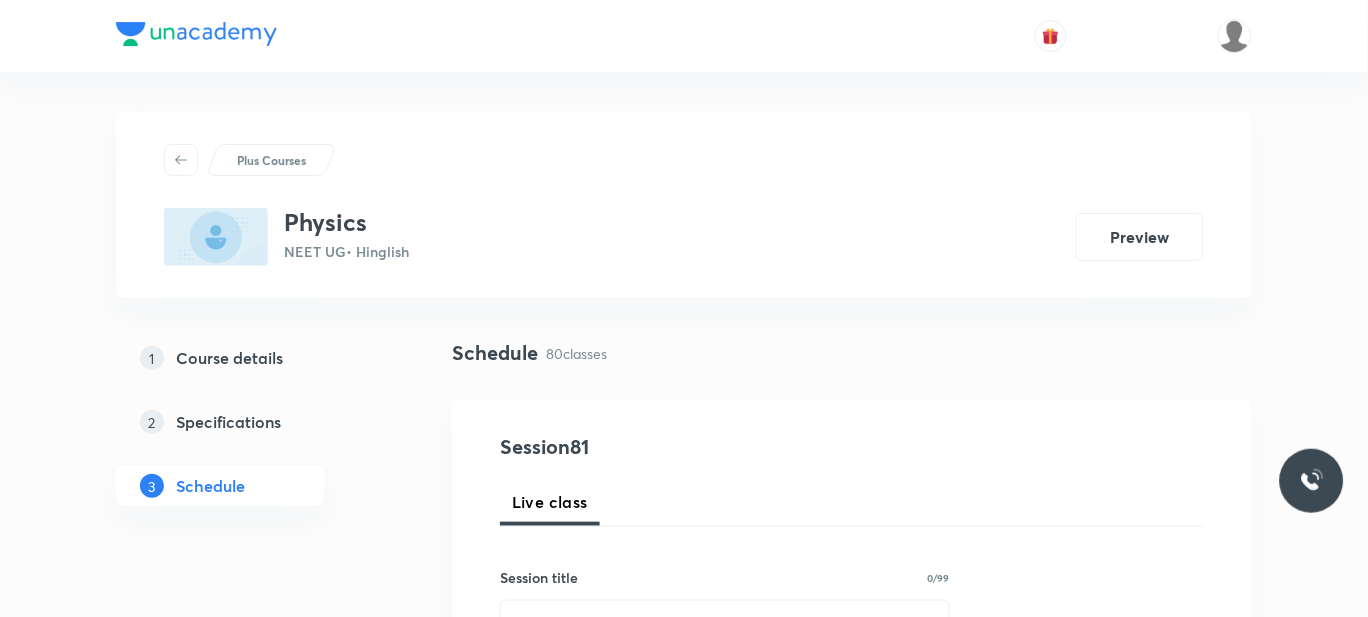 scroll, scrollTop: 219, scrollLeft: 0, axis: vertical 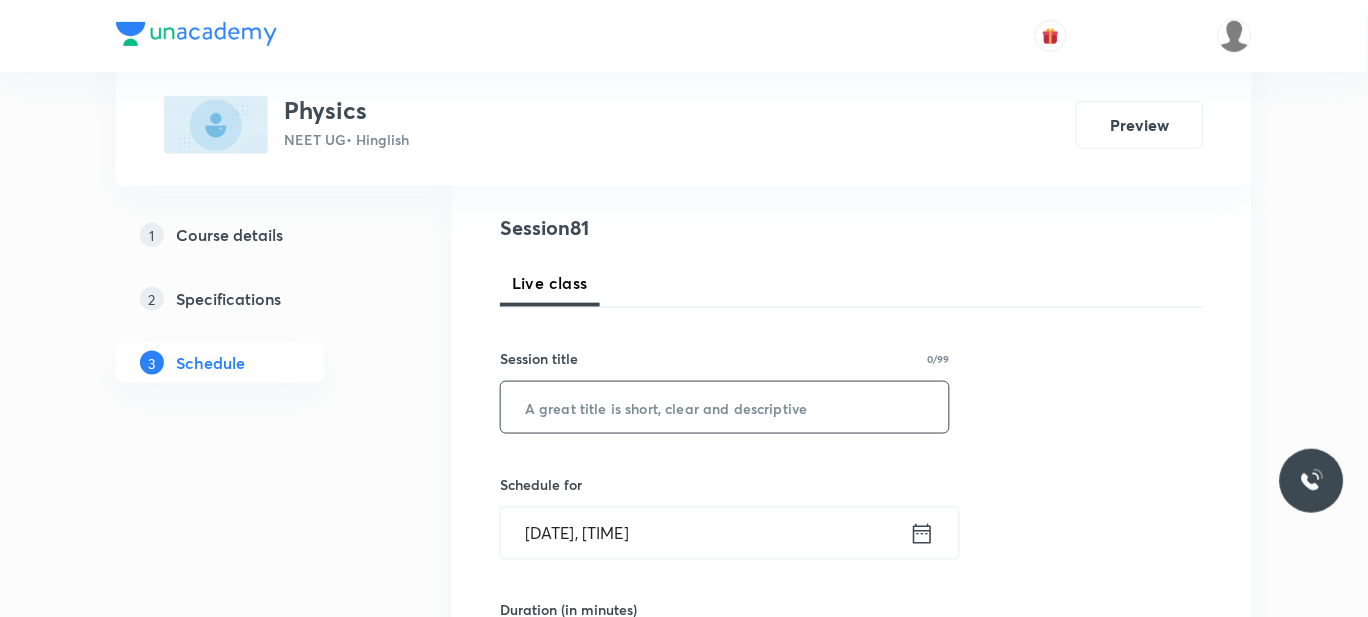 click at bounding box center [725, 407] 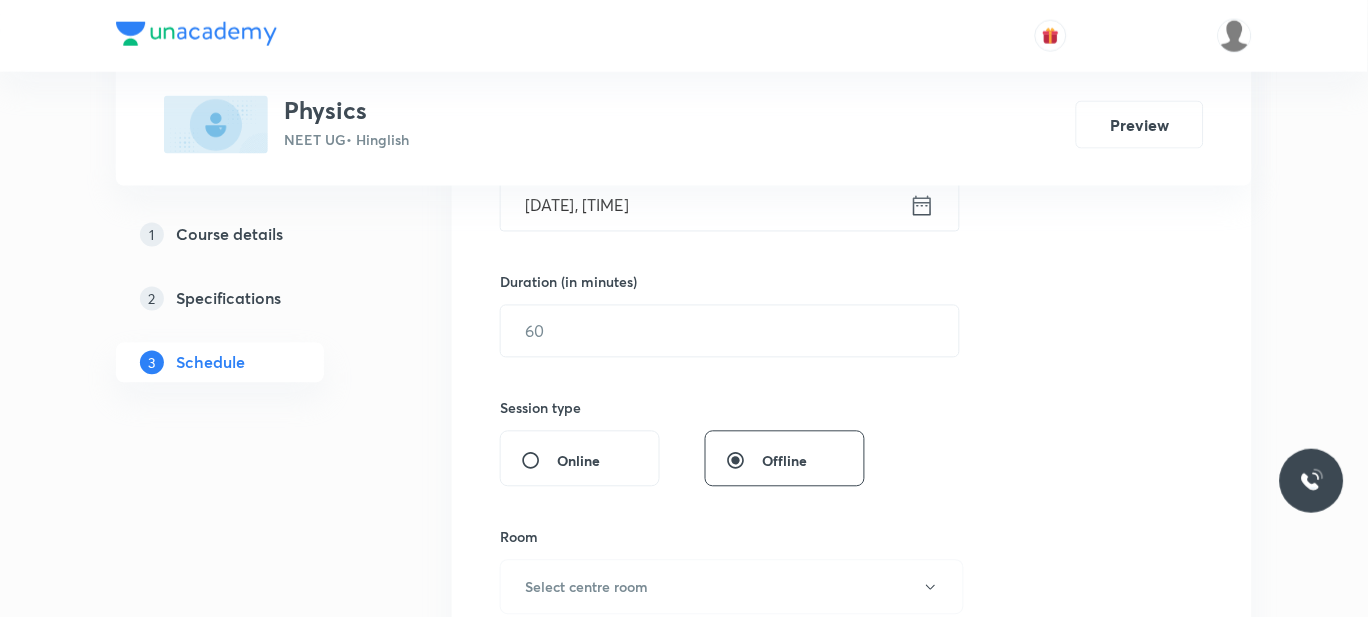scroll, scrollTop: 417, scrollLeft: 0, axis: vertical 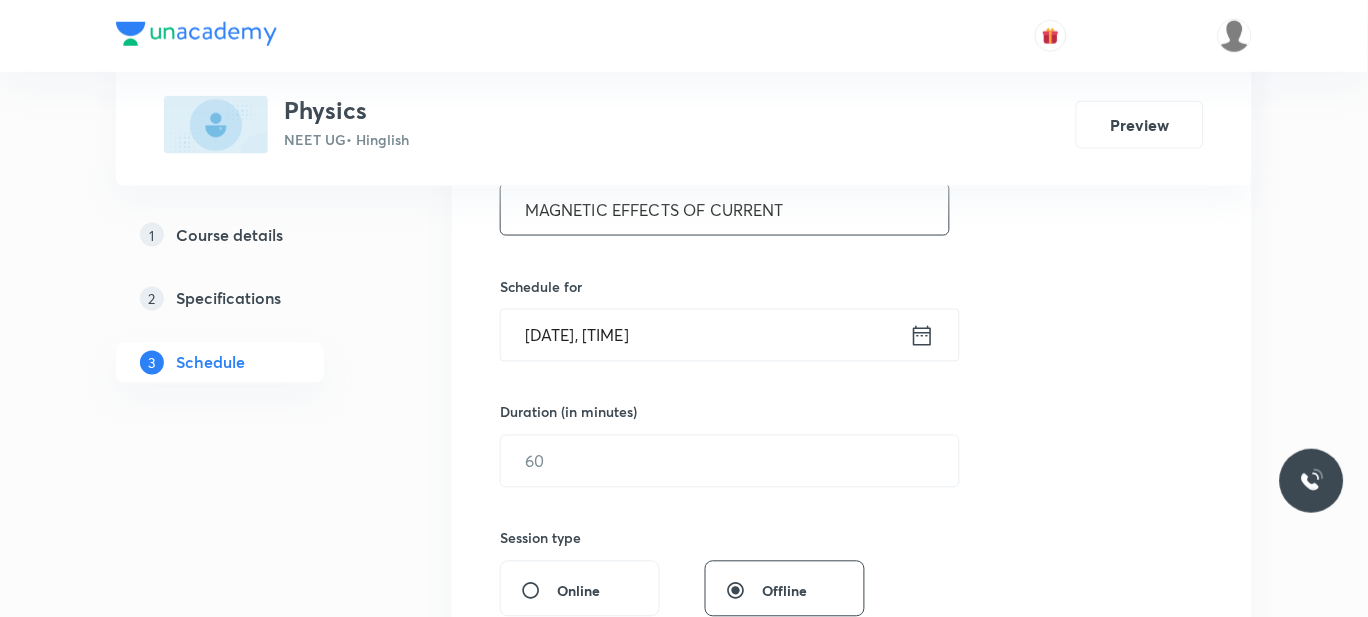 type on "MAGNETIC EFFECTS OF CURRENT" 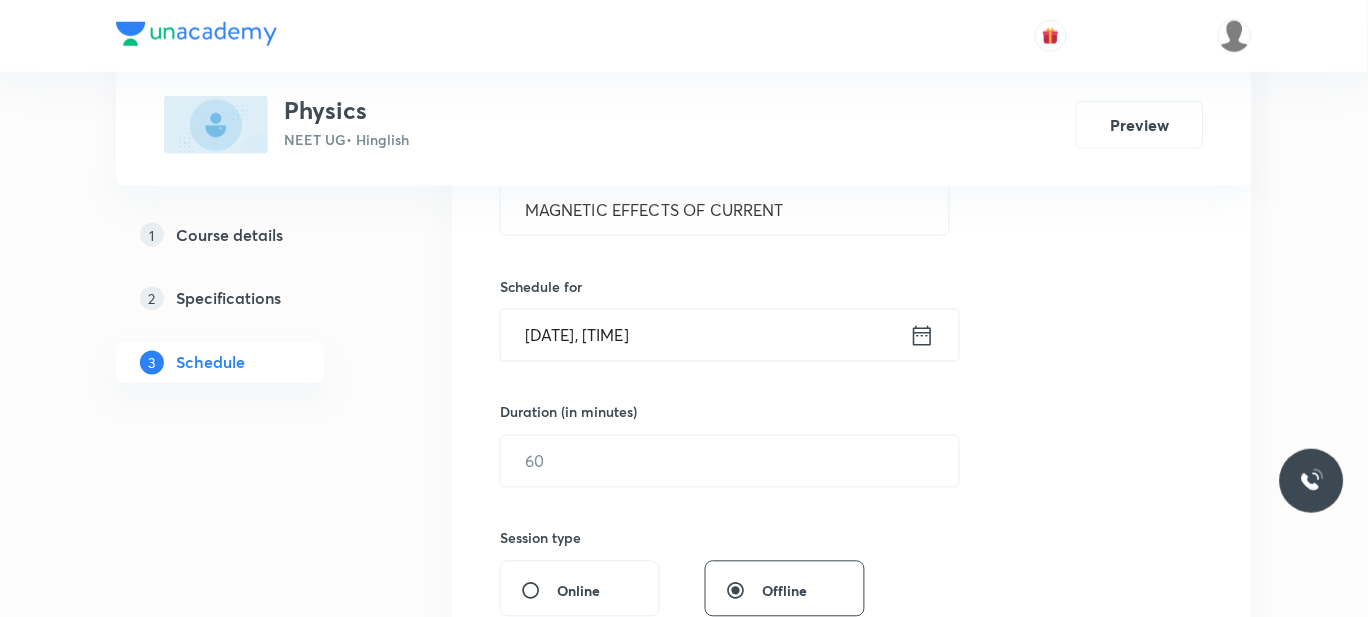 click on "[DATE], [TIME]" at bounding box center [705, 335] 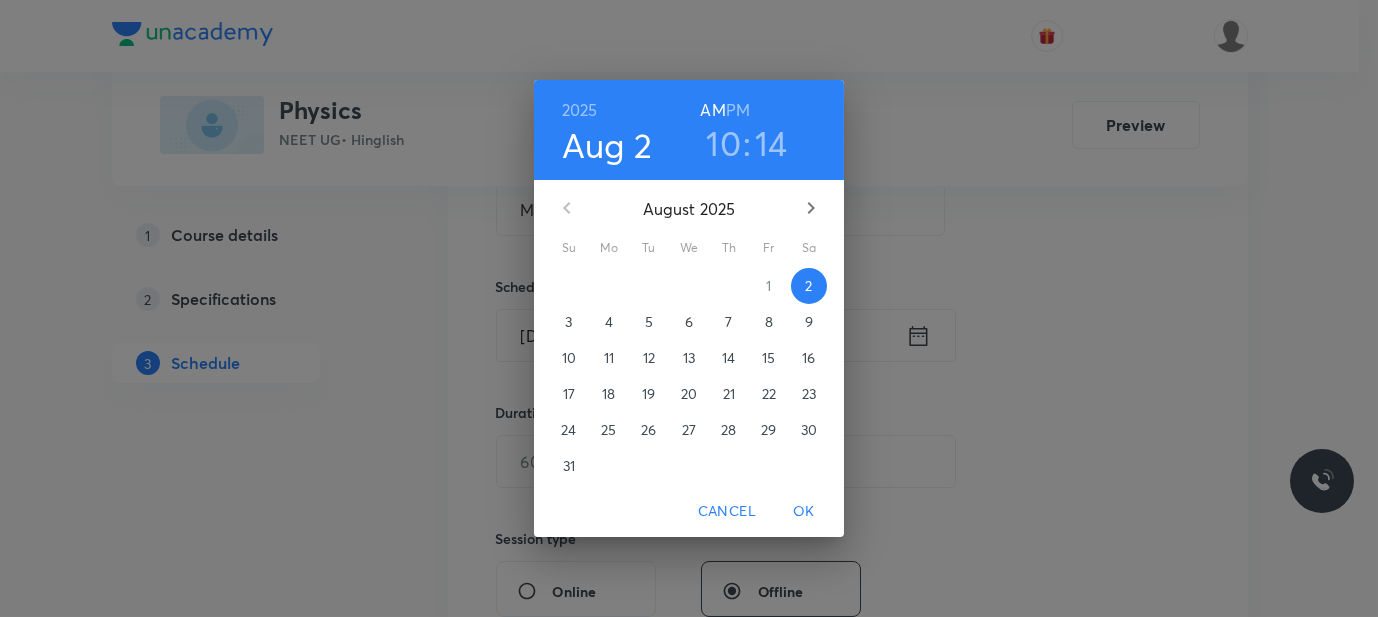 click on "PM" at bounding box center (738, 110) 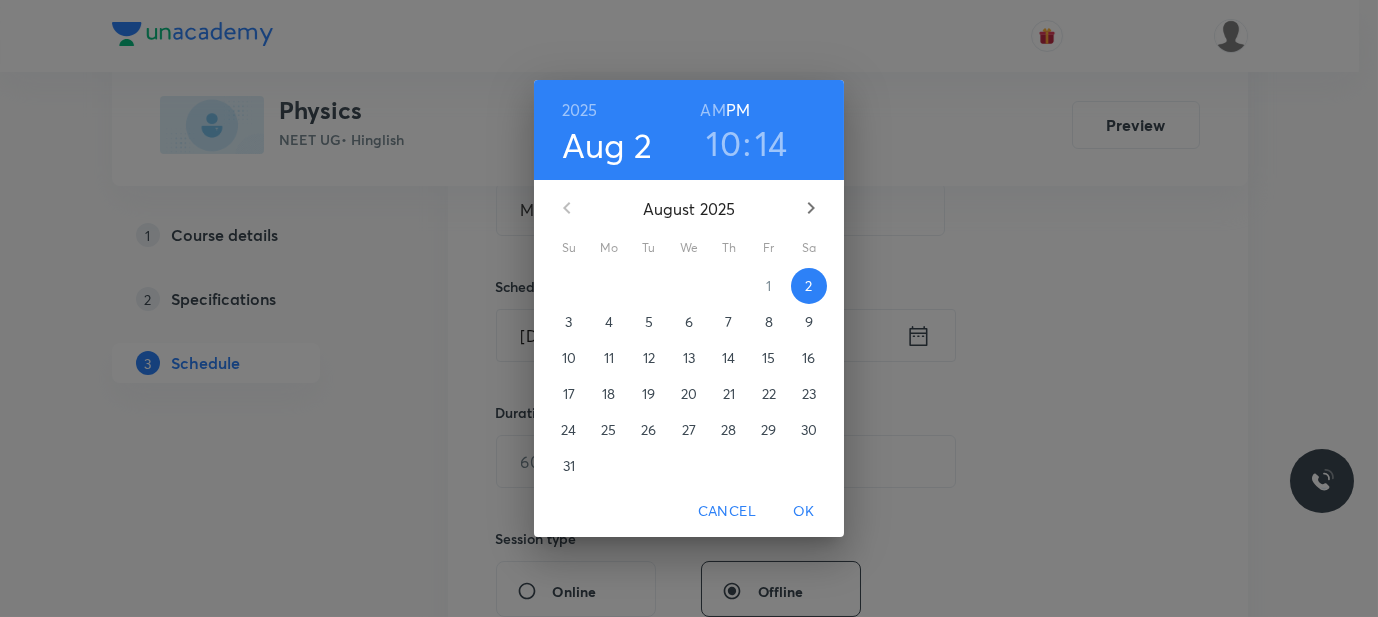 click on "10" at bounding box center [723, 143] 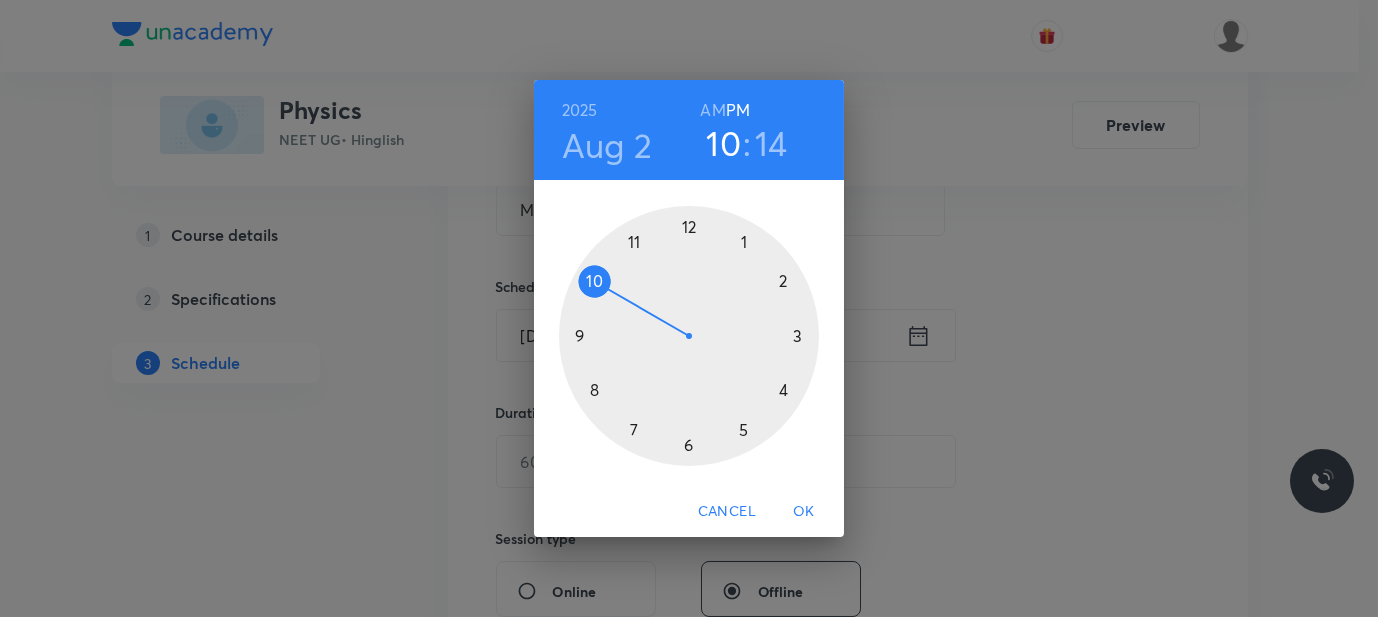 click at bounding box center (689, 336) 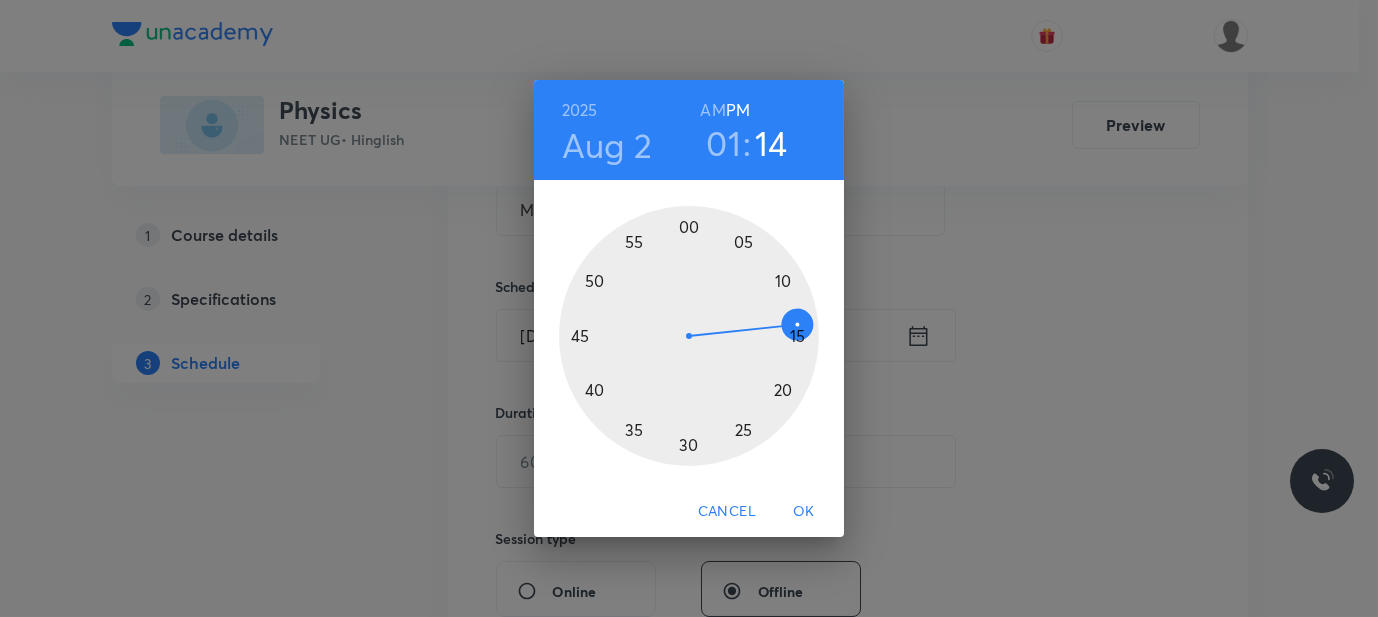 click at bounding box center [689, 336] 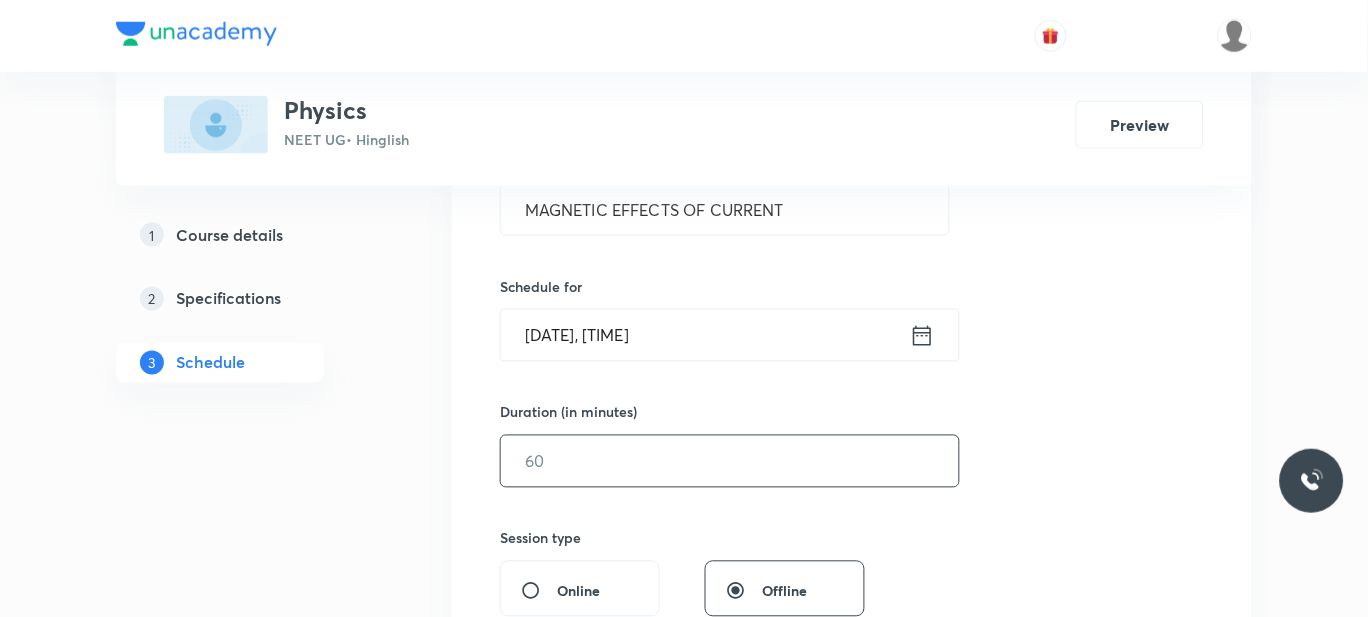 click at bounding box center (730, 461) 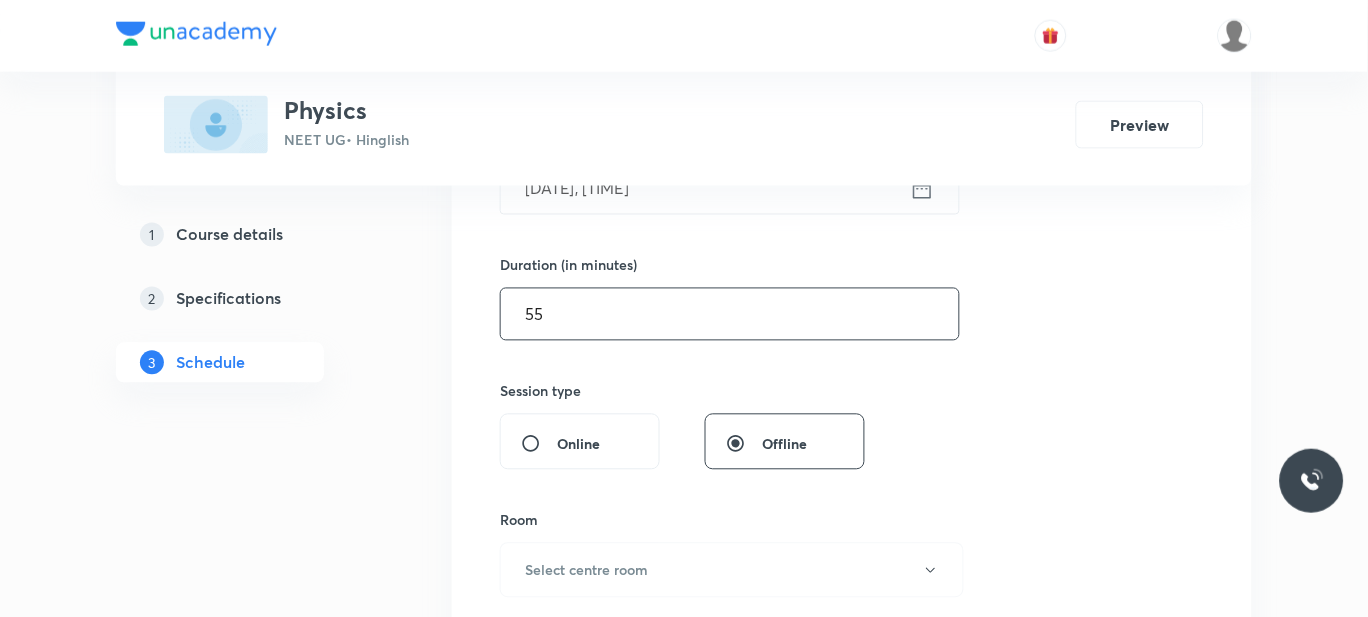 scroll, scrollTop: 599, scrollLeft: 0, axis: vertical 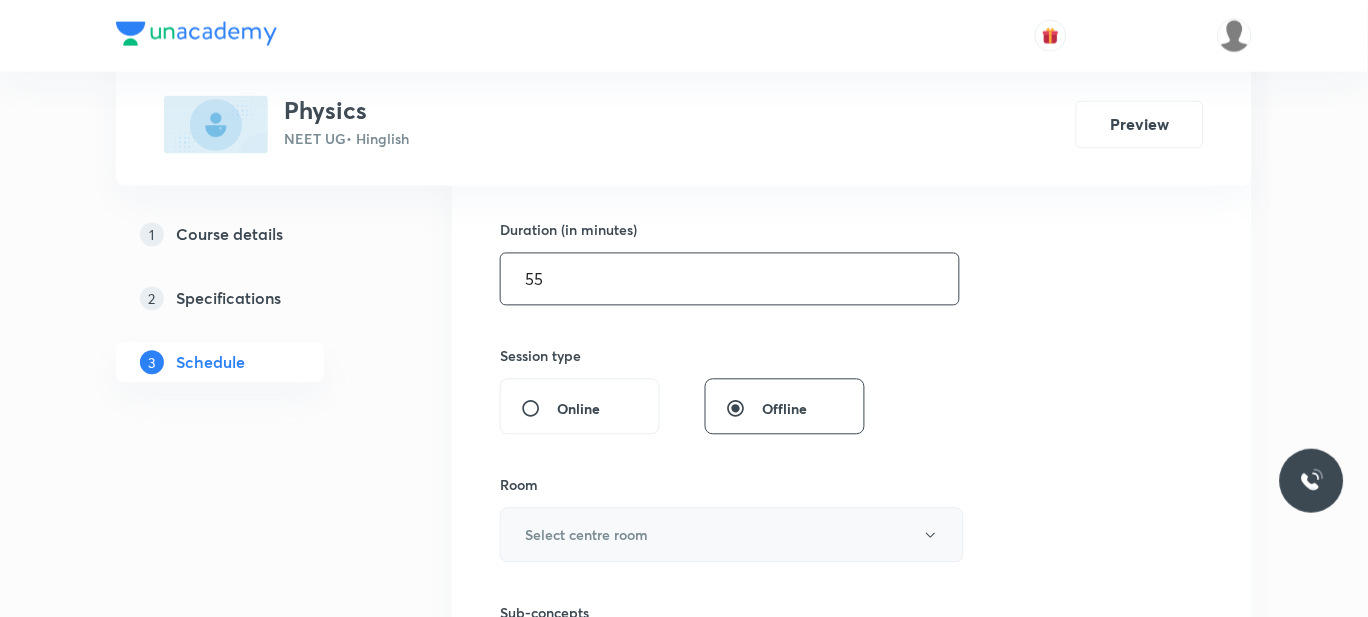 type on "55" 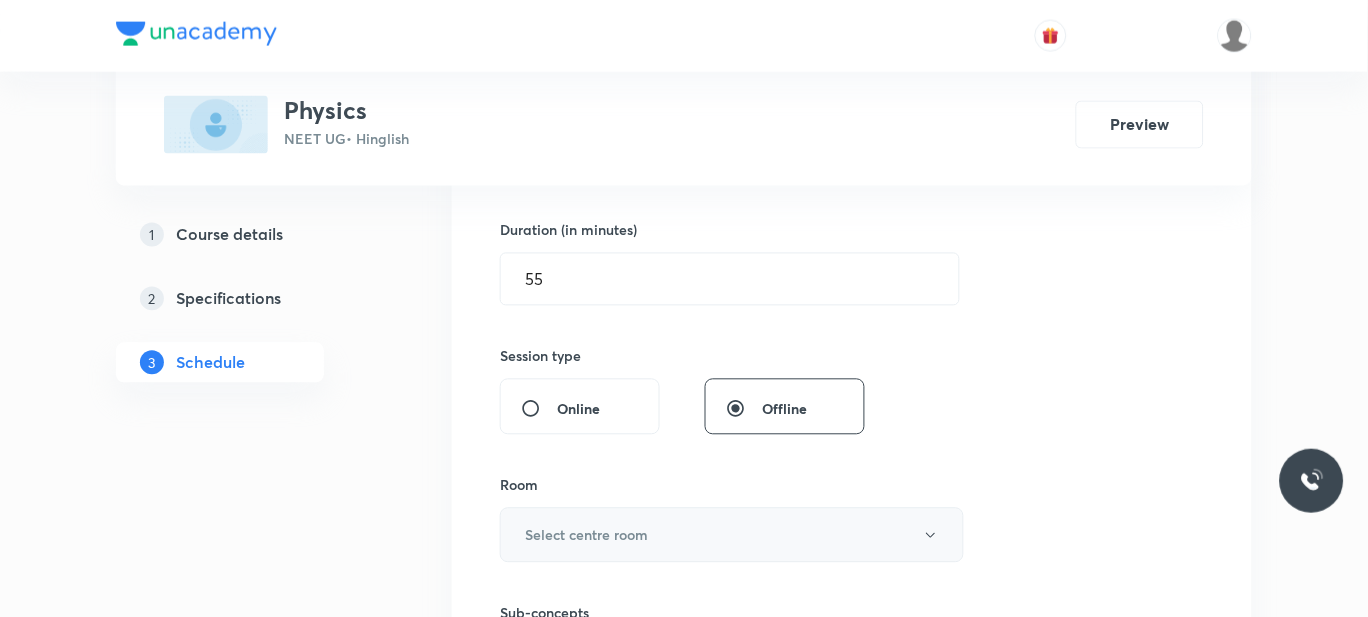 click on "Select centre room" at bounding box center (586, 535) 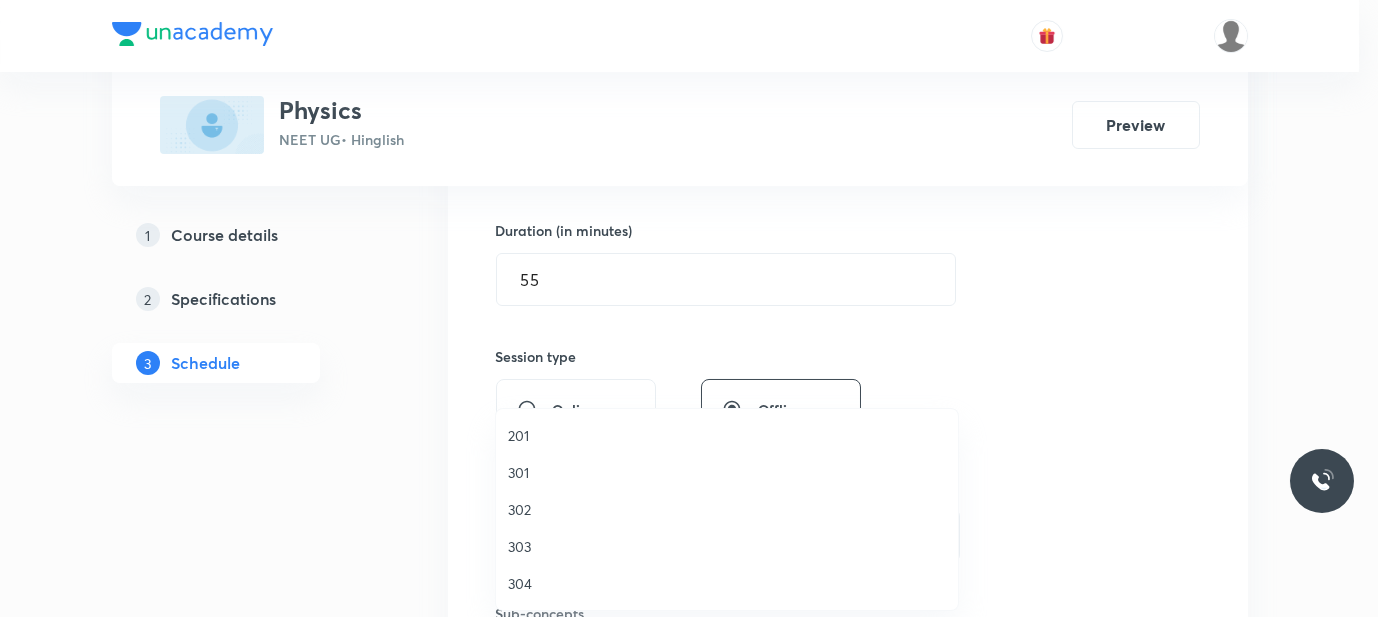 click on "302" at bounding box center [727, 509] 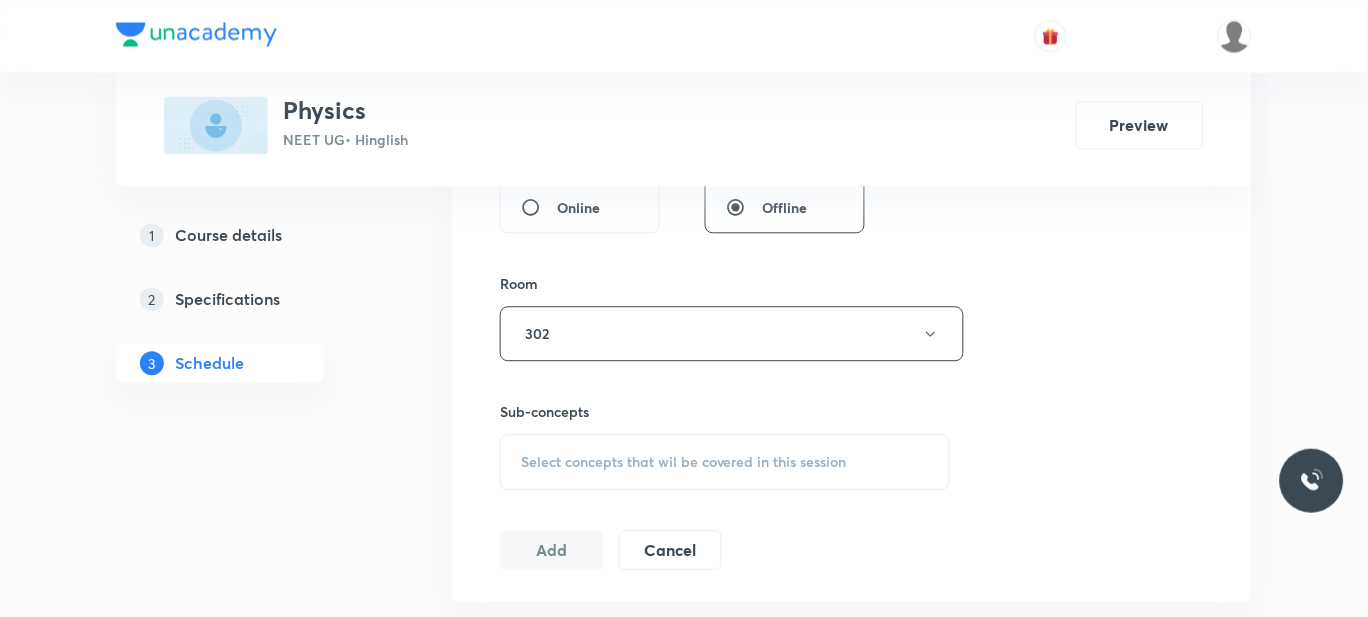 scroll, scrollTop: 811, scrollLeft: 0, axis: vertical 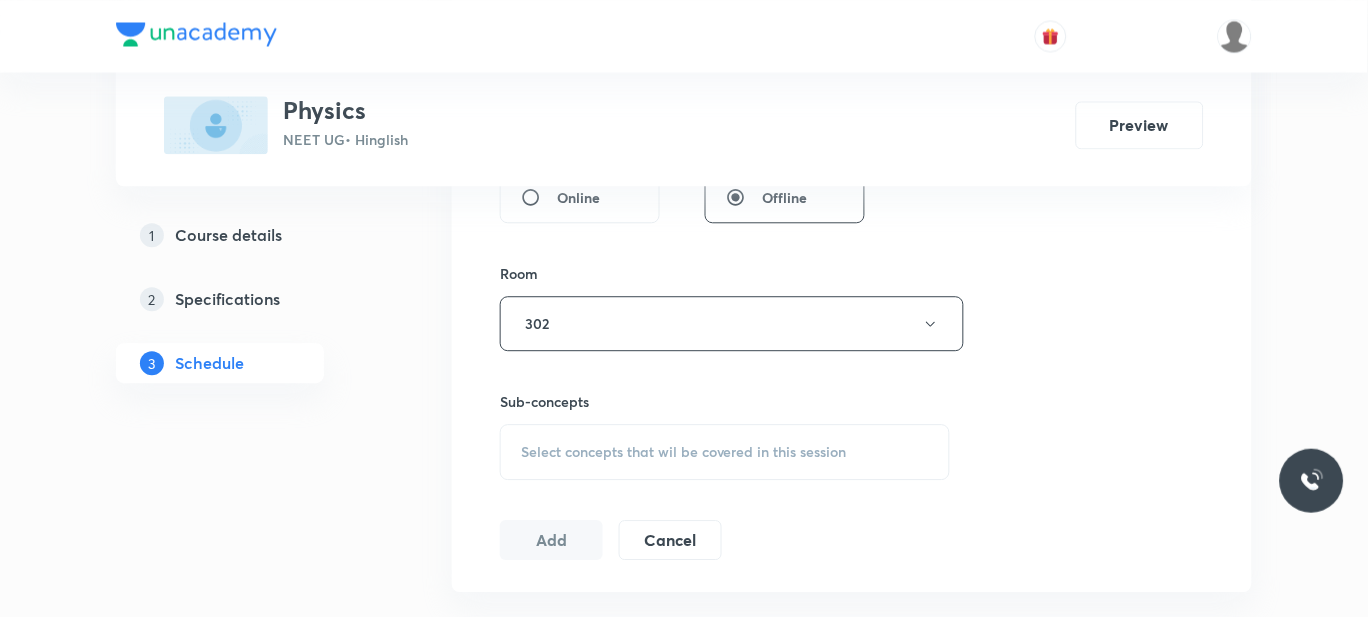 click on "Select concepts that wil be covered in this session" at bounding box center (684, 452) 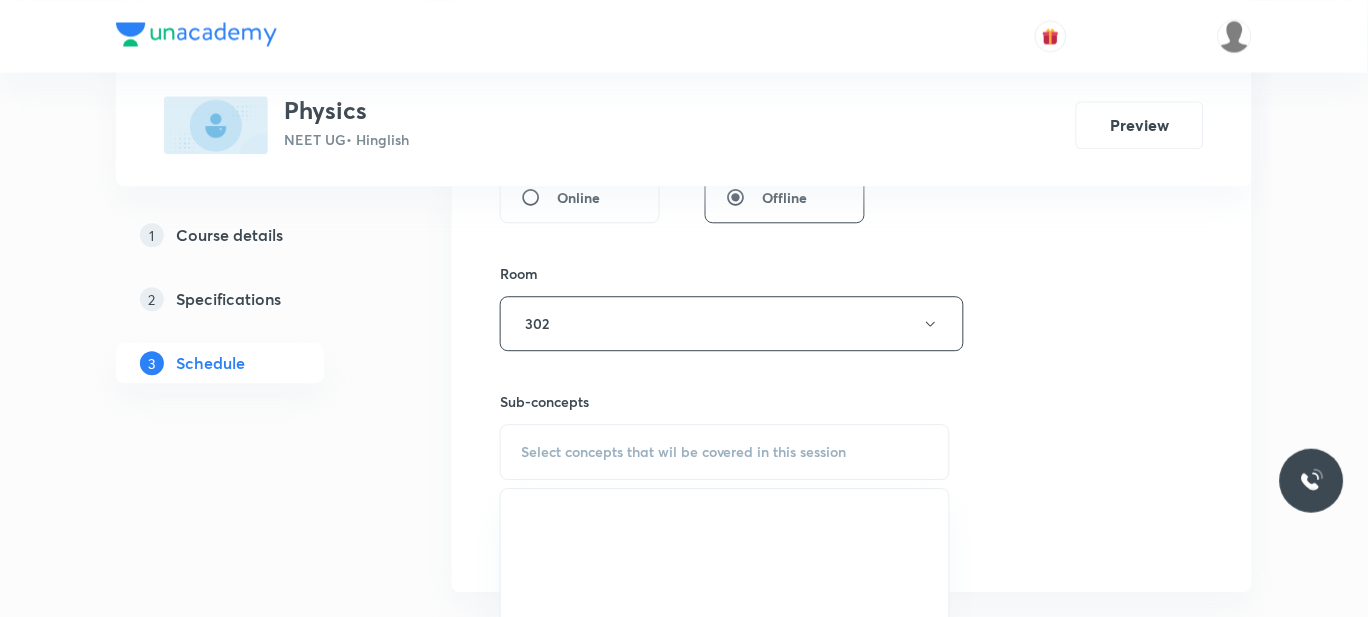 scroll, scrollTop: 1050, scrollLeft: 0, axis: vertical 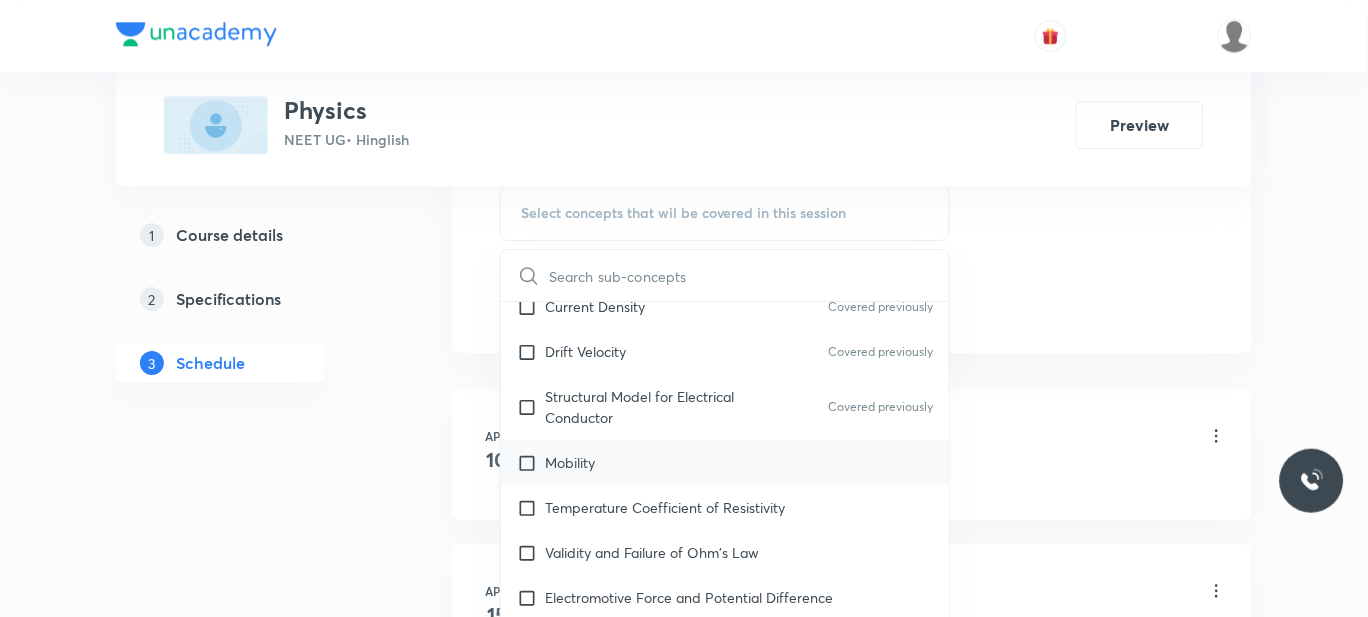 click on "Mobility" at bounding box center [725, 462] 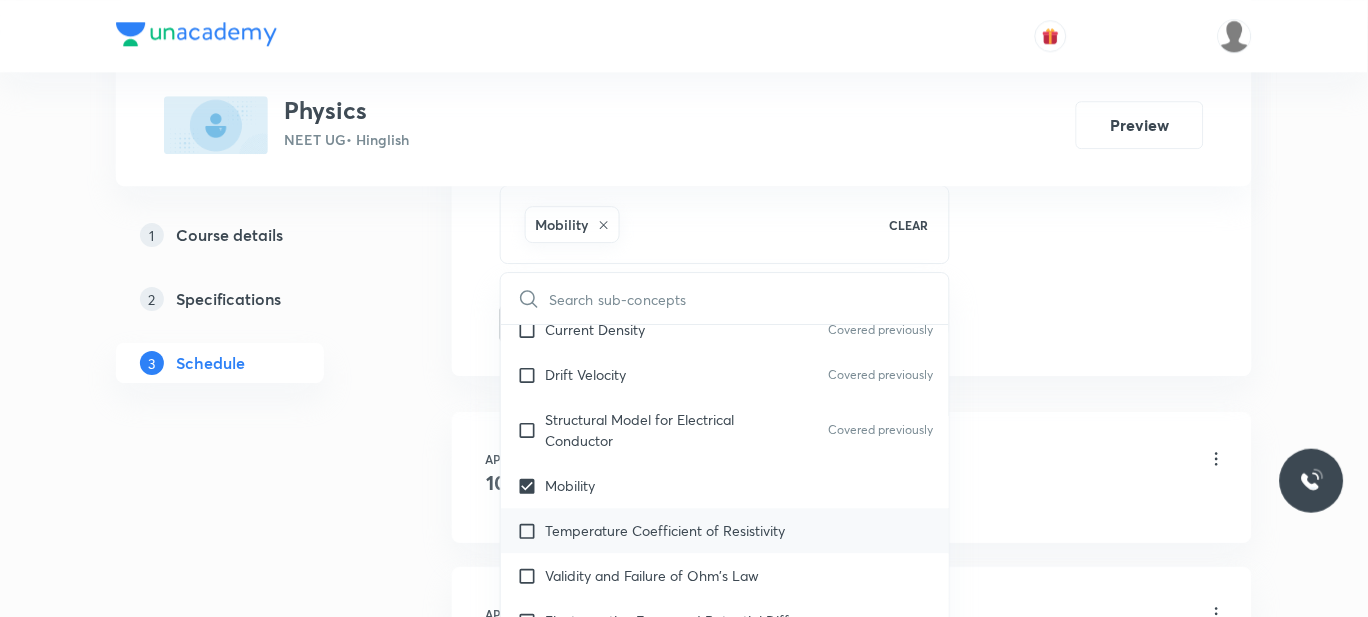 click on "Temperature Coefficient of Resistivity" at bounding box center (665, 530) 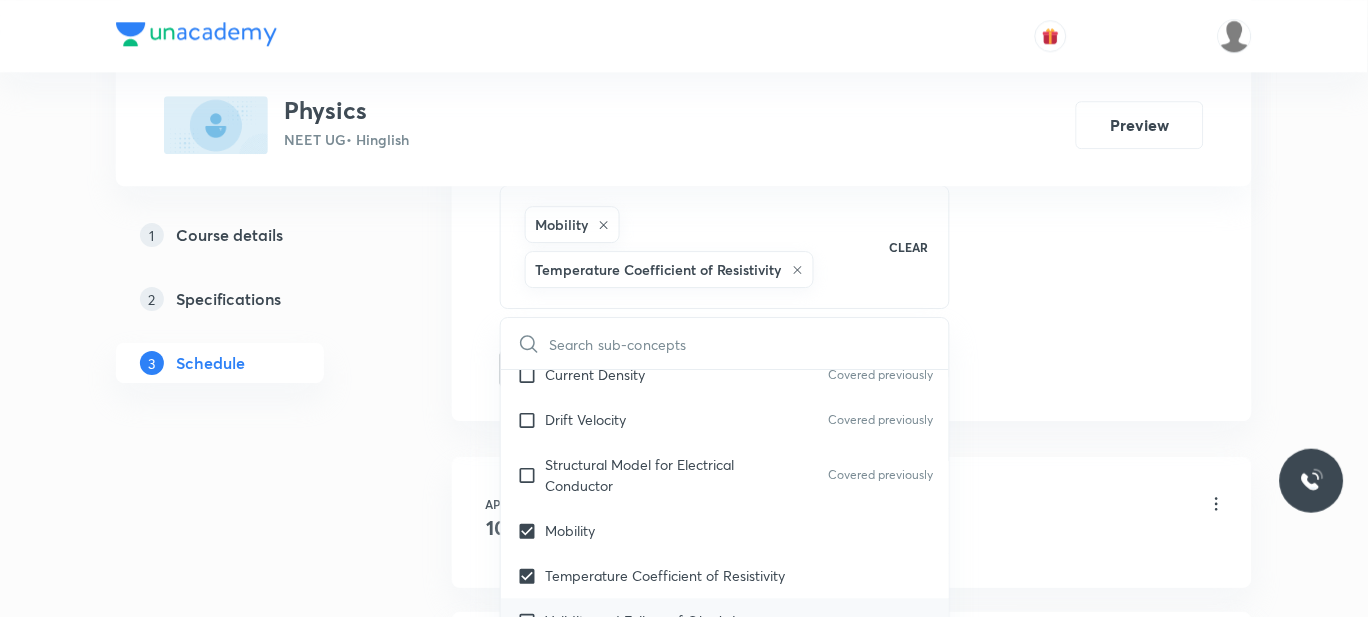 click on "Validity and Failure of Ohm's Law" at bounding box center (652, 620) 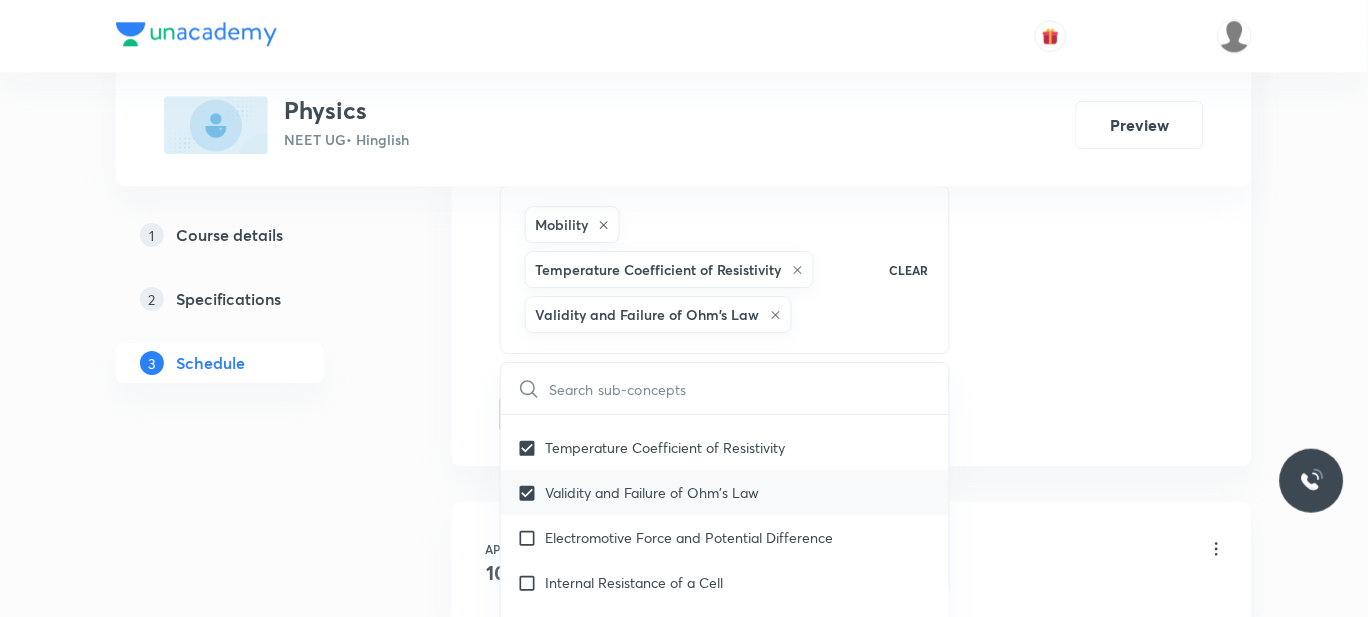 scroll, scrollTop: 19685, scrollLeft: 0, axis: vertical 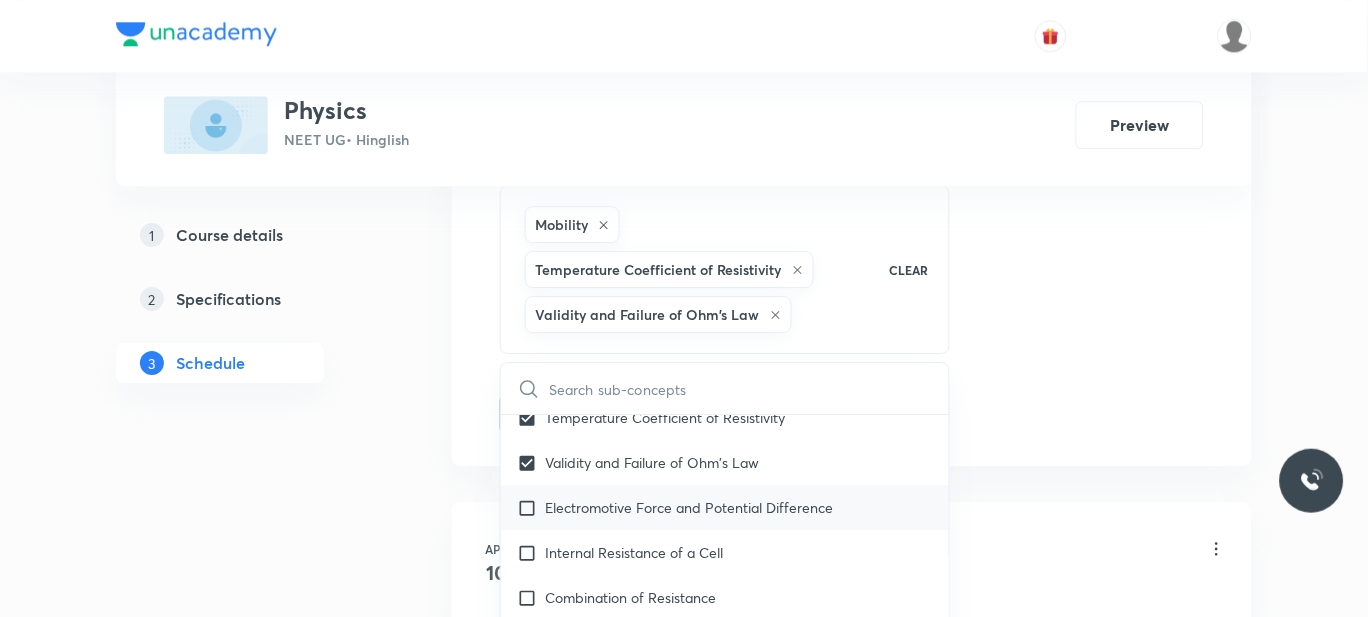 click on "Electromotive Force and Potential Difference" at bounding box center (689, 507) 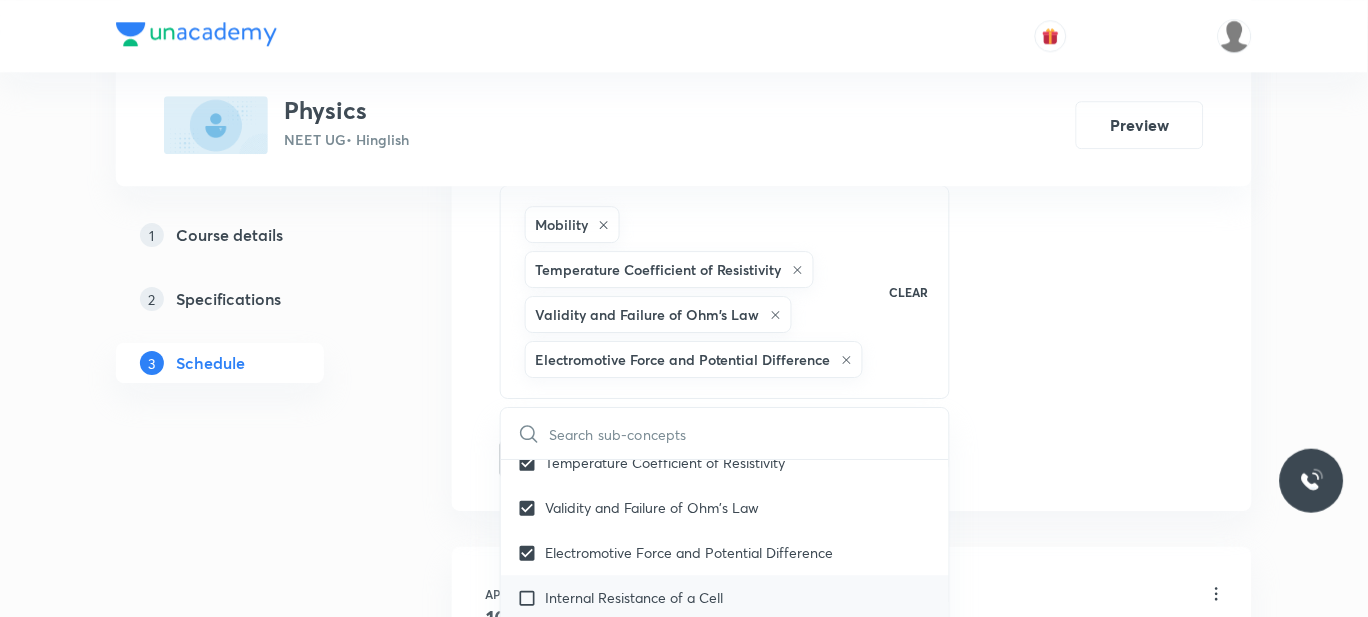 click on "Internal Resistance of a Cell" at bounding box center (725, 597) 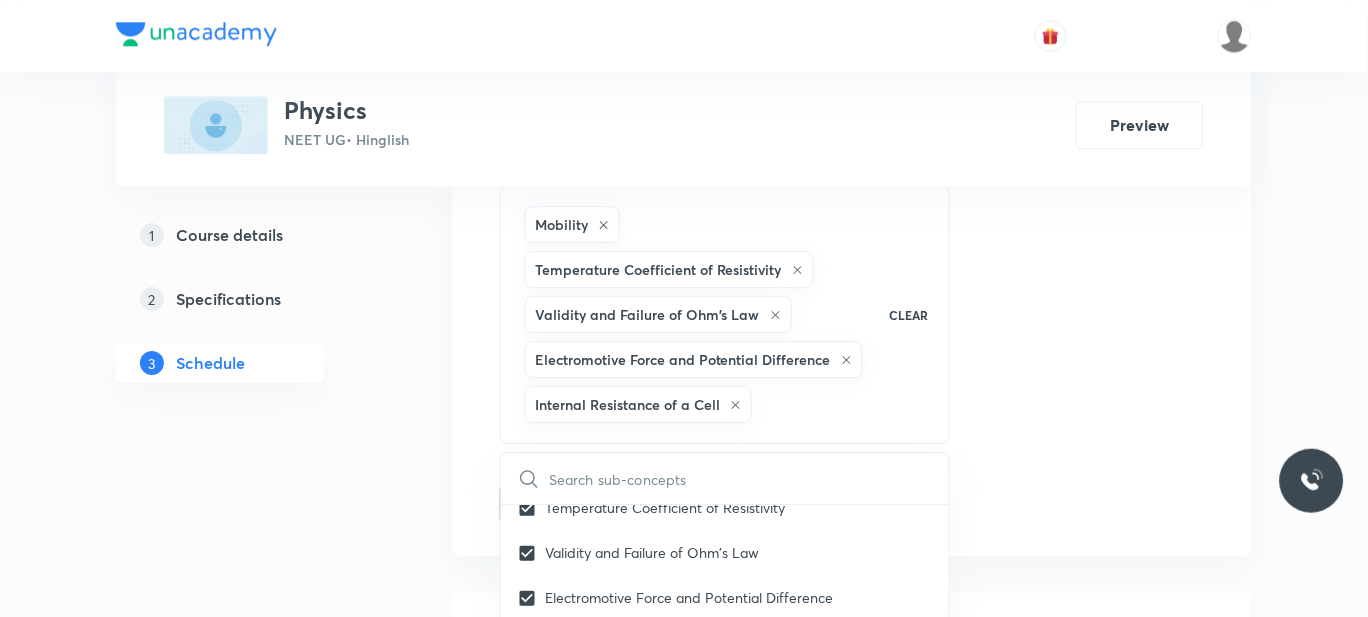scroll, scrollTop: 19785, scrollLeft: 0, axis: vertical 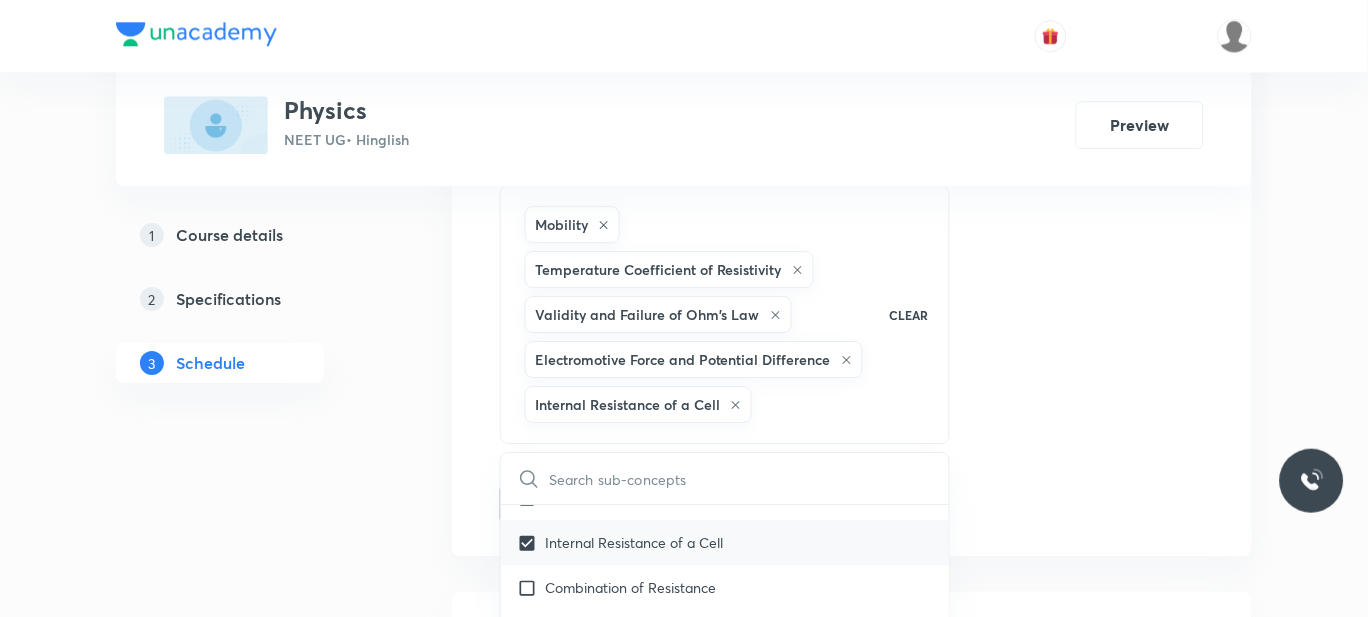 click on "Combination of Resistance" at bounding box center (630, 587) 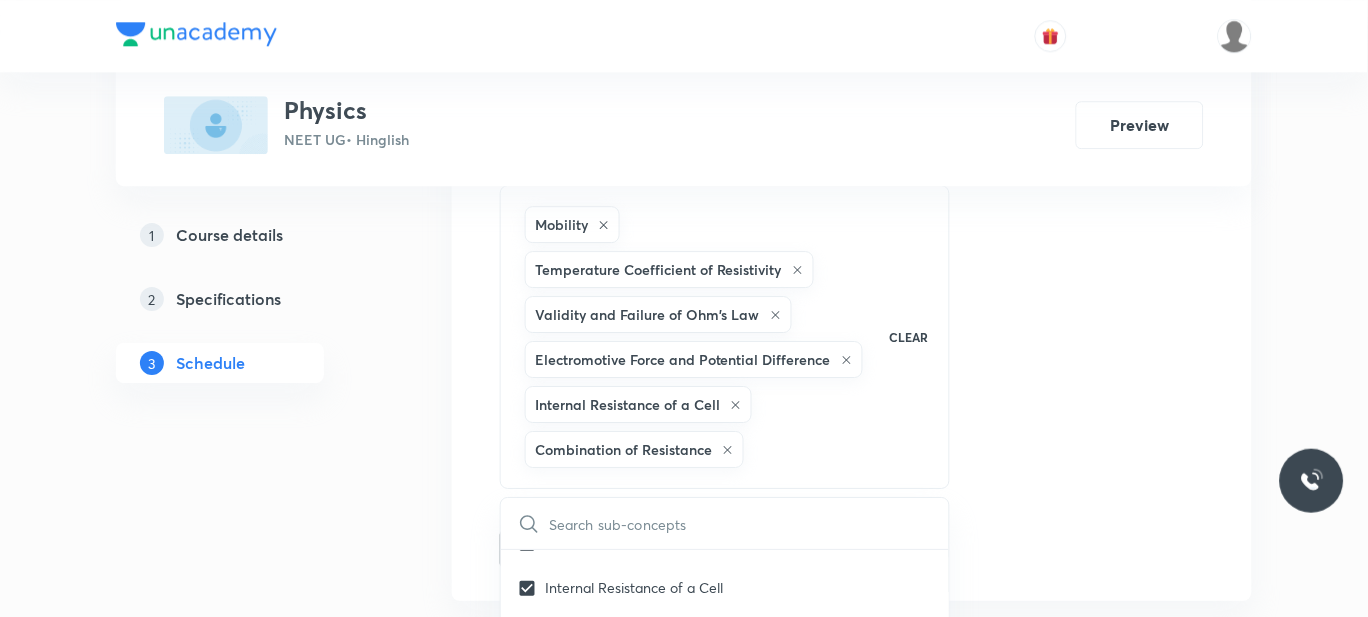click on "Plus Courses Physics NEET UG • Hinglish Preview 1 Course details 2 Specifications 3 Schedule Schedule 80 classes Session 81 Live class Session title 27/99 MAGNETIC EFFECTS OF CURRENT ​ Schedule for [DATE], [TIME] ​ Duration (in minutes) 55 ​   Session type Online Offline Room 302 Sub-concepts Mobility Temperature Coefficient of Resistivity Validity and Failure of Ohm's Law  Electromotive Force and Potential Difference  Internal Resistance of a Cell Combination of Resistance CLEAR ​ Physics - Full Syllabus Mock Questions Physics - Full Syllabus Mock Questions Covered previously Physics Previous Year Question Physics Previous Year Question Units & Dimensions Physical quantity Covered previously Applications of Dimensional Analysis Covered previously Significant Figures Covered previously Units of Physical Quantities Covered previously System of Units Covered previously Dimensions of Some Mathematical Functions Covered previously Unit and Dimension Covered previously Product of Two Vectors Add" at bounding box center (684, 6536) 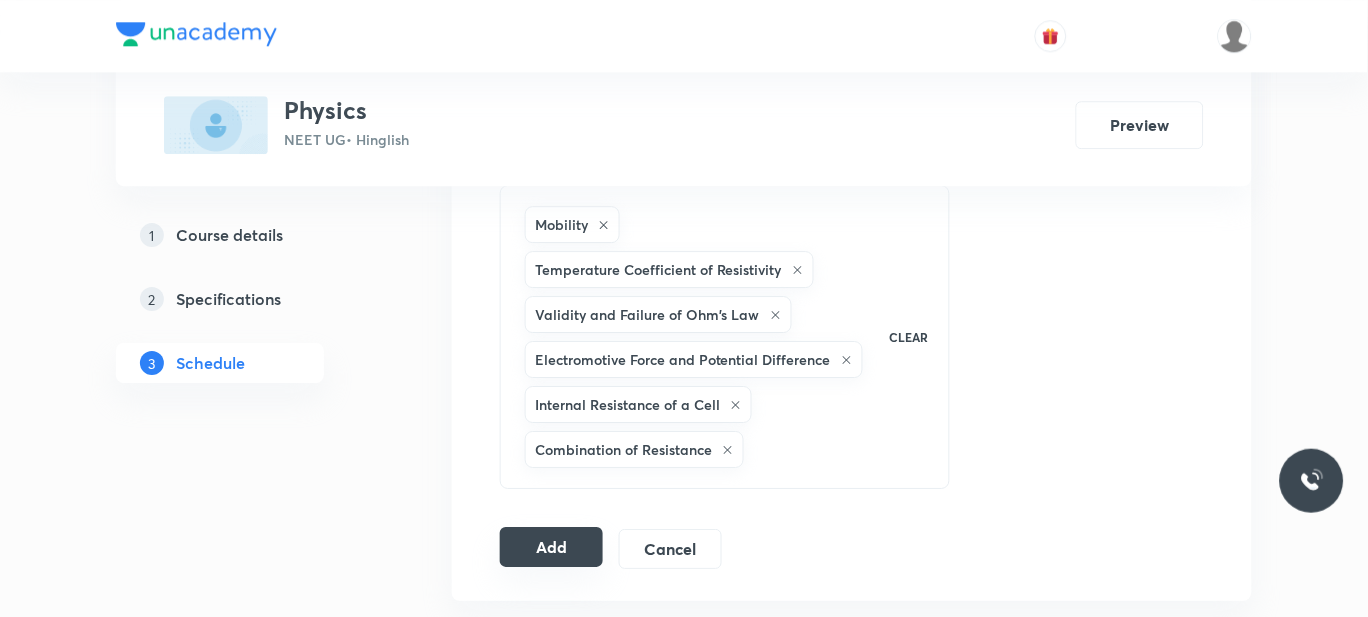 click on "Add" at bounding box center (551, 547) 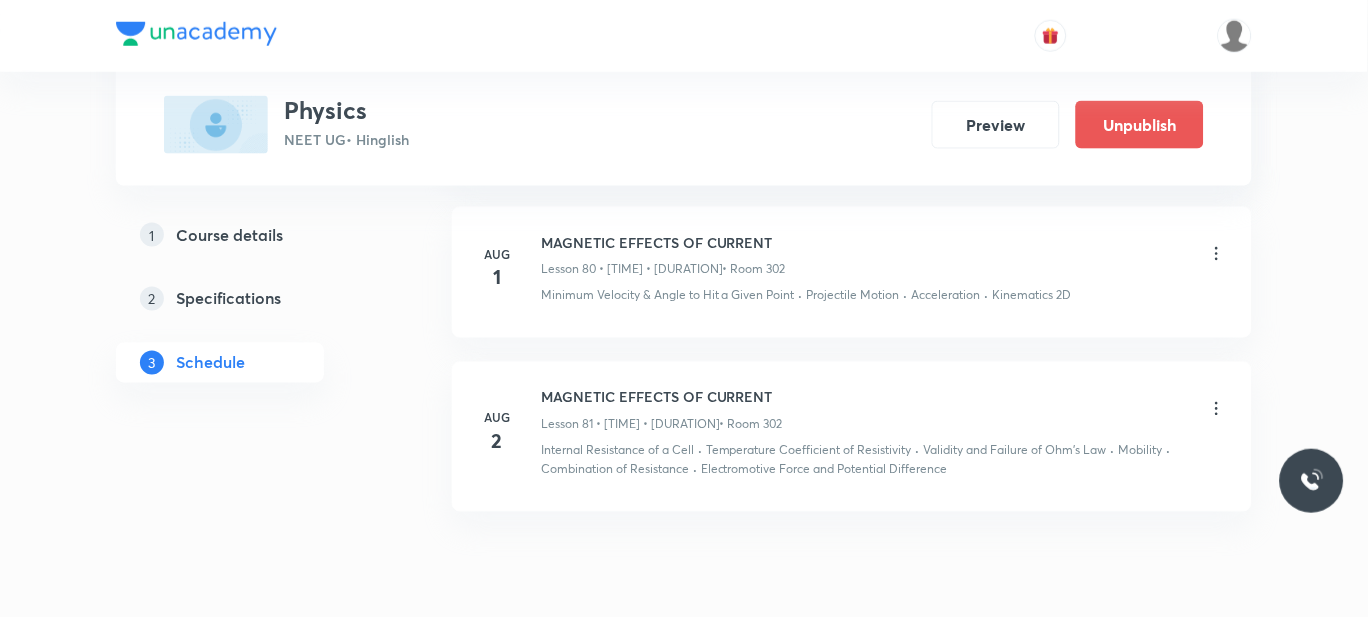 scroll, scrollTop: 13499, scrollLeft: 0, axis: vertical 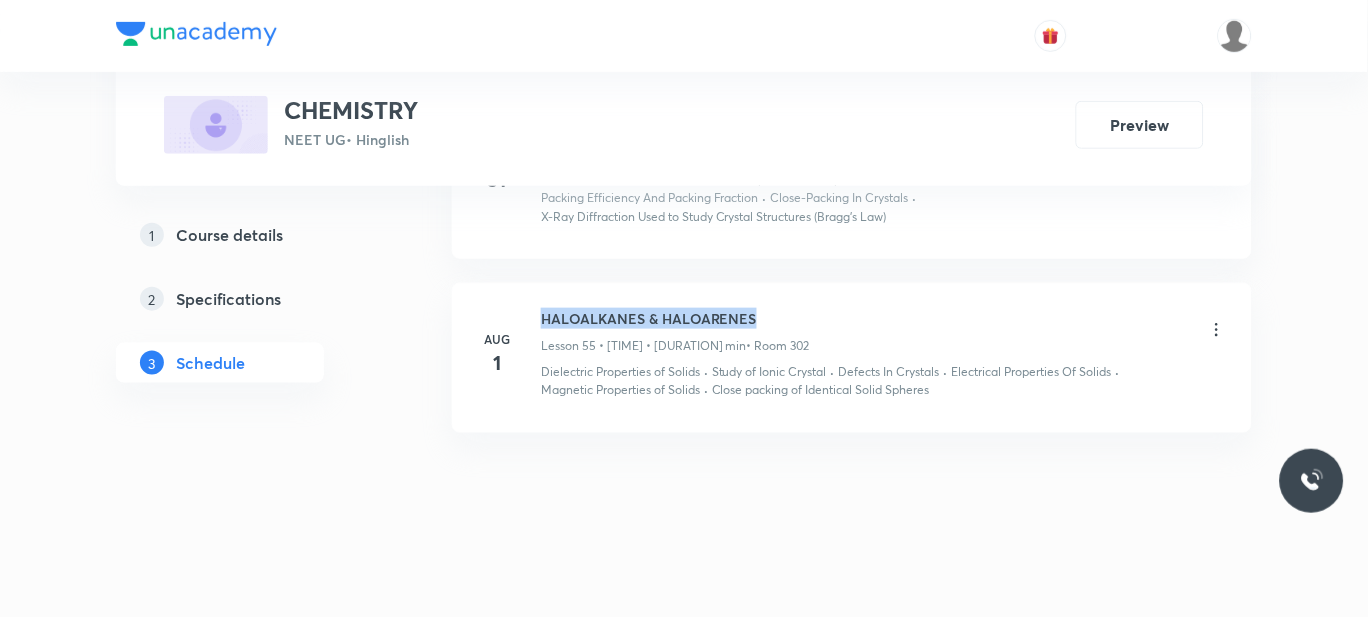 drag, startPoint x: 758, startPoint y: 309, endPoint x: 544, endPoint y: 312, distance: 214.02103 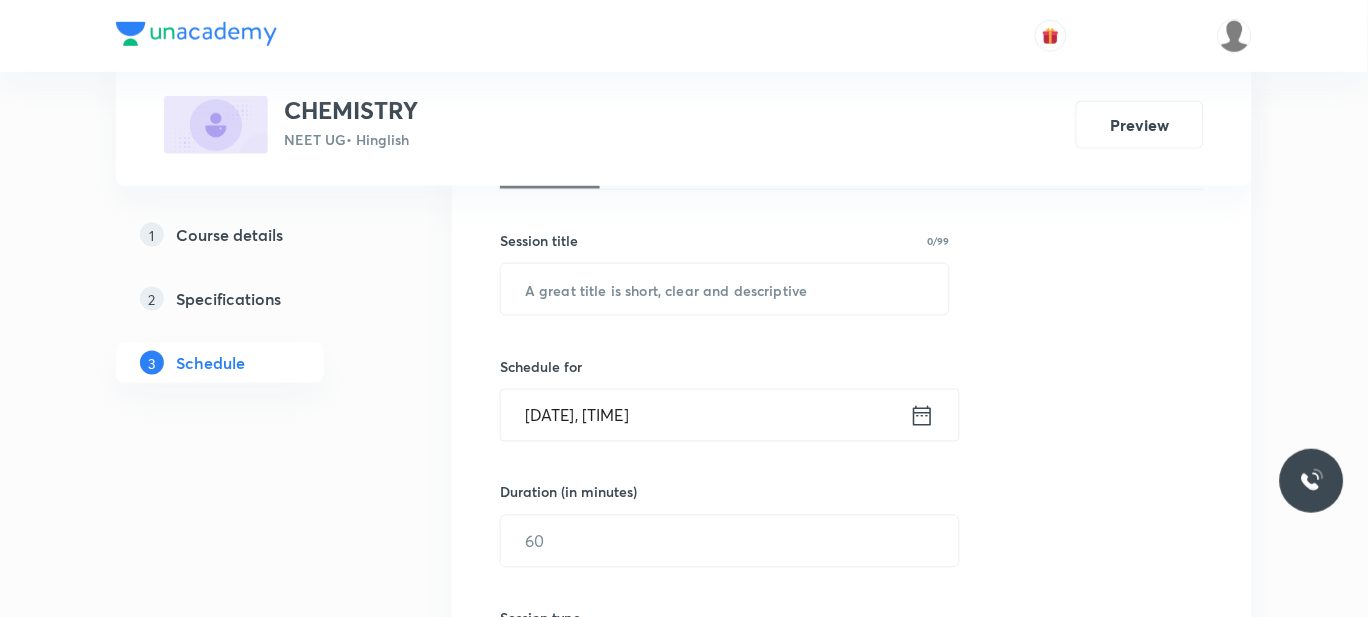 scroll, scrollTop: 339, scrollLeft: 0, axis: vertical 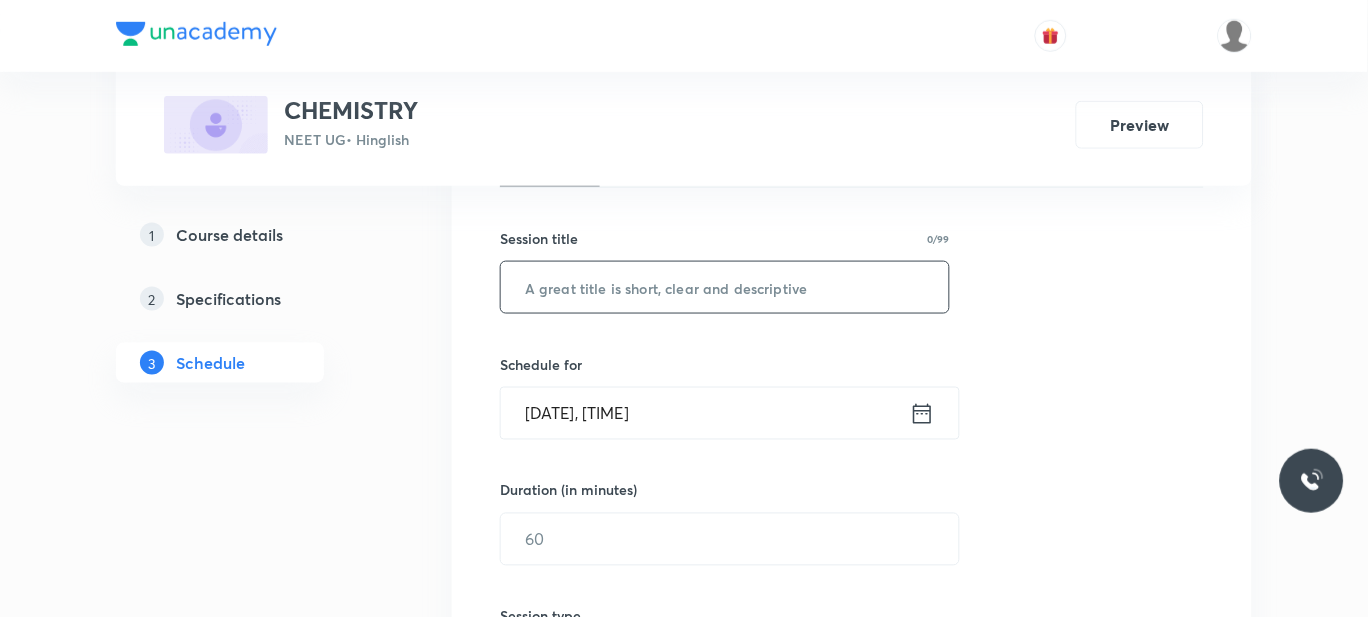 click at bounding box center [725, 287] 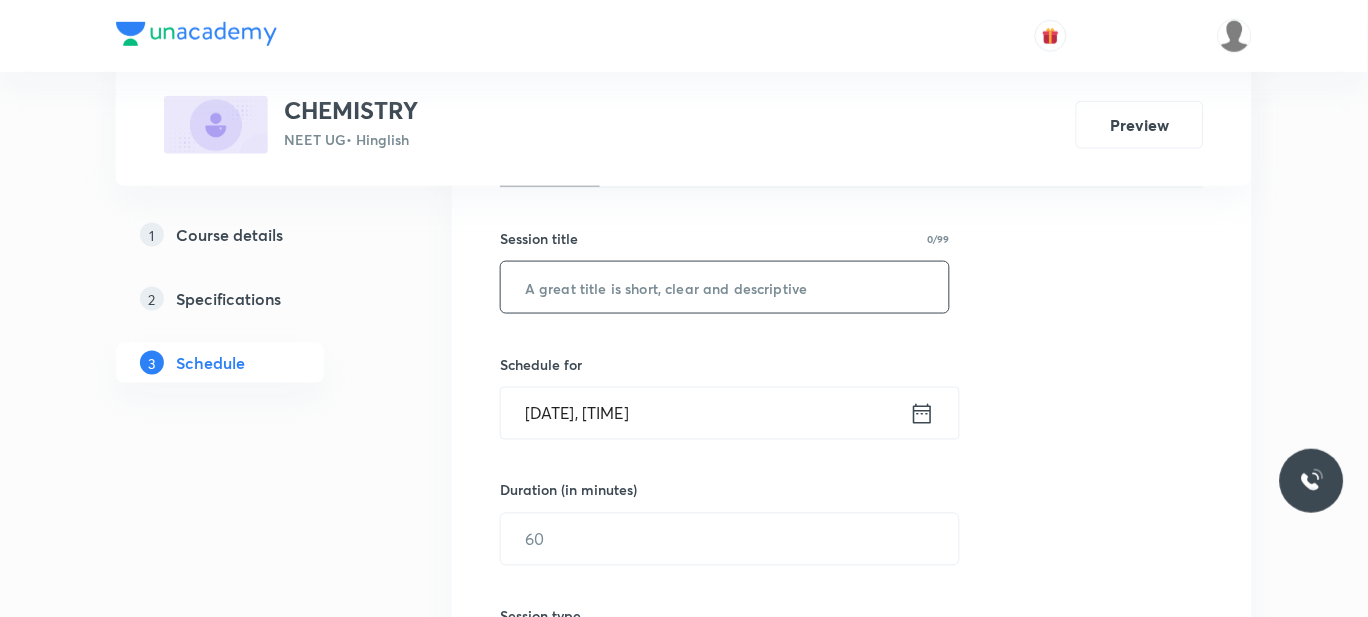 paste on "HALOALKANES & HALOARENES" 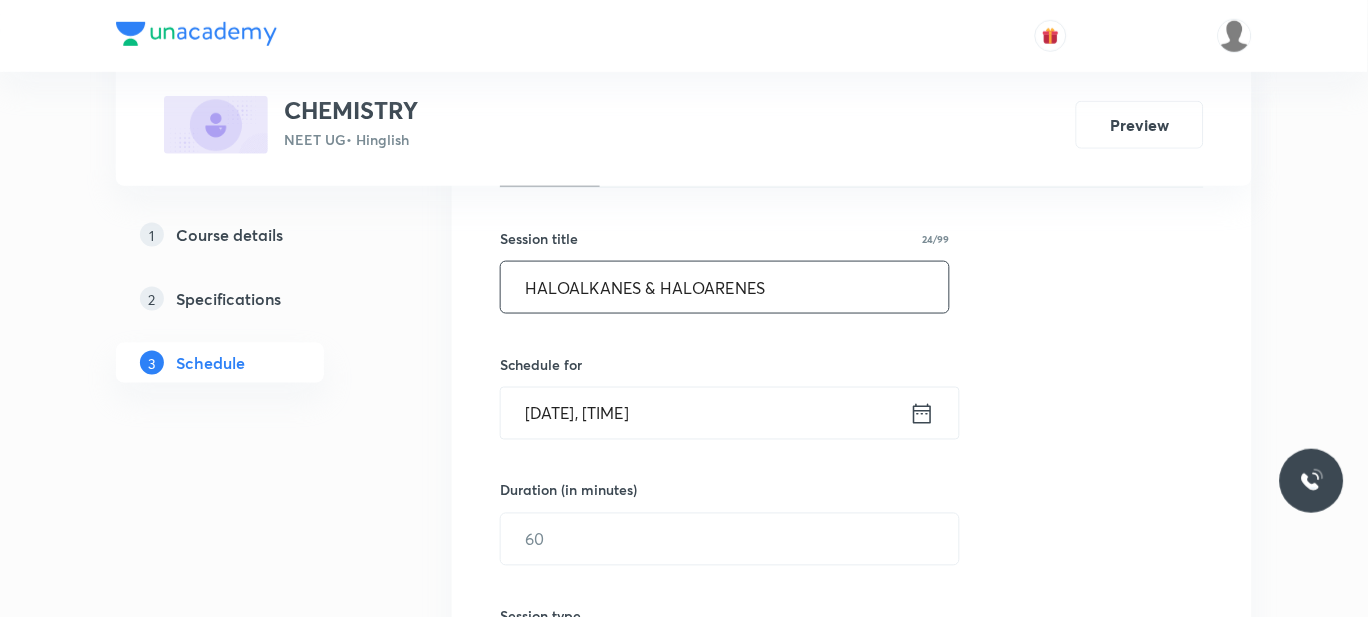 type on "HALOALKANES & HALOARENES" 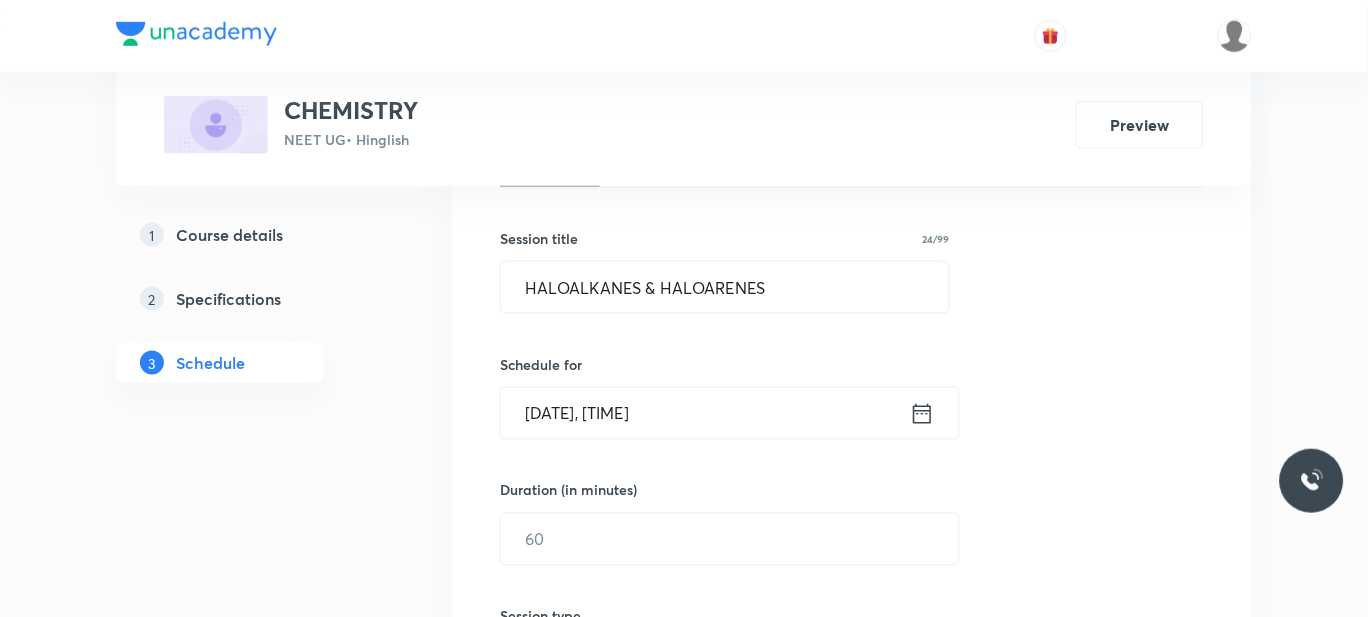 click on "Aug 2, 2025, 10:16 AM" at bounding box center (705, 413) 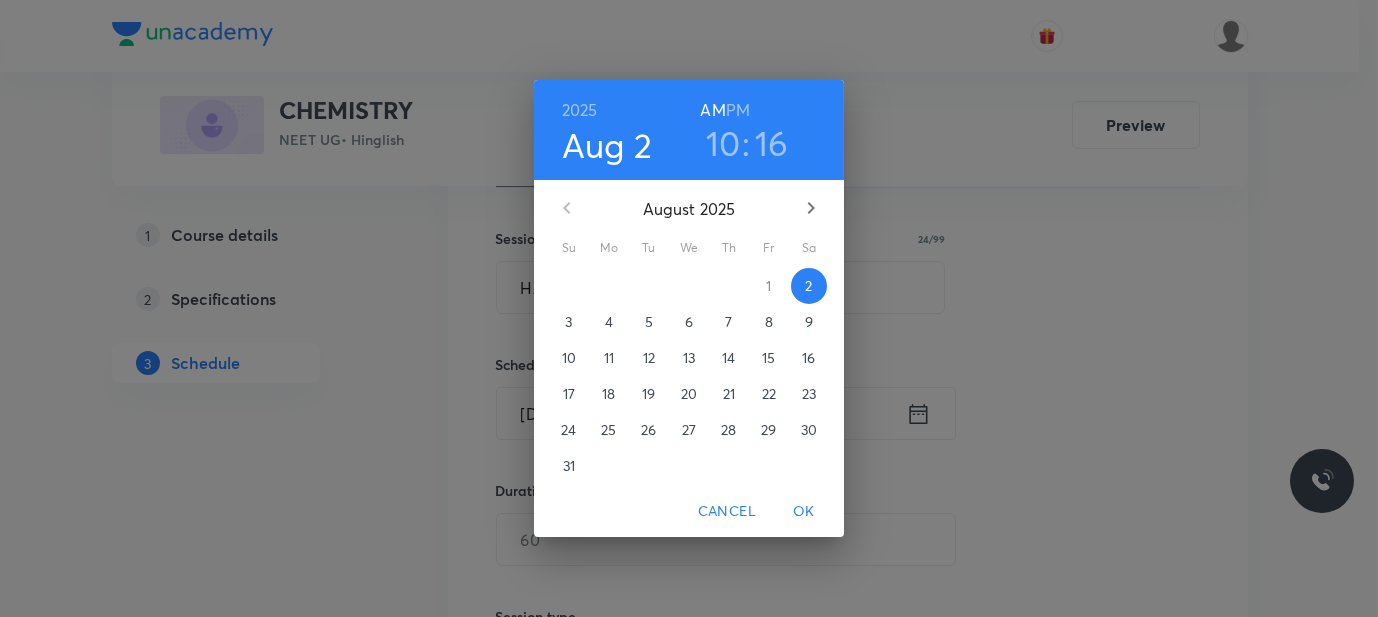 click on "PM" at bounding box center [738, 110] 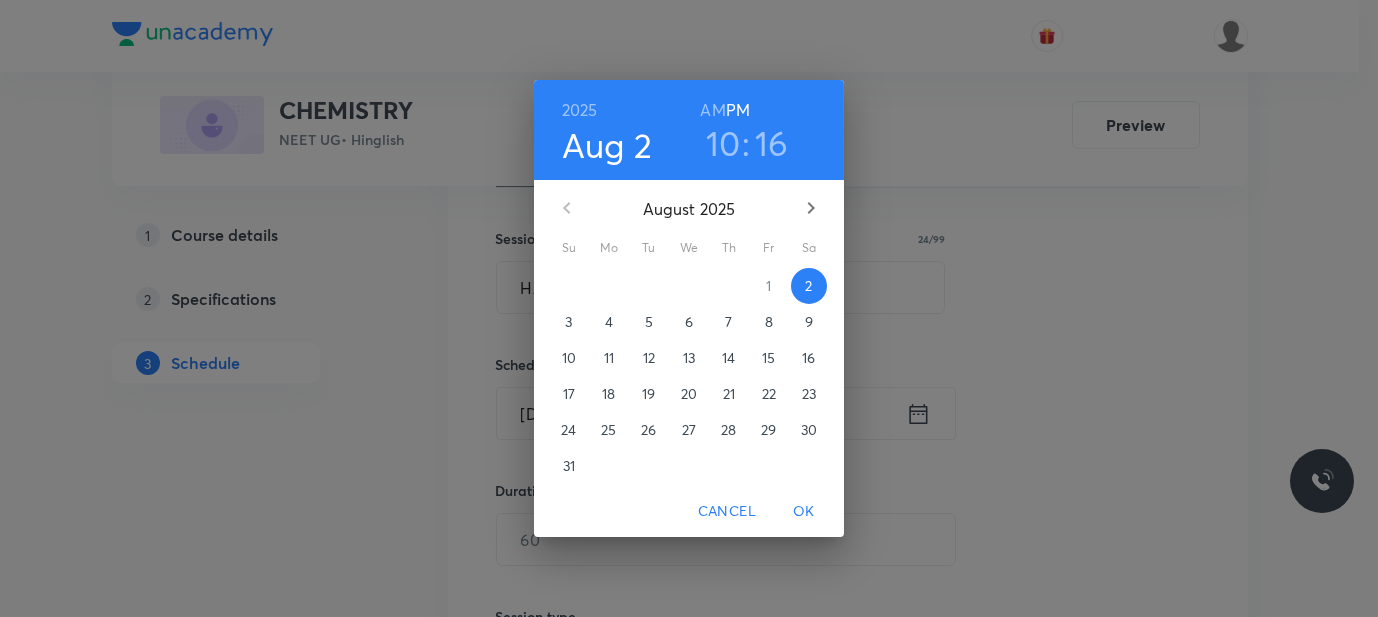 click on "10" at bounding box center (723, 143) 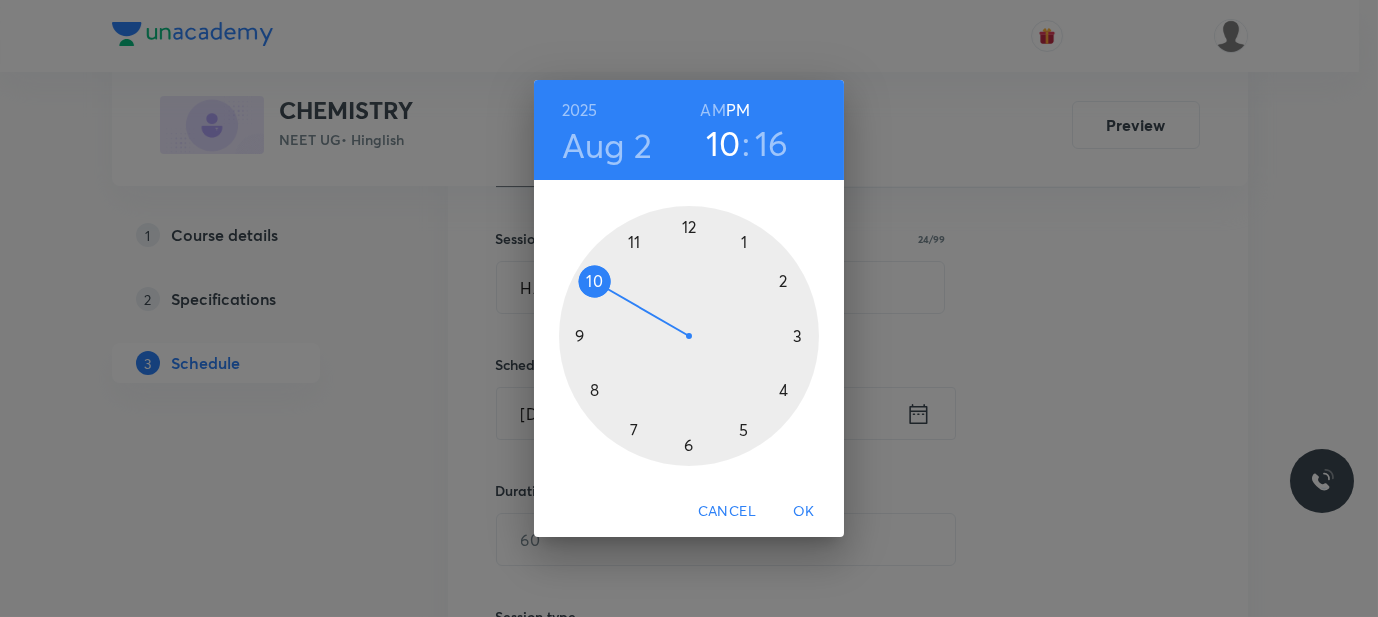 click at bounding box center (689, 336) 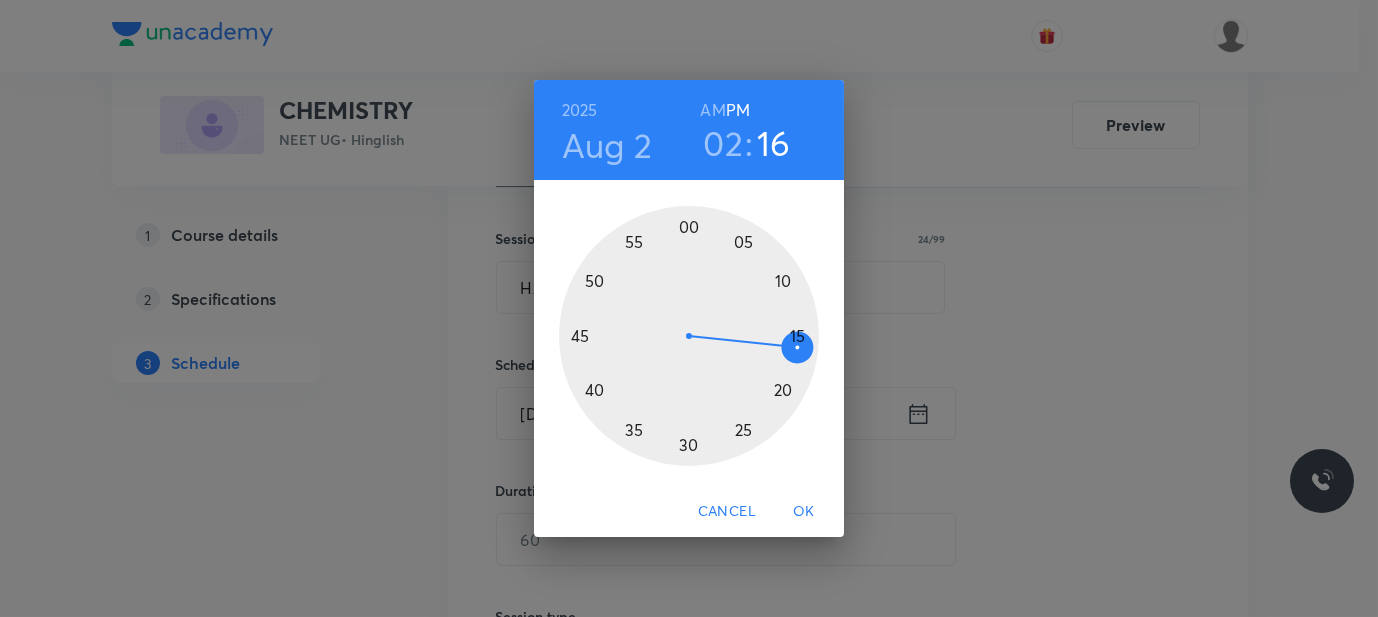 click at bounding box center (689, 336) 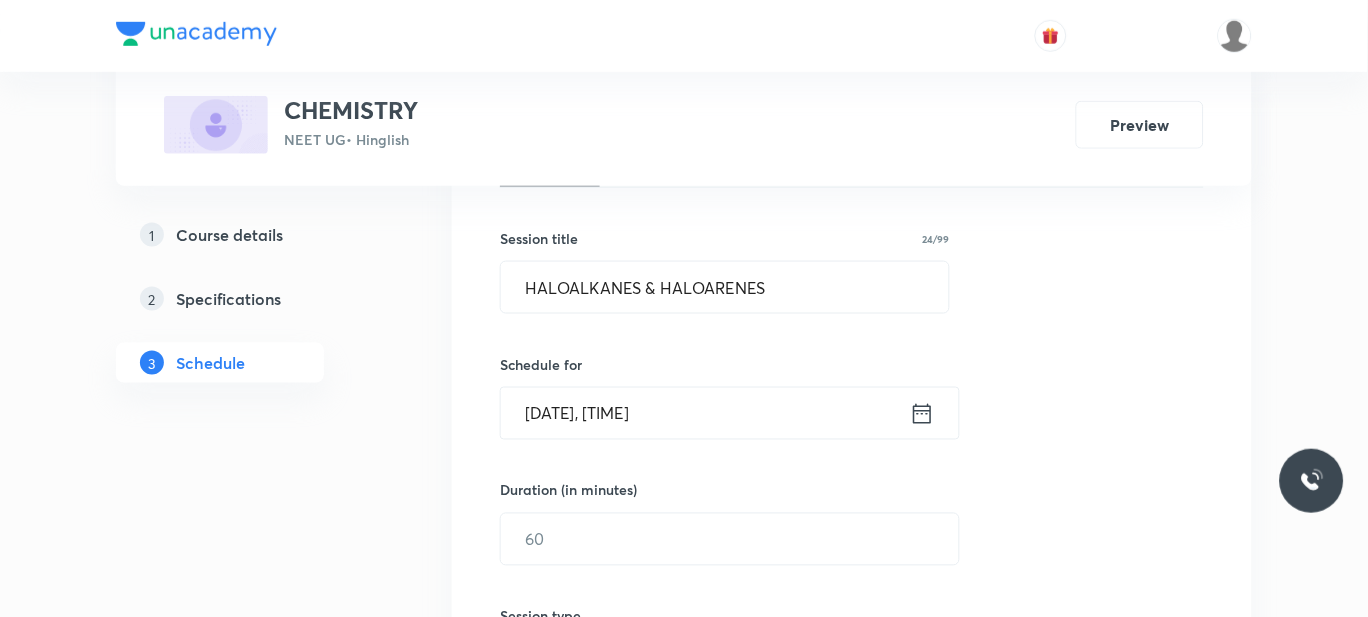 click on "Aug 2, 2025, 2:29 PM" at bounding box center [705, 413] 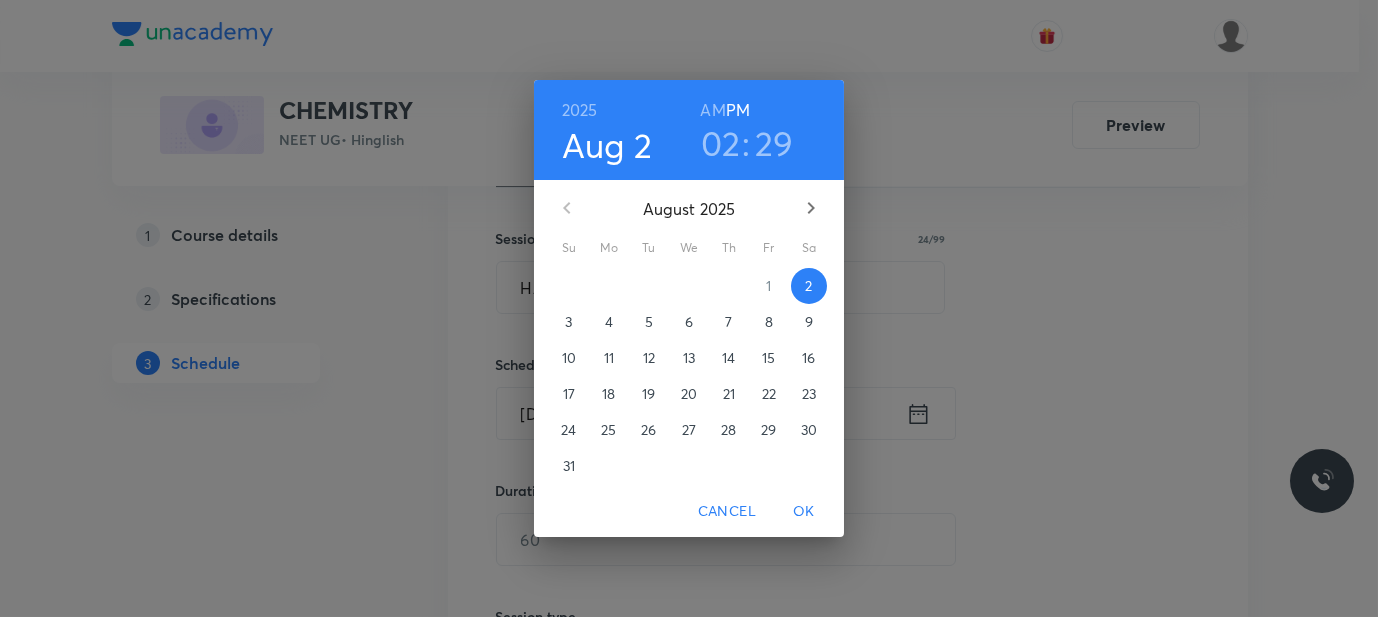 click on "29" at bounding box center (774, 143) 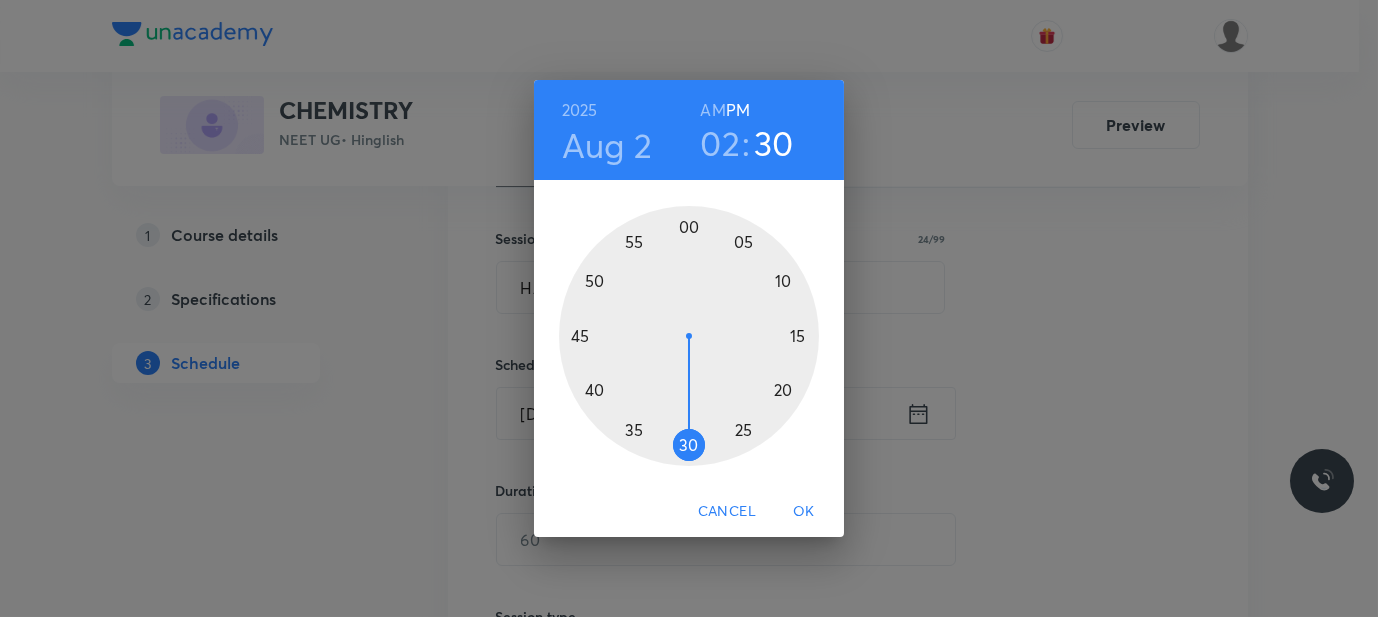 click at bounding box center [689, 336] 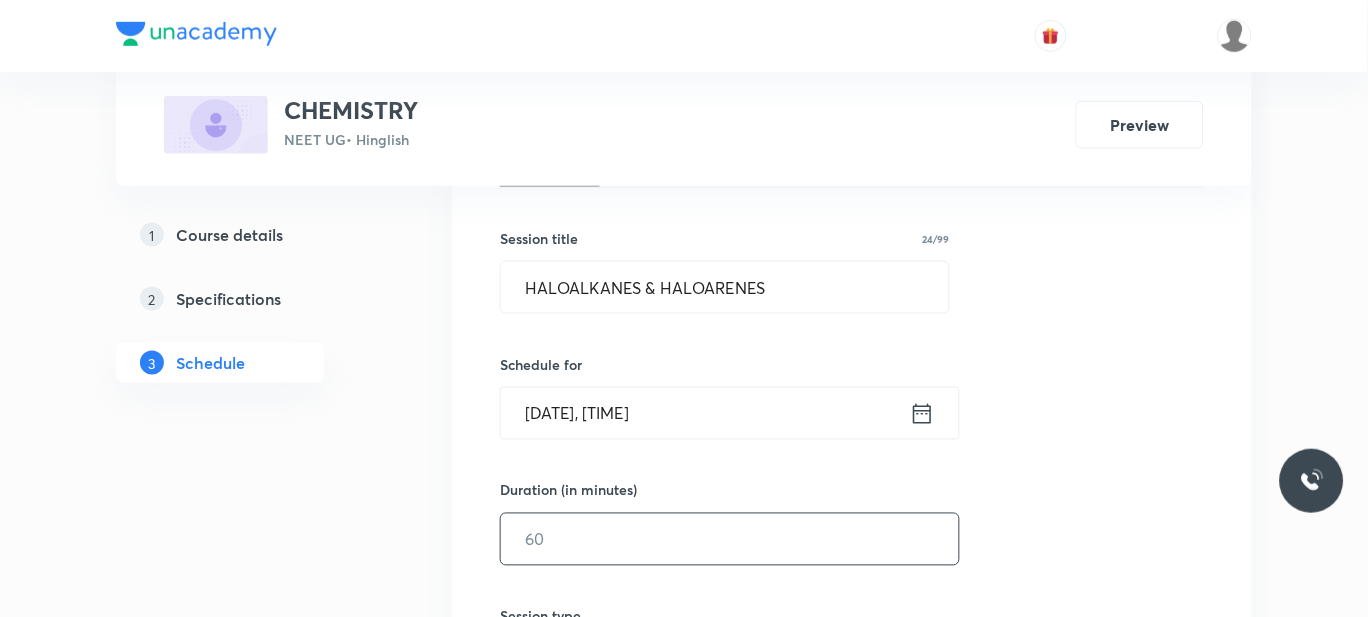 click at bounding box center (730, 539) 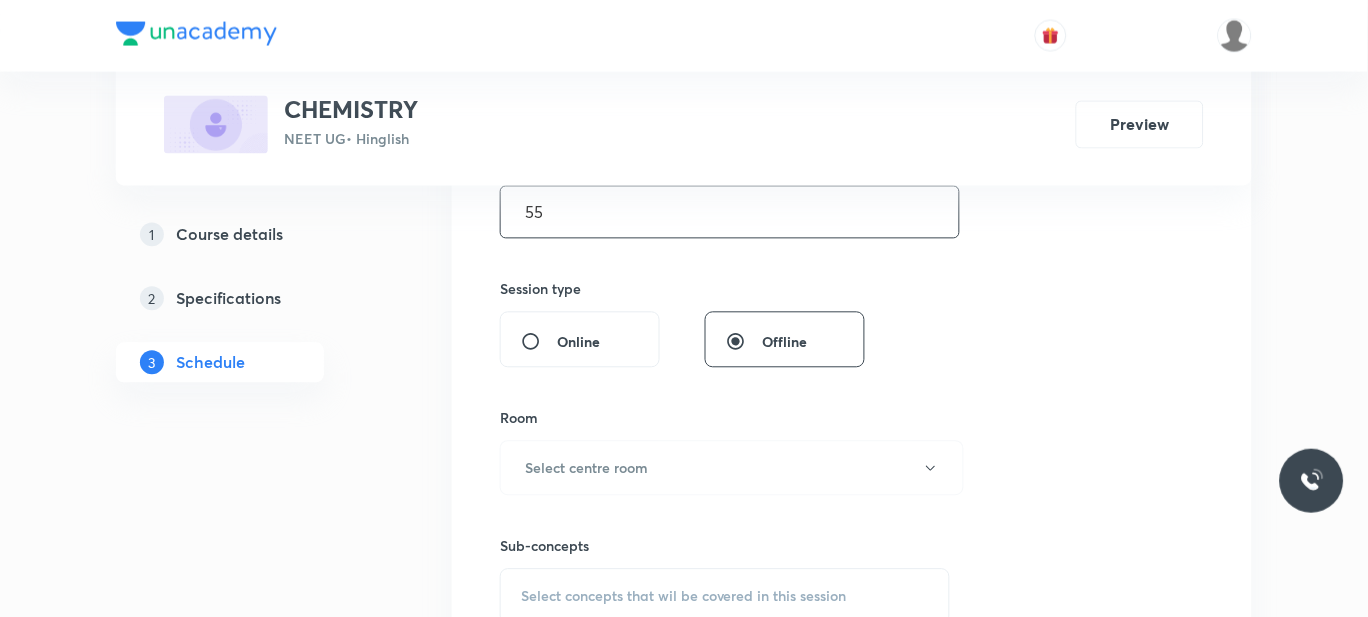 scroll, scrollTop: 667, scrollLeft: 0, axis: vertical 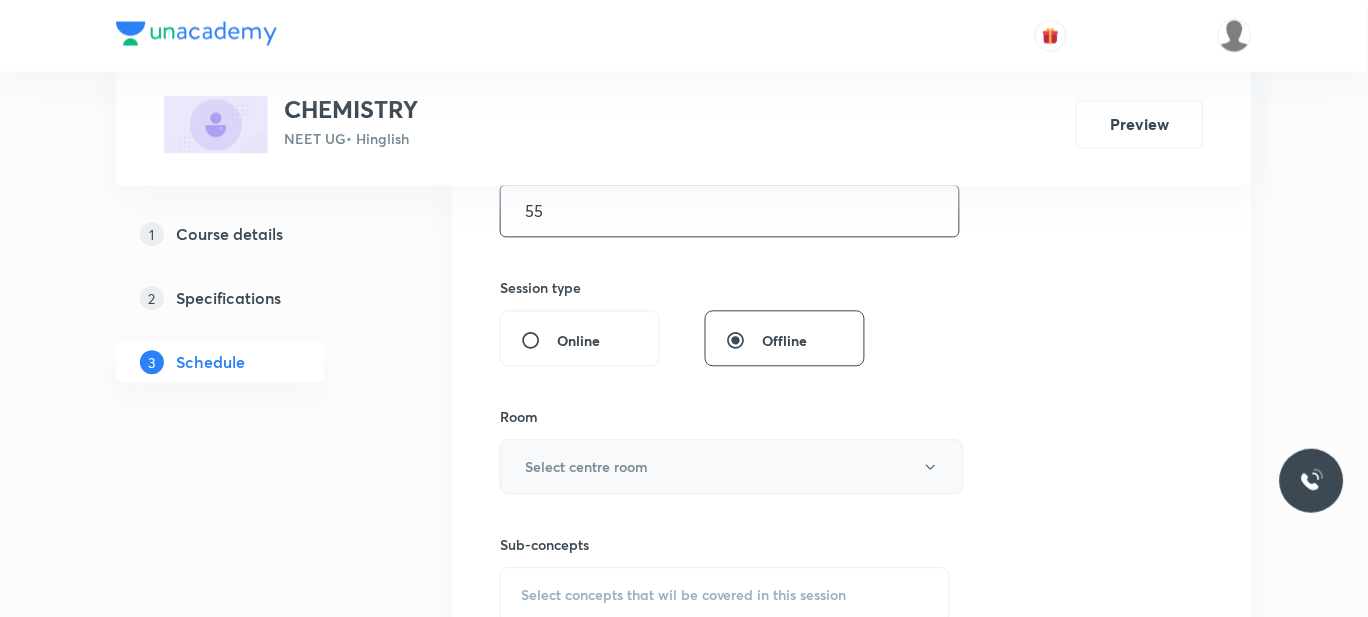 type on "55" 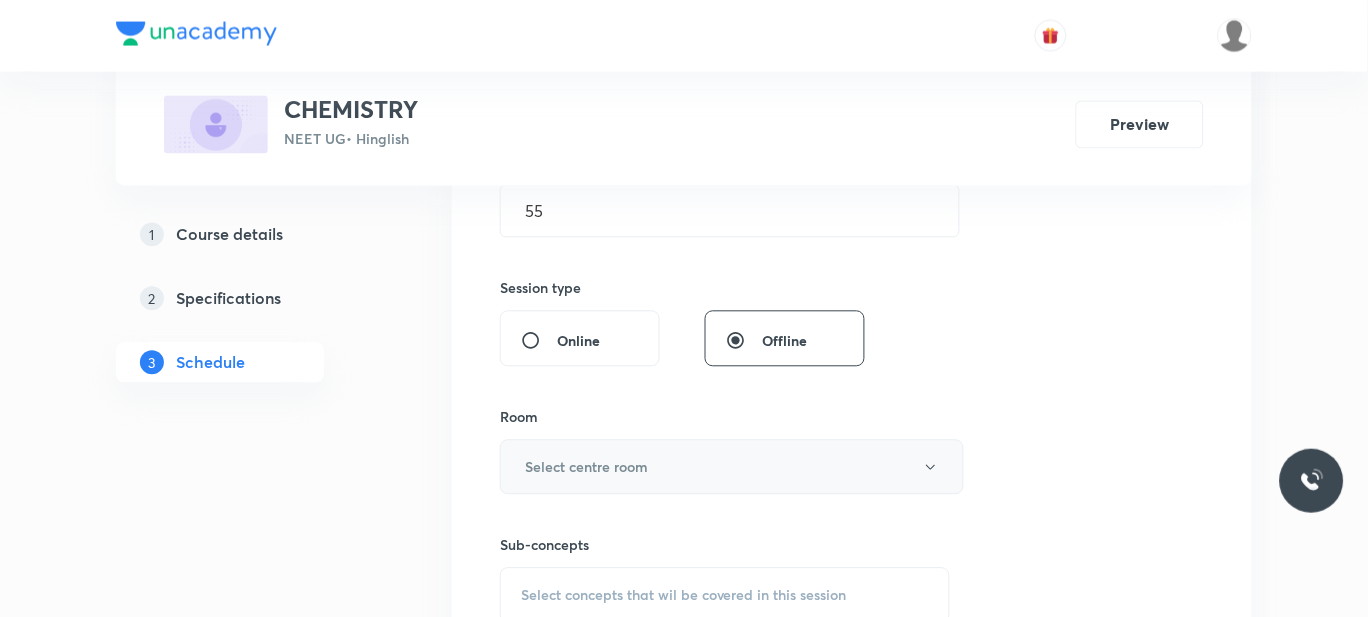 click on "Select centre room" at bounding box center [586, 467] 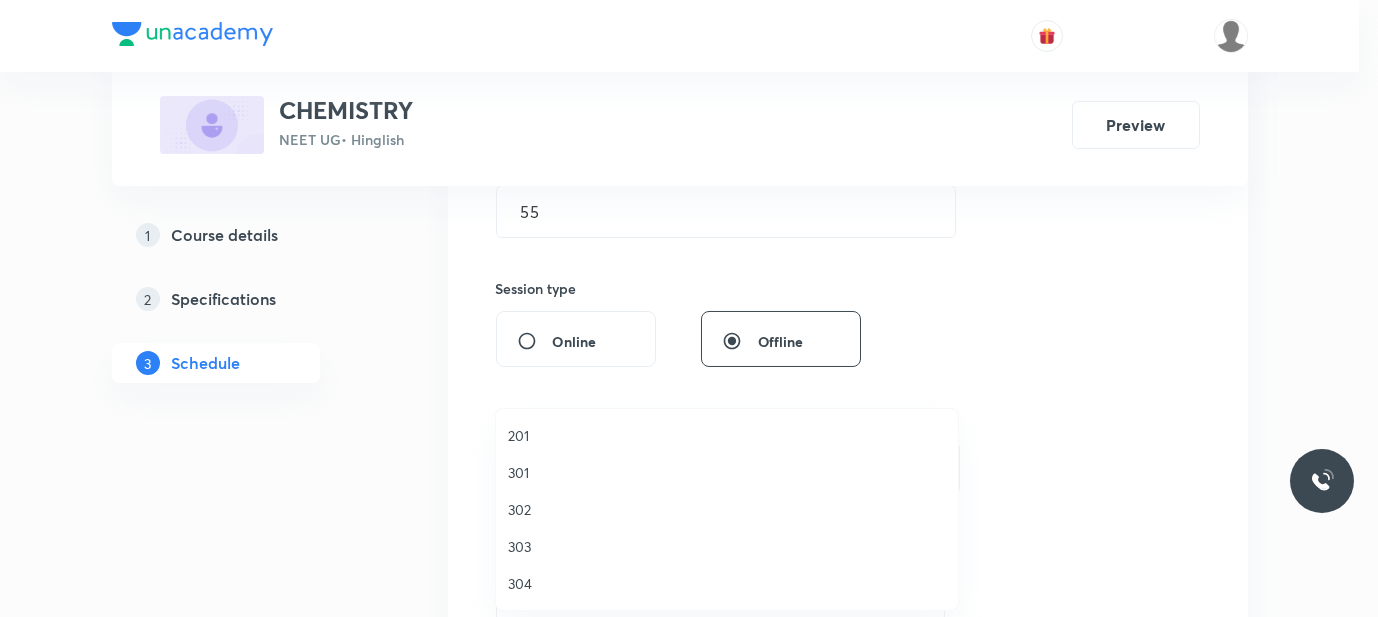 click on "302" at bounding box center (727, 509) 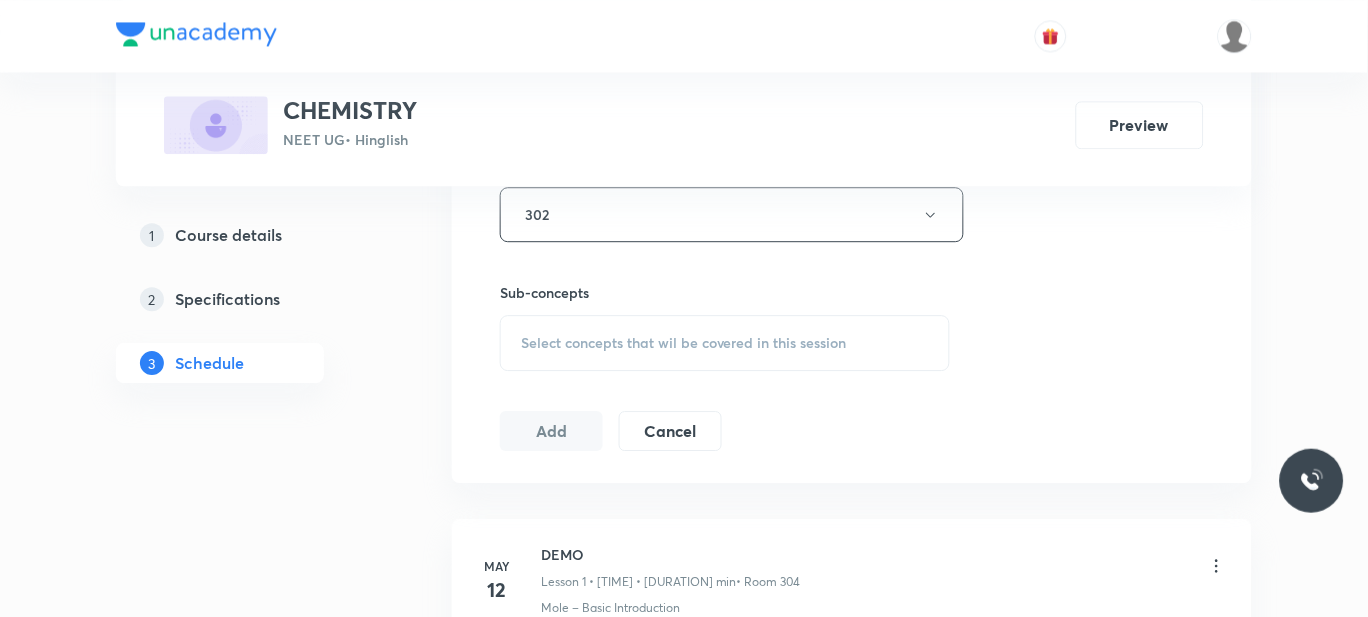 scroll, scrollTop: 939, scrollLeft: 0, axis: vertical 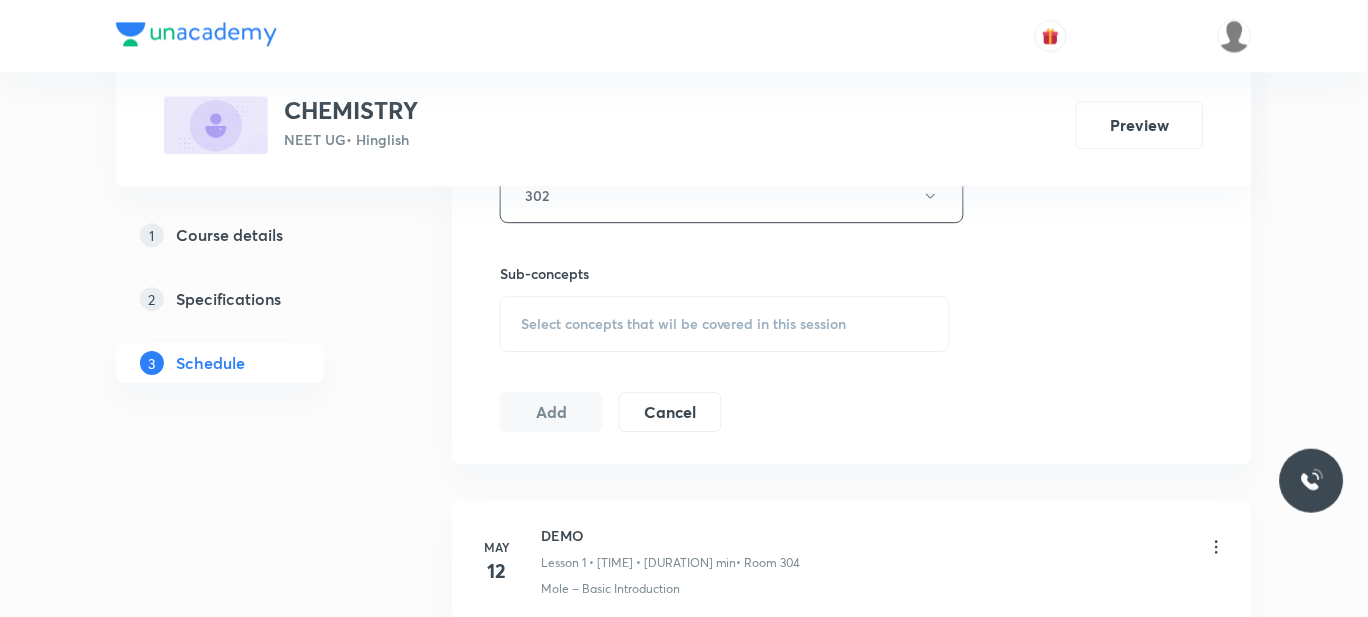 click on "Select concepts that wil be covered in this session" at bounding box center (725, 324) 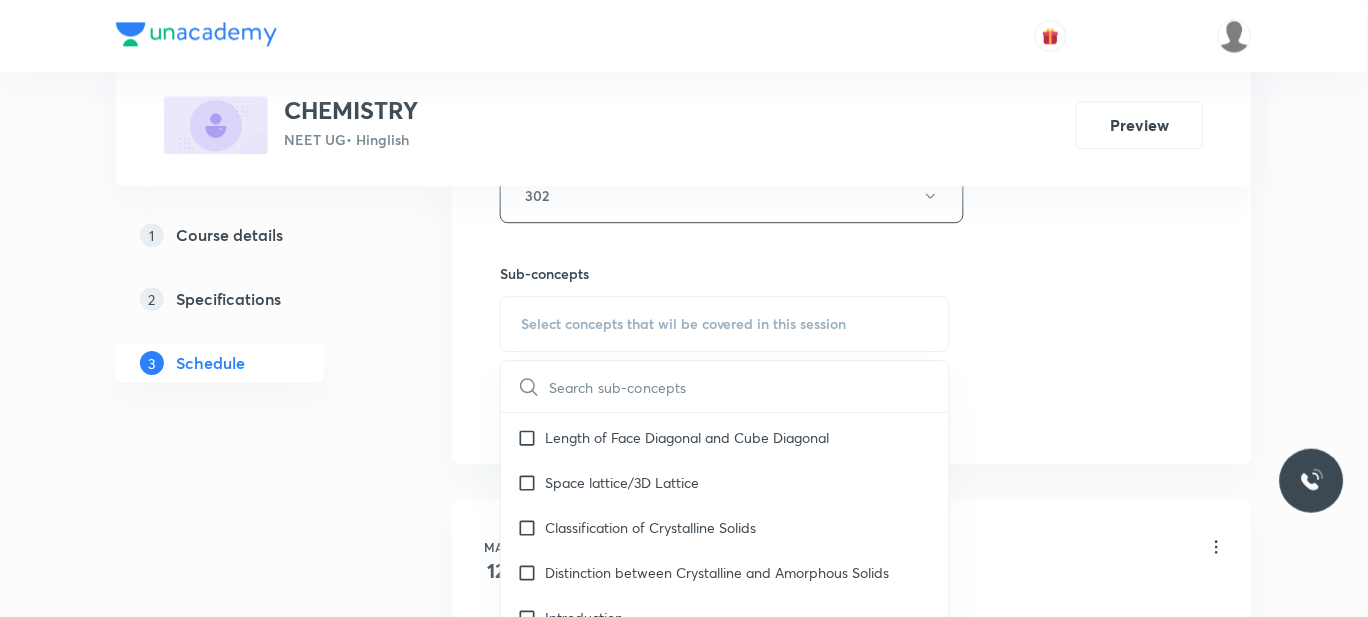 scroll, scrollTop: 12732, scrollLeft: 0, axis: vertical 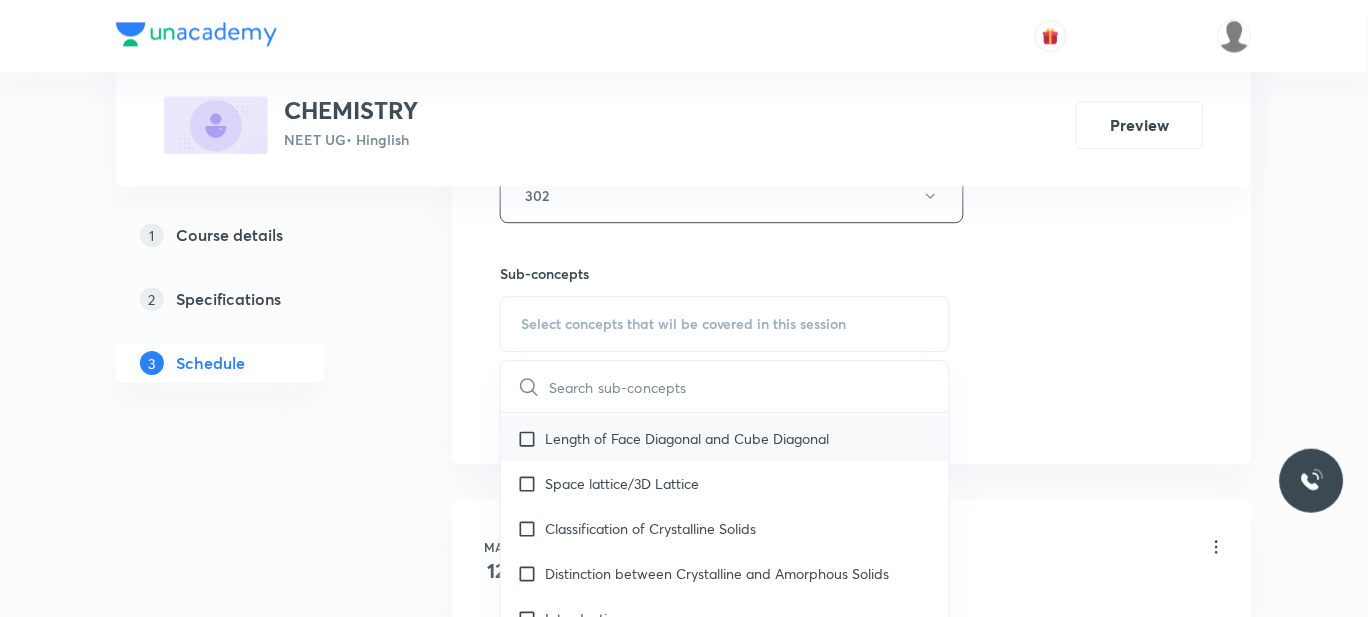 click on "Length of Face Diagonal and Cube Diagonal" at bounding box center (725, 438) 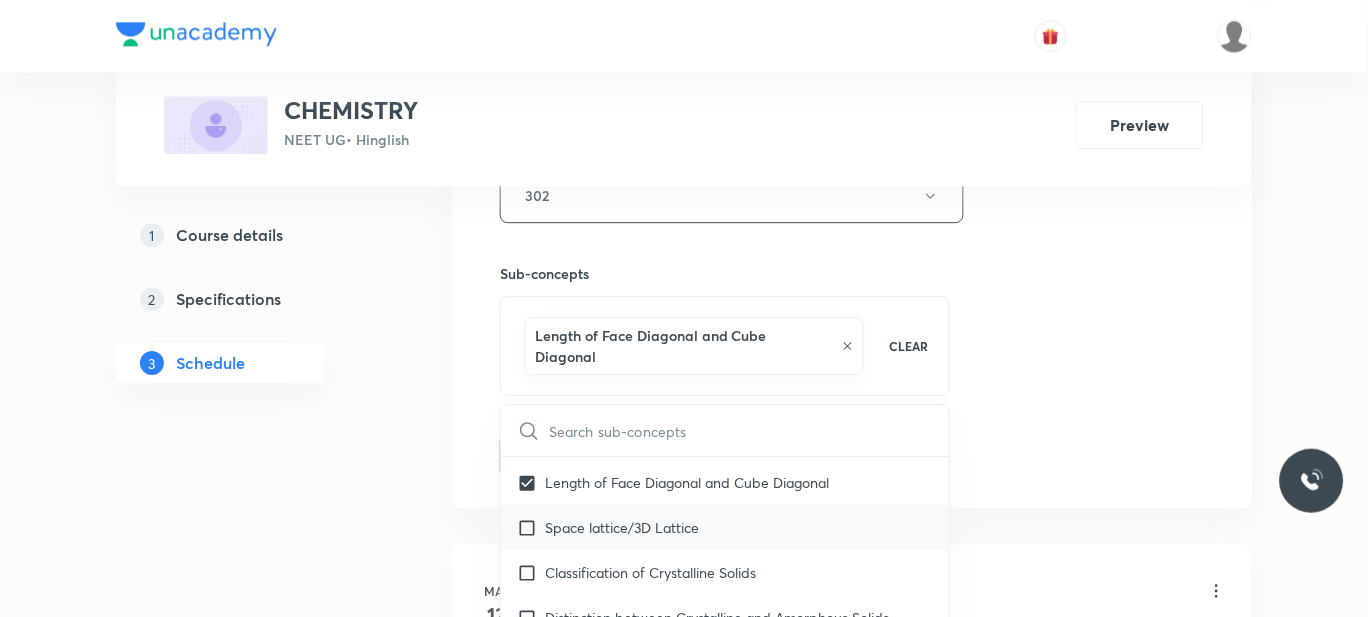 click on "Space lattice/3D Lattice" at bounding box center (725, 527) 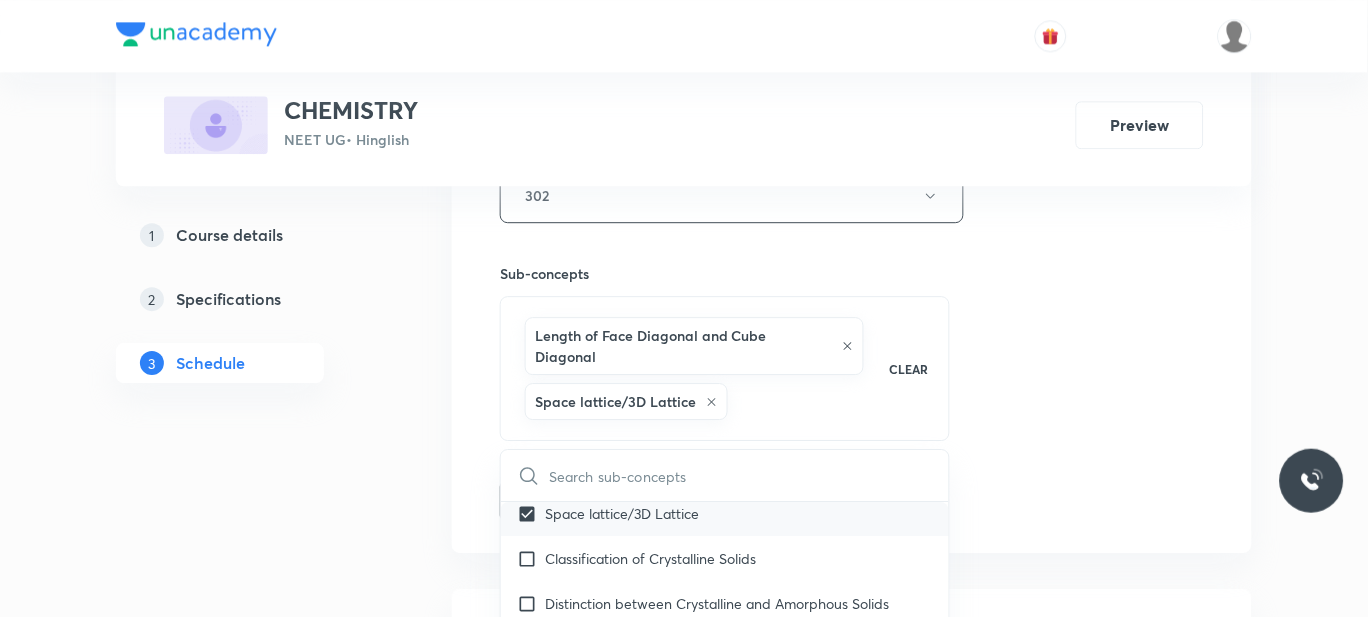 scroll, scrollTop: 12806, scrollLeft: 0, axis: vertical 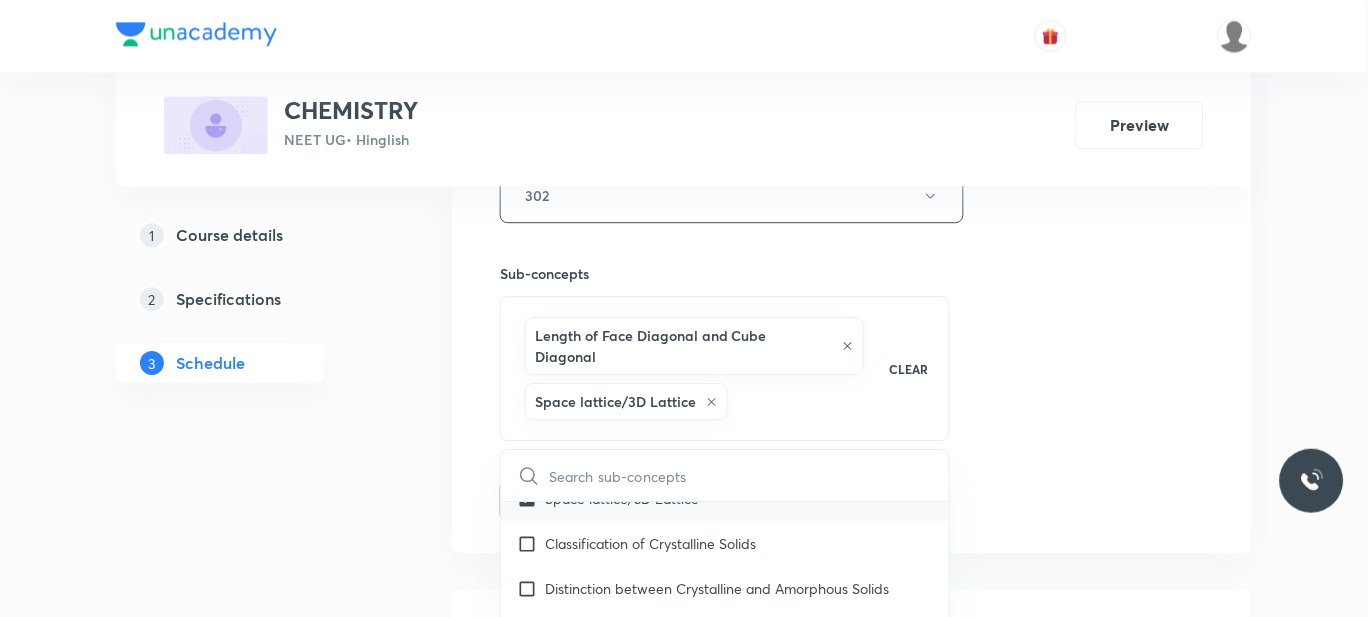 click on "Classification of Crystalline Solids" at bounding box center [650, 543] 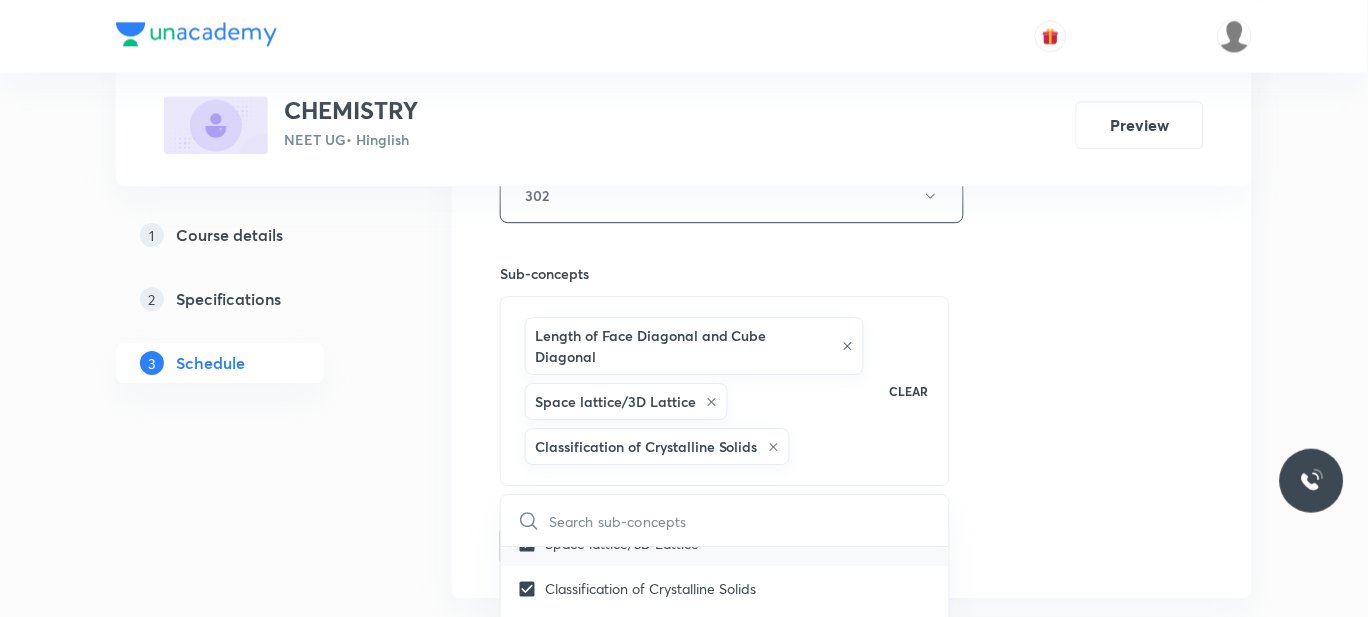 click on "Space lattice/3D Lattice" at bounding box center [622, 543] 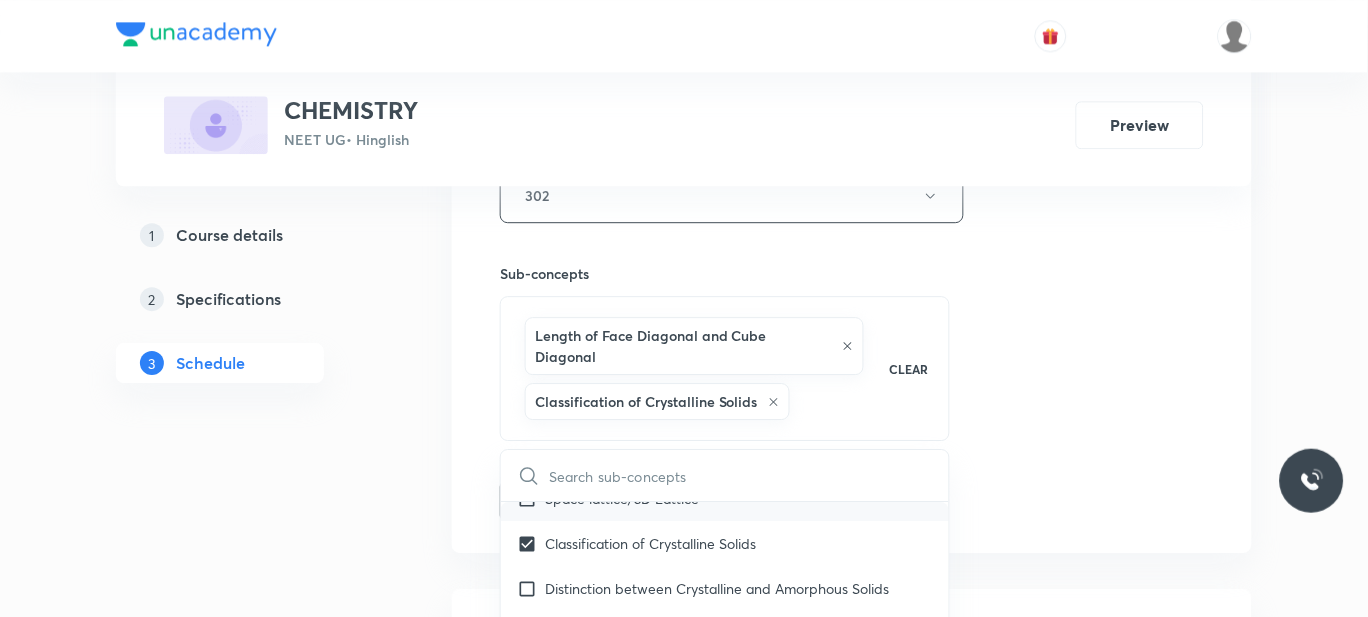 click on "Classification of Crystalline Solids" at bounding box center [650, 543] 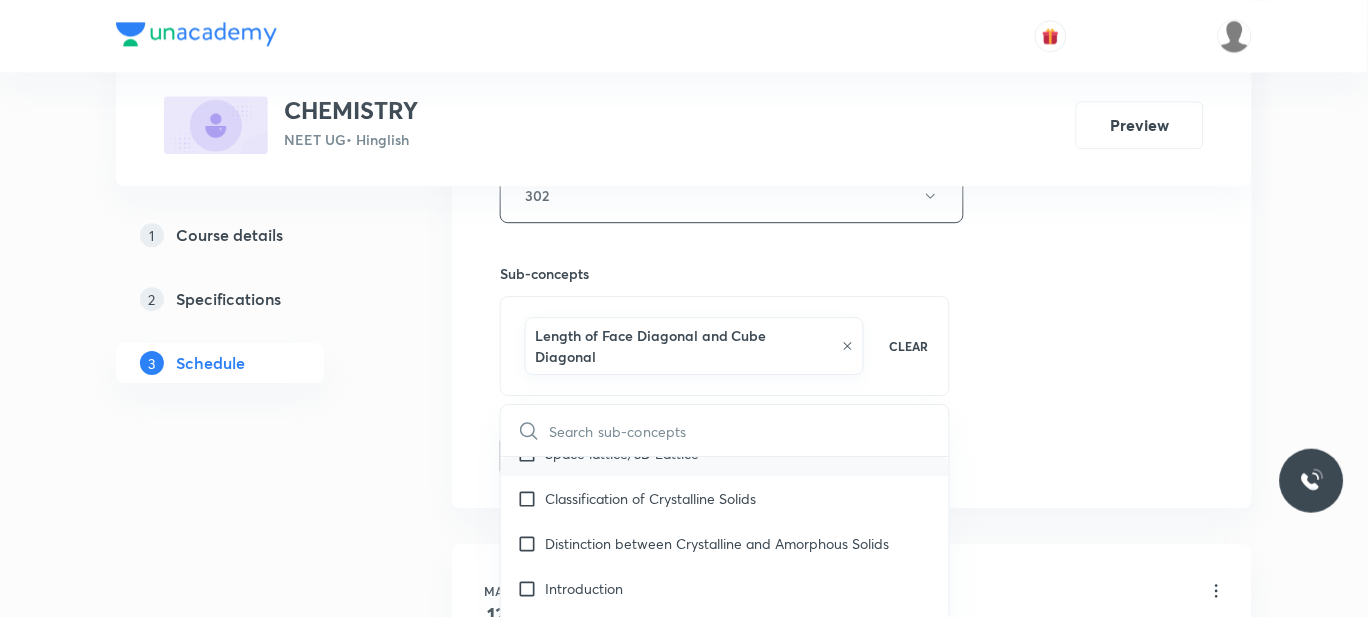 click on "Distinction between Crystalline and Amorphous Solids" at bounding box center (717, 543) 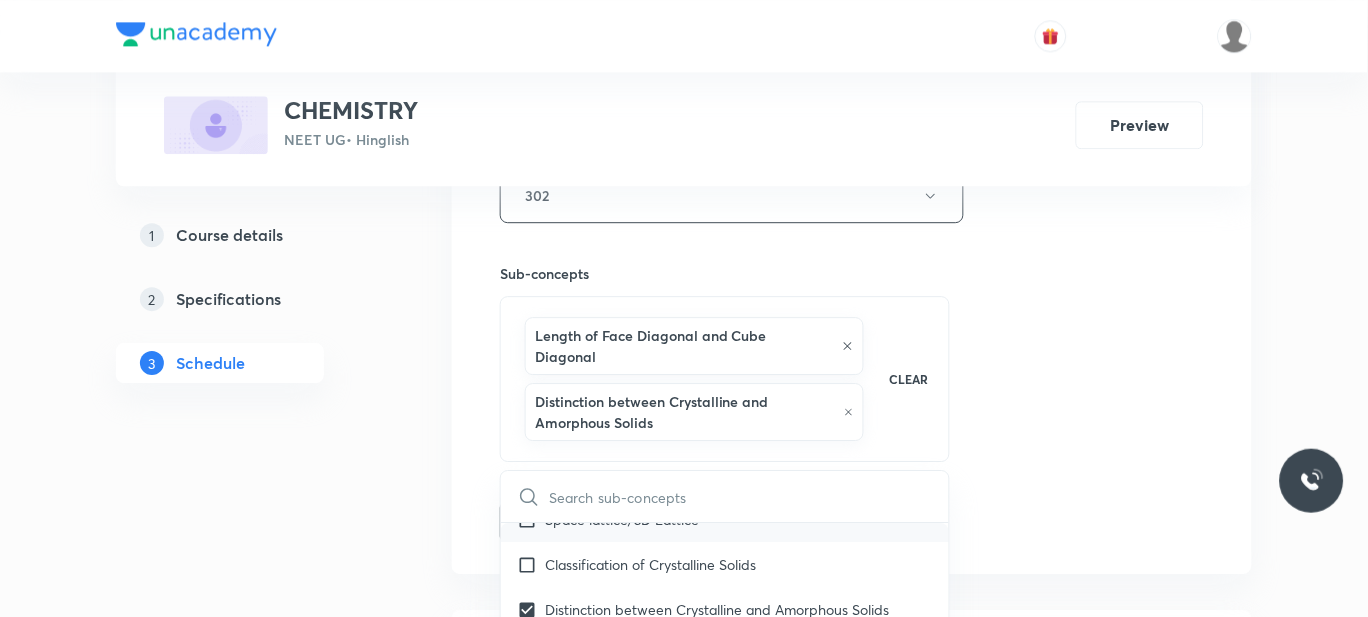click on "Space lattice/3D Lattice" at bounding box center (622, 519) 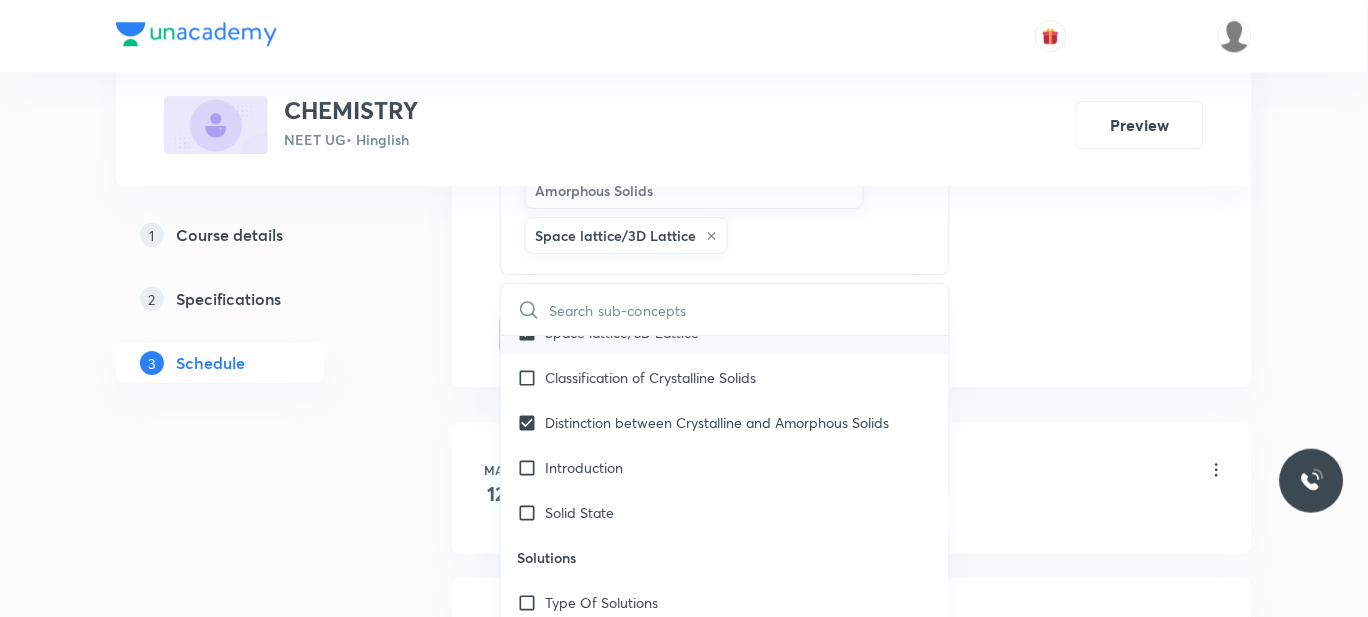 scroll, scrollTop: 1176, scrollLeft: 0, axis: vertical 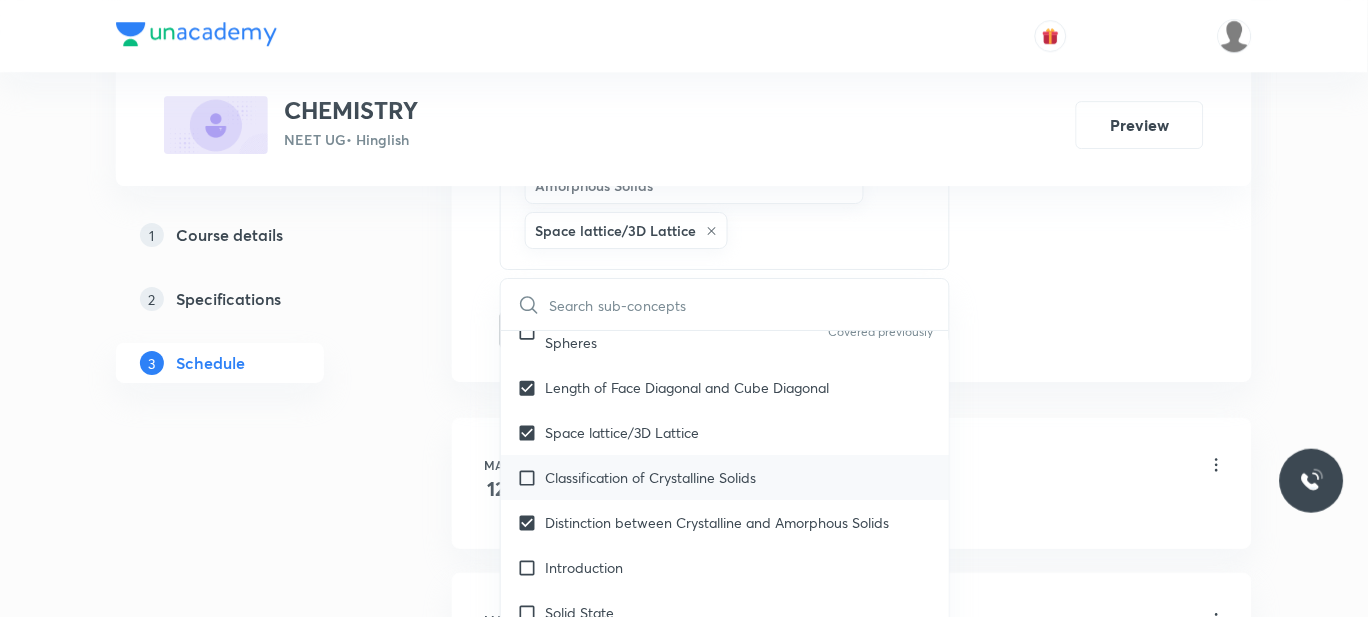 click on "Classification of Crystalline Solids" at bounding box center (725, 477) 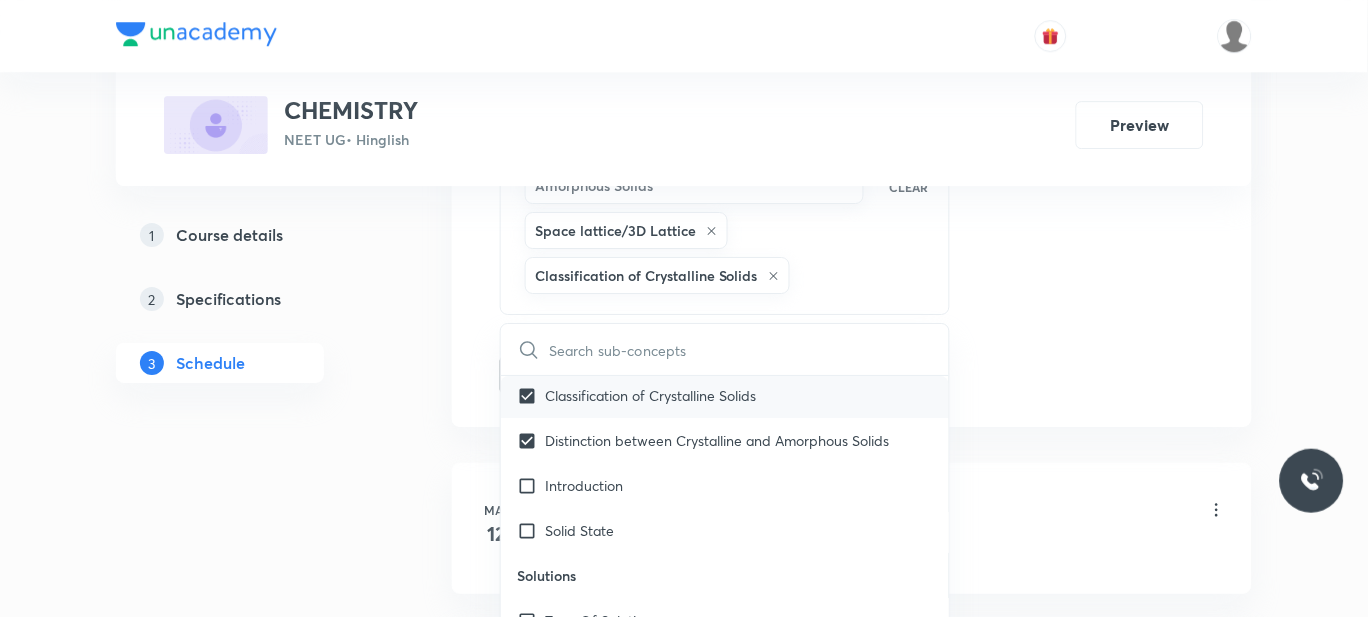 scroll, scrollTop: 12829, scrollLeft: 0, axis: vertical 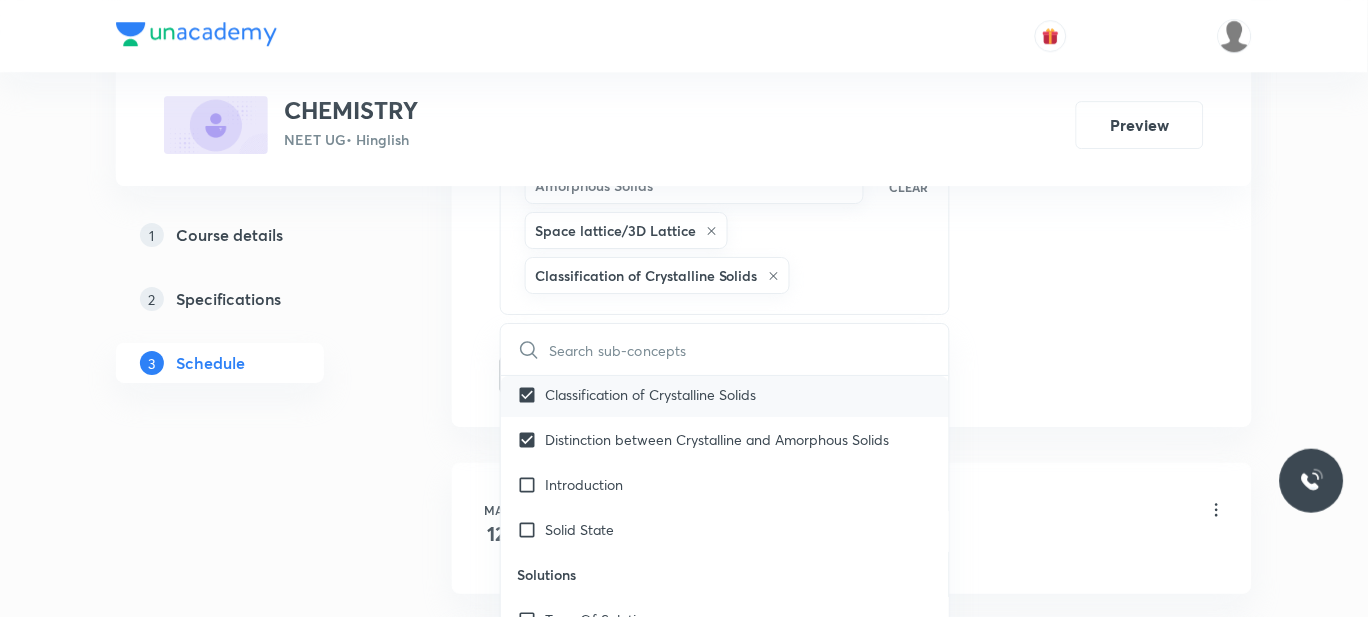 click on "Introduction" at bounding box center [584, 484] 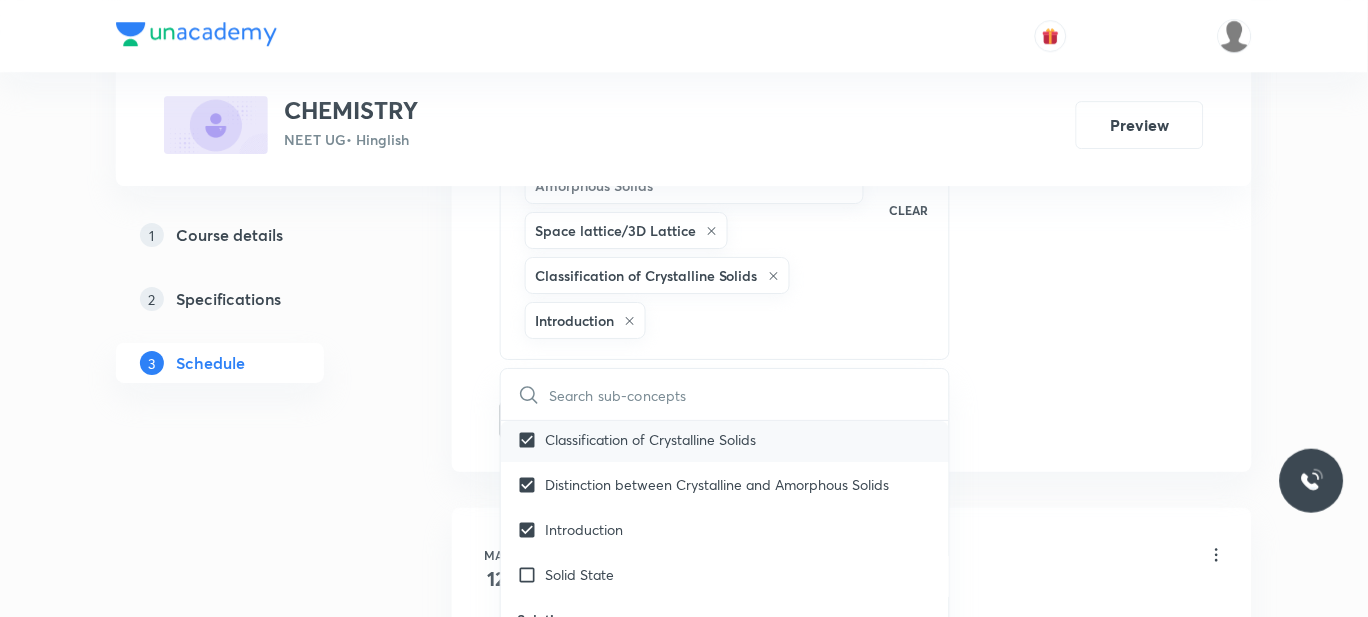 checkbox on "true" 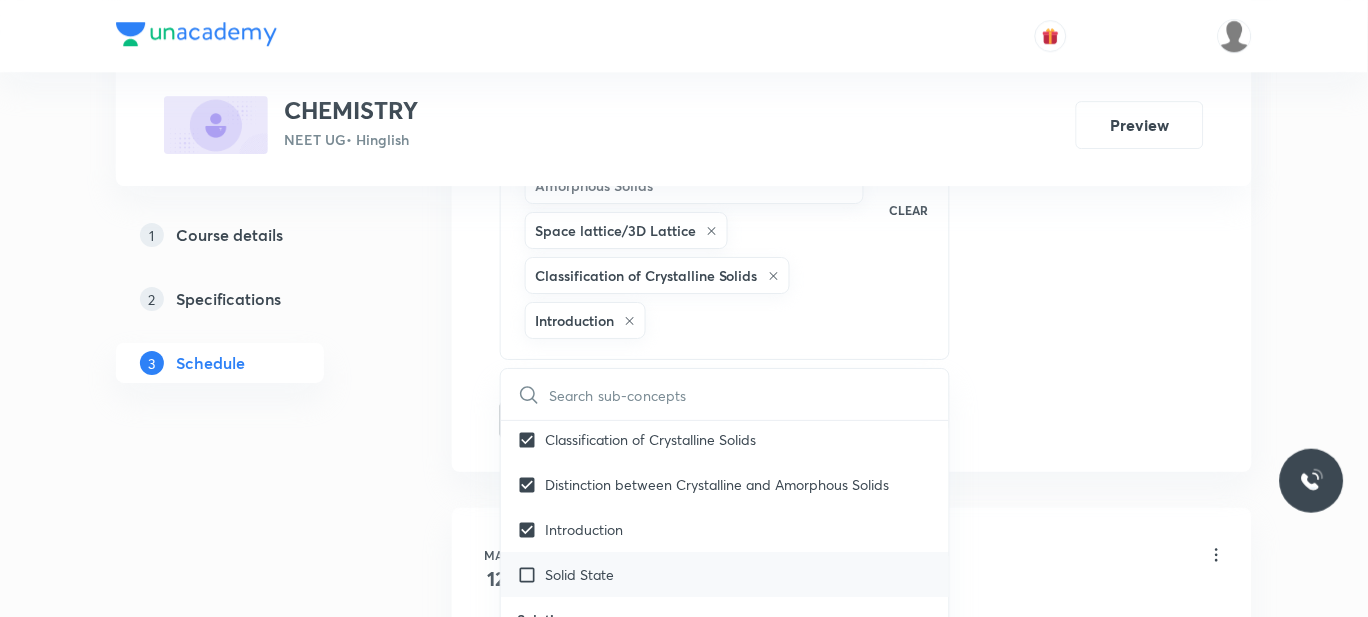 click on "Solid State" at bounding box center (579, 574) 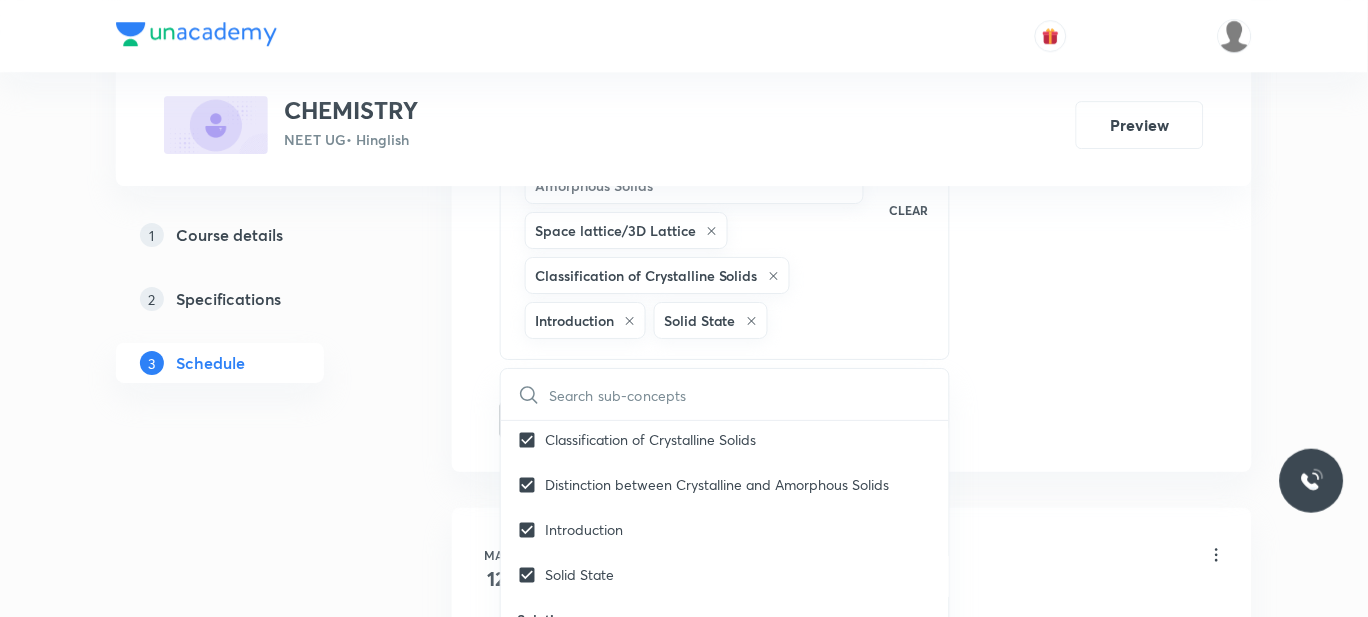 click on "Plus Courses CHEMISTRY NEET UG  • Hinglish Preview 1 Course details 2 Specifications 3 Schedule Schedule 55  classes Session  56 Live class Session title 24/99 HALOALKANES & HALOARENES ​ Schedule for Aug 2, 2025, 2:30 PM ​ Duration (in minutes) 55 ​   Session type Online Offline Room 302 Sub-concepts Length of Face Diagonal and Cube Diagonal Distinction between Crystalline and Amorphous Solids Space lattice/3D Lattice Classification of Crystalline Solids Introduction Solid State CLEAR ​ General Topics & Mole Concept Basic Concepts Mole – Basic Introduction Covered previously Percentage Composition Covered previously Stoichiometry Covered previously Principle of Atom Conservation (POAC) Covered previously Relation between Stoichiometric Quantities Covered previously Application of Mole Concept: Gravimetric Analysis Covered previously Electronic Configuration Of Atoms (Hund's rule) Covered previously  Quantum Numbers (Magnetic Quantum no.) Covered previously Quantum Numbers(Pauli's Exclusion law) pH" at bounding box center (684, 4441) 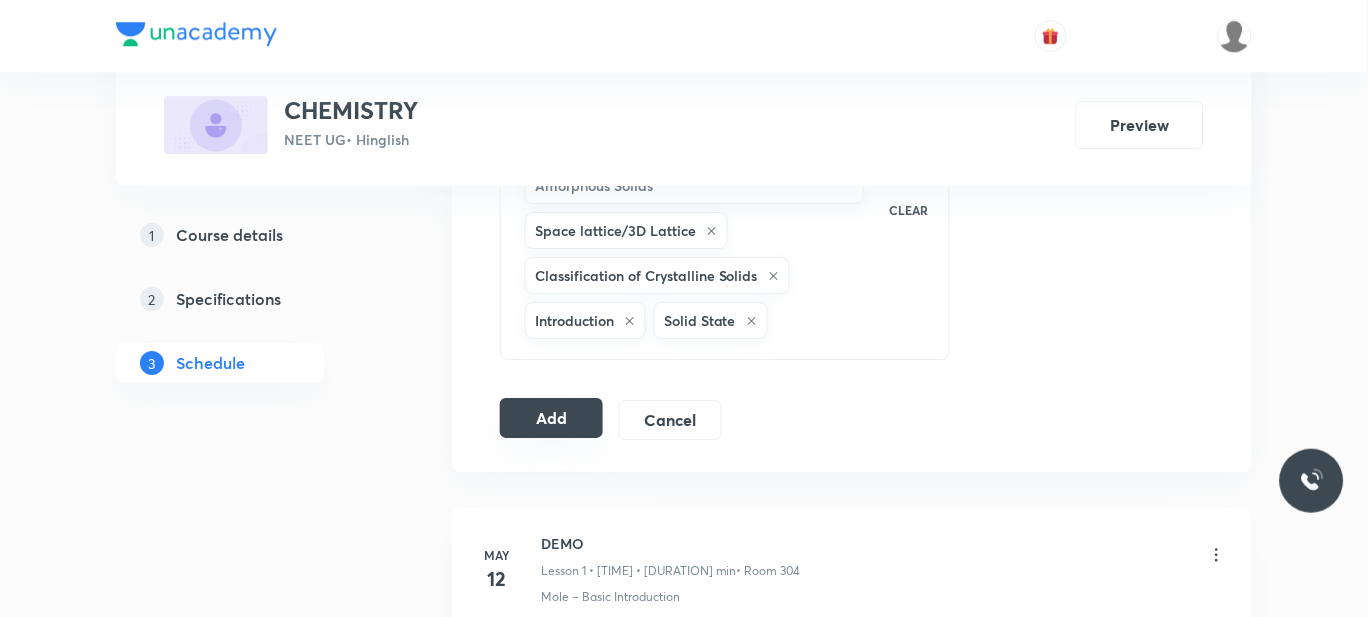 click on "Add" at bounding box center (551, 418) 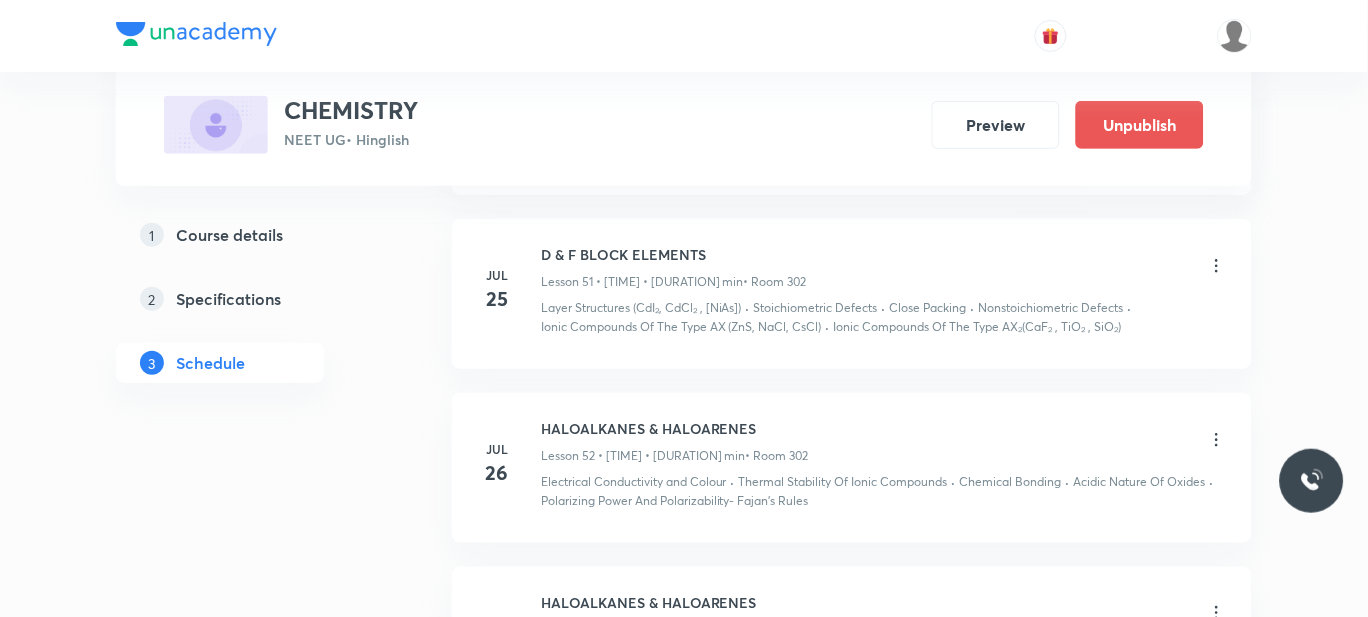 scroll, scrollTop: 9547, scrollLeft: 0, axis: vertical 